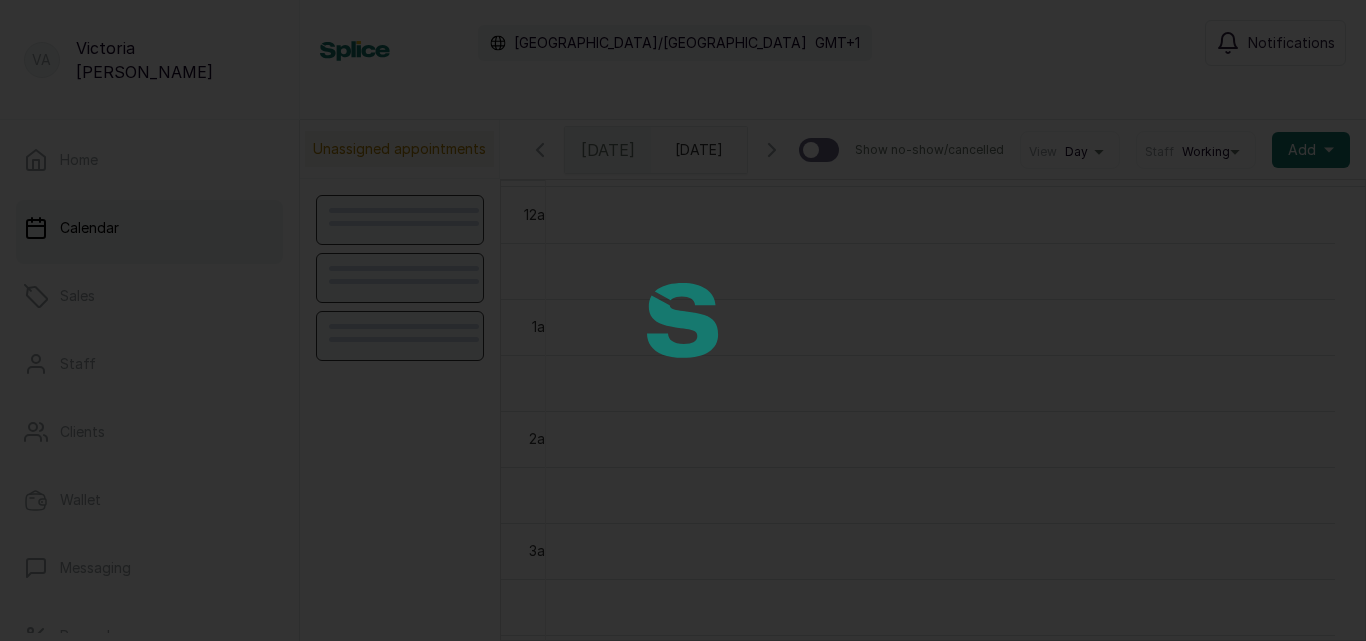 scroll, scrollTop: 0, scrollLeft: 0, axis: both 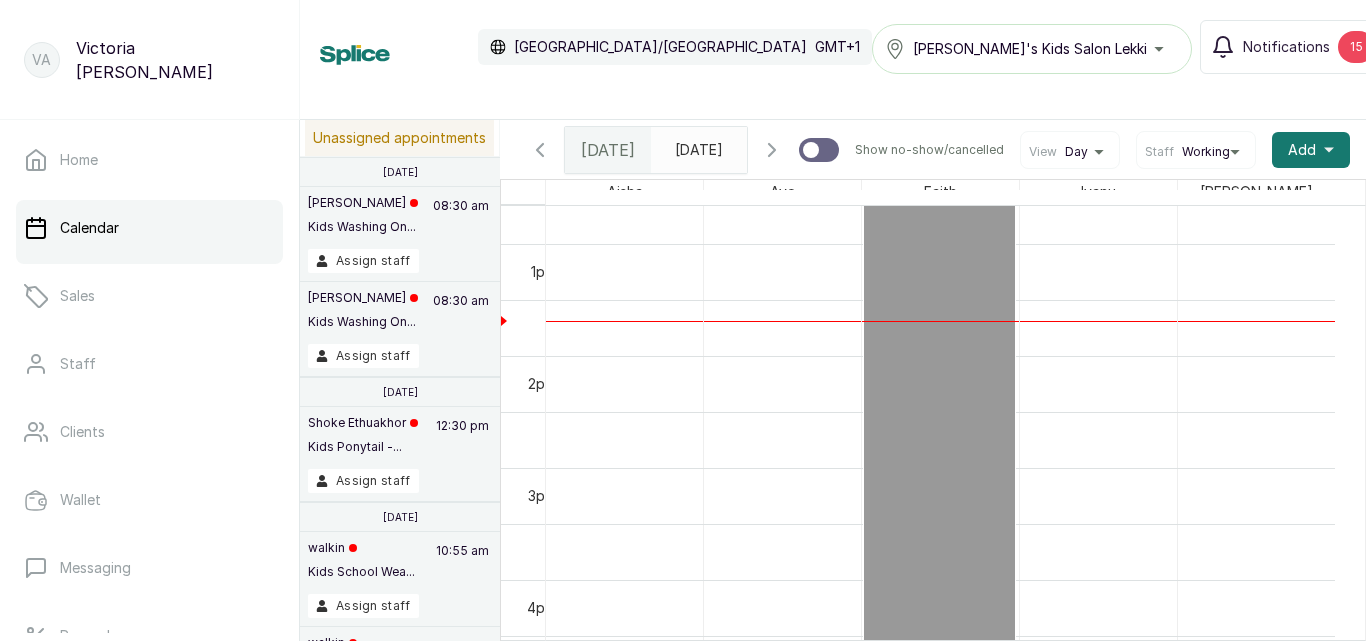 type on "yyyy-MM-dd" 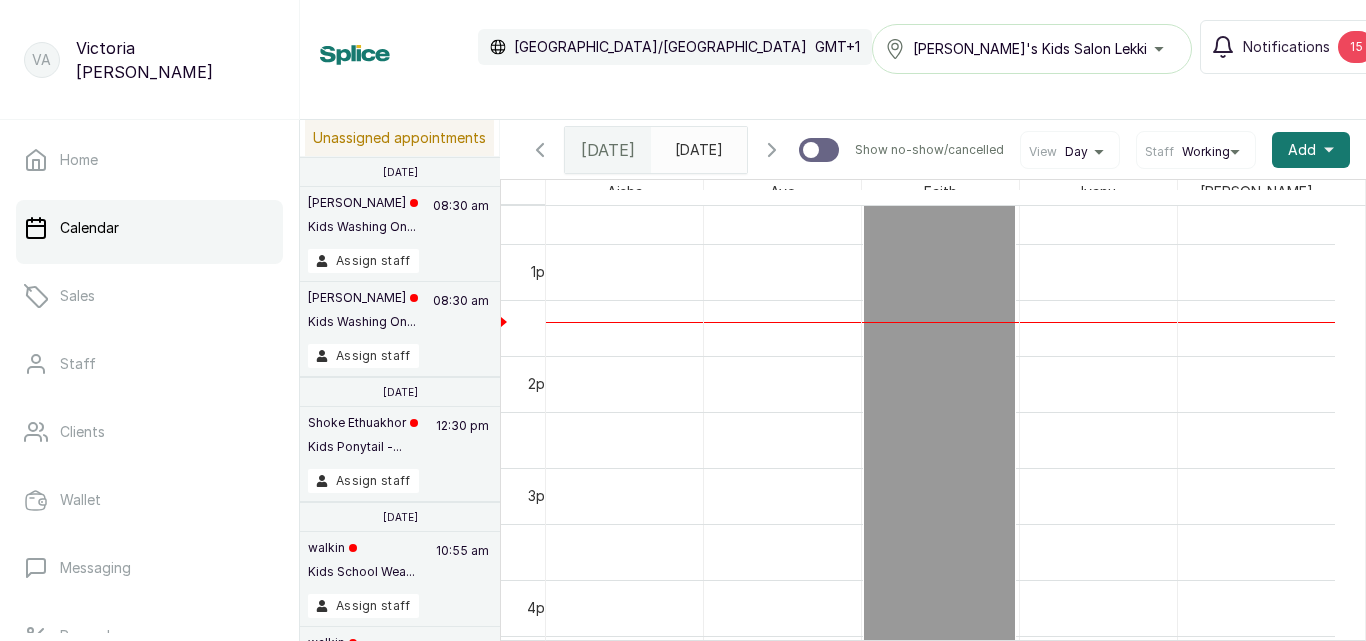 click on "Calendar [GEOGRAPHIC_DATA]/[GEOGRAPHIC_DATA] GMT+1 [PERSON_NAME]'s Kids Salon Lekki Notifications 15" at bounding box center [833, 47] 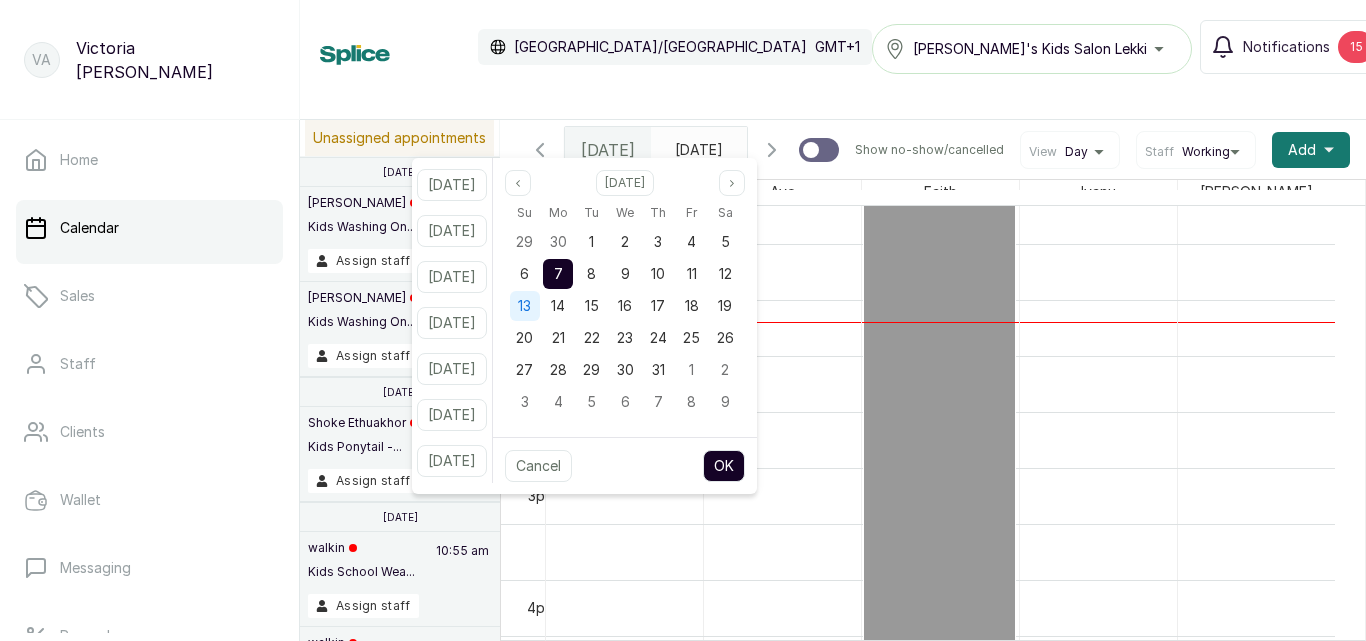 click on "13" at bounding box center (524, 305) 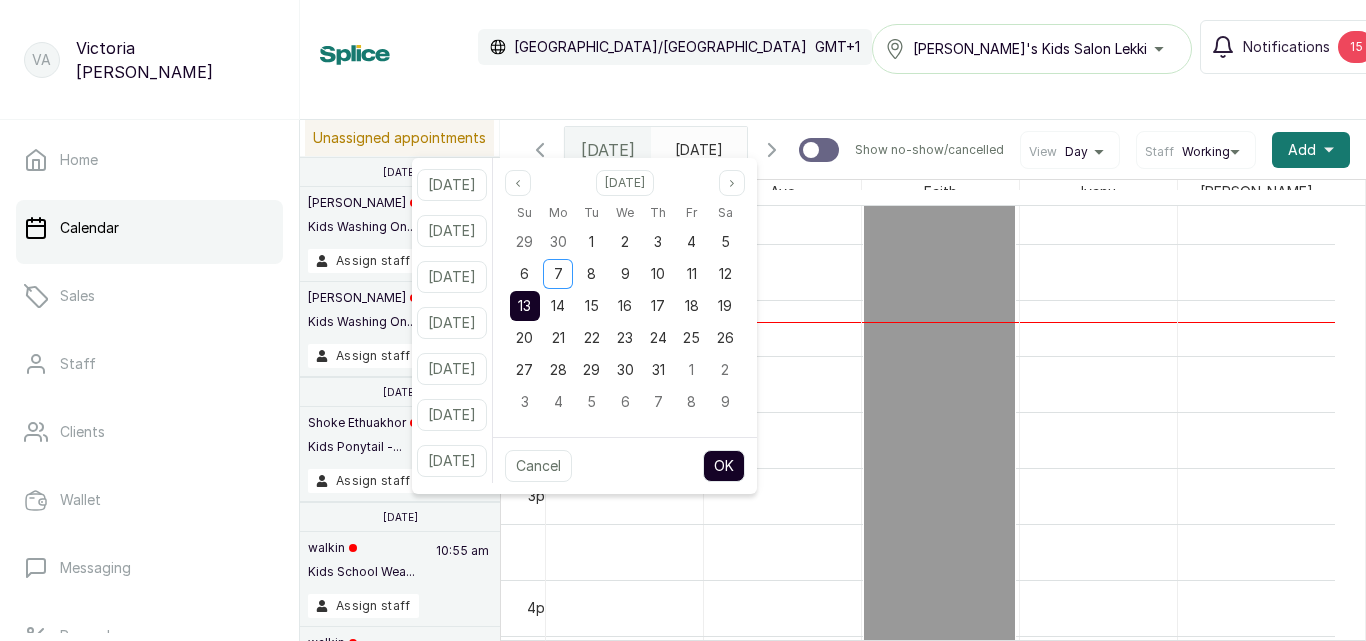 click on "OK" at bounding box center [724, 466] 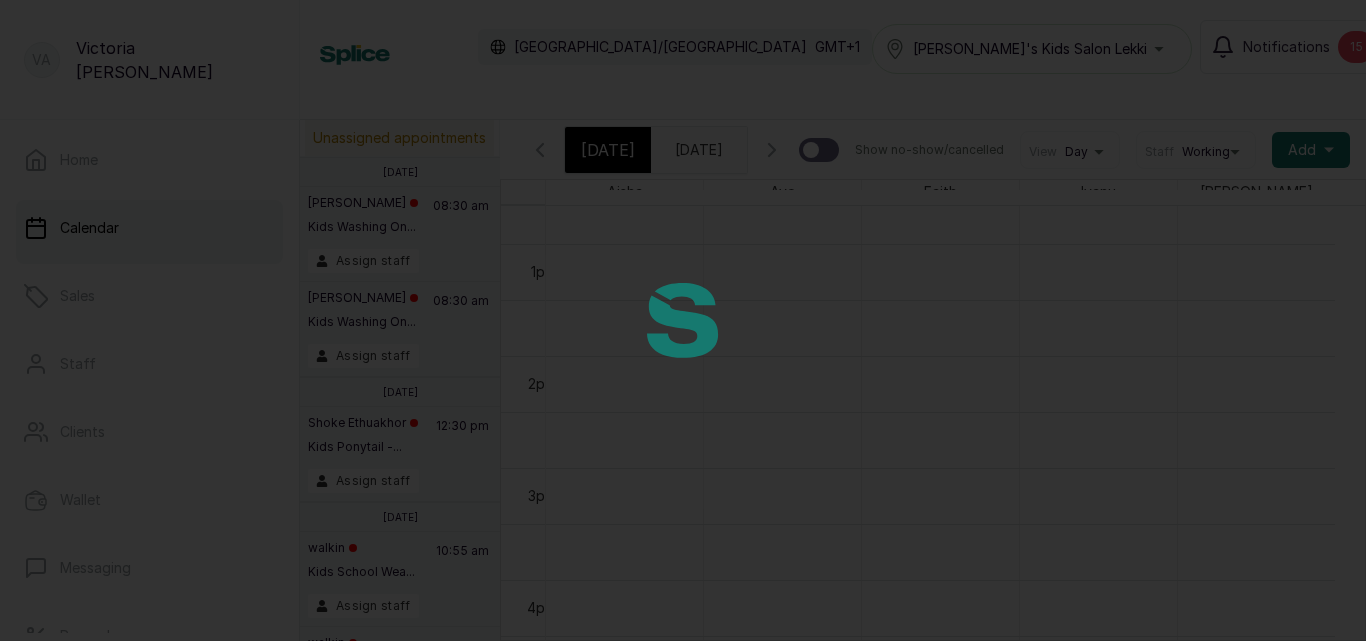 type on "[DATE]" 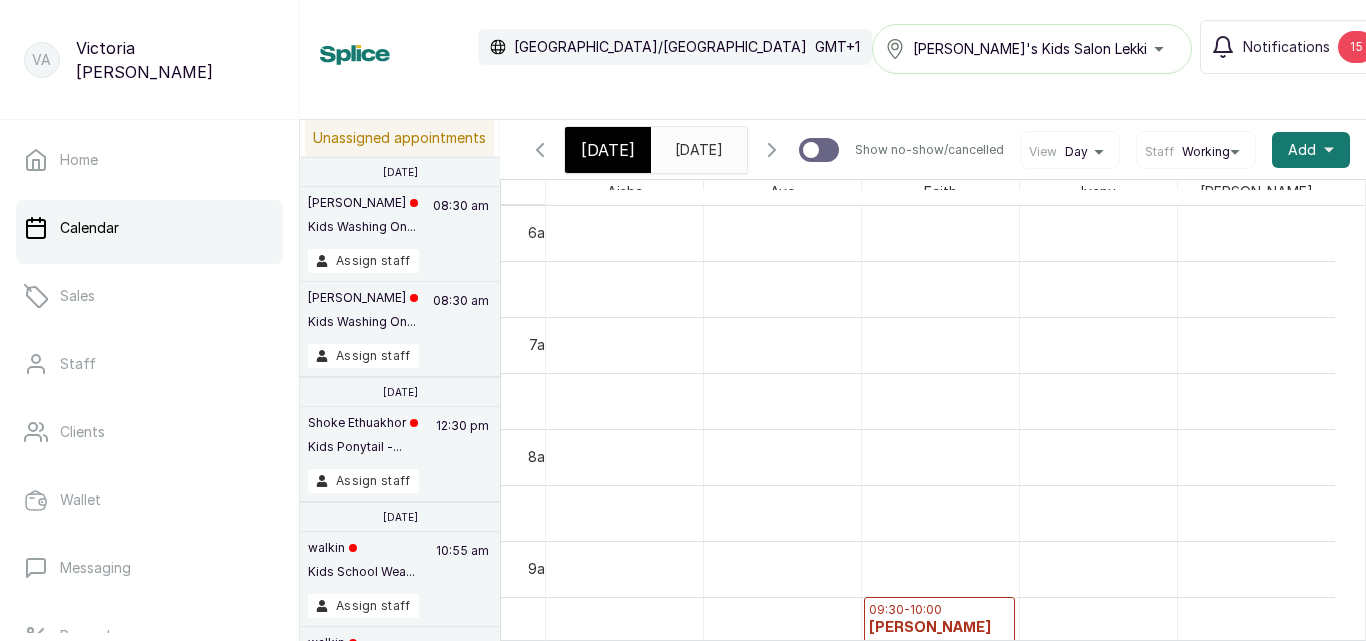 scroll, scrollTop: 1124, scrollLeft: 0, axis: vertical 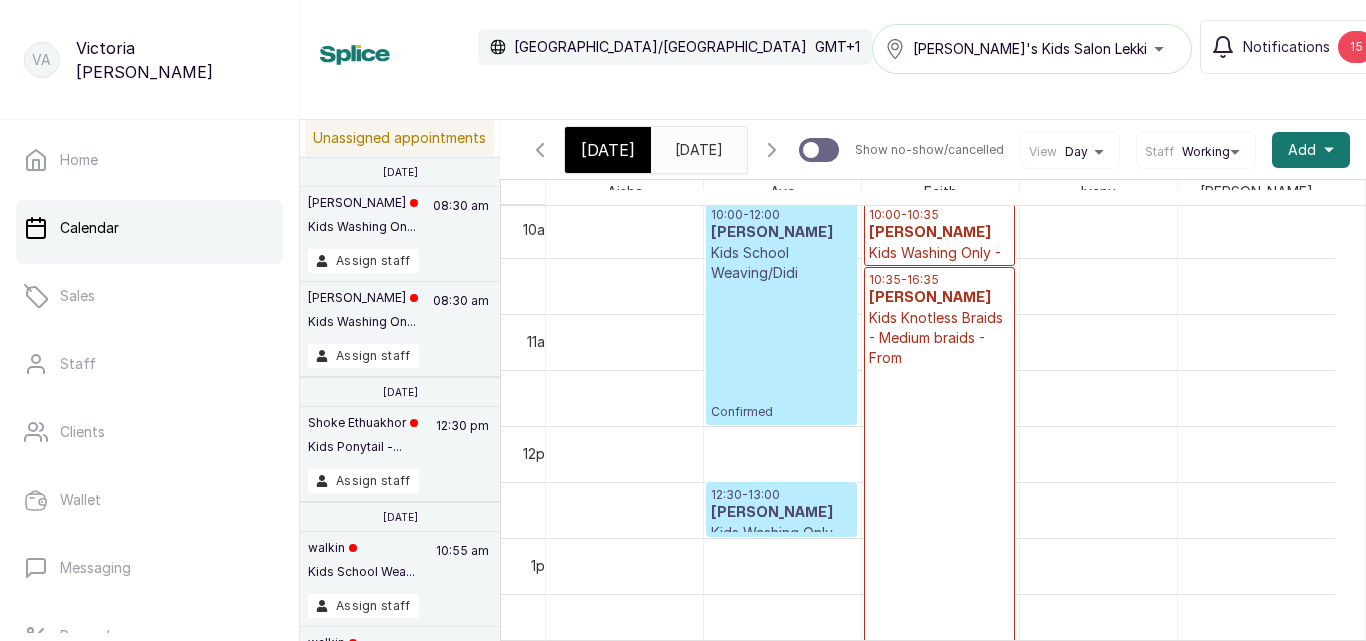 click on "[DATE]" at bounding box center (608, 150) 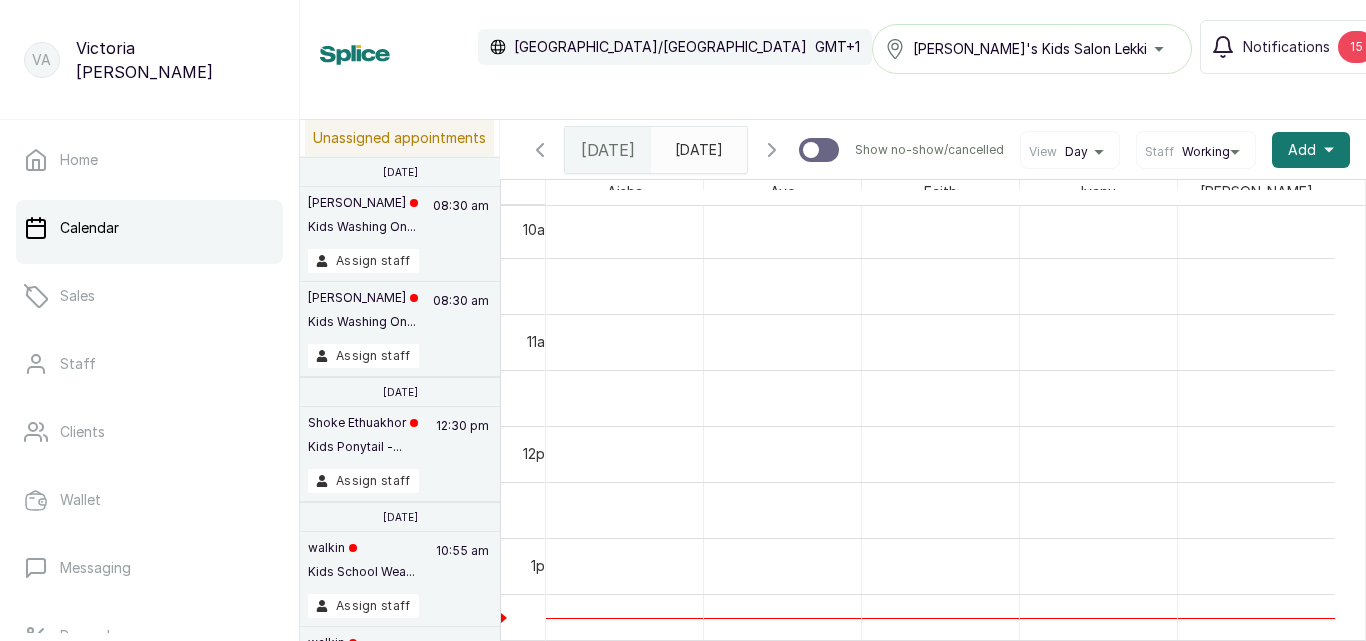 scroll, scrollTop: 673, scrollLeft: 0, axis: vertical 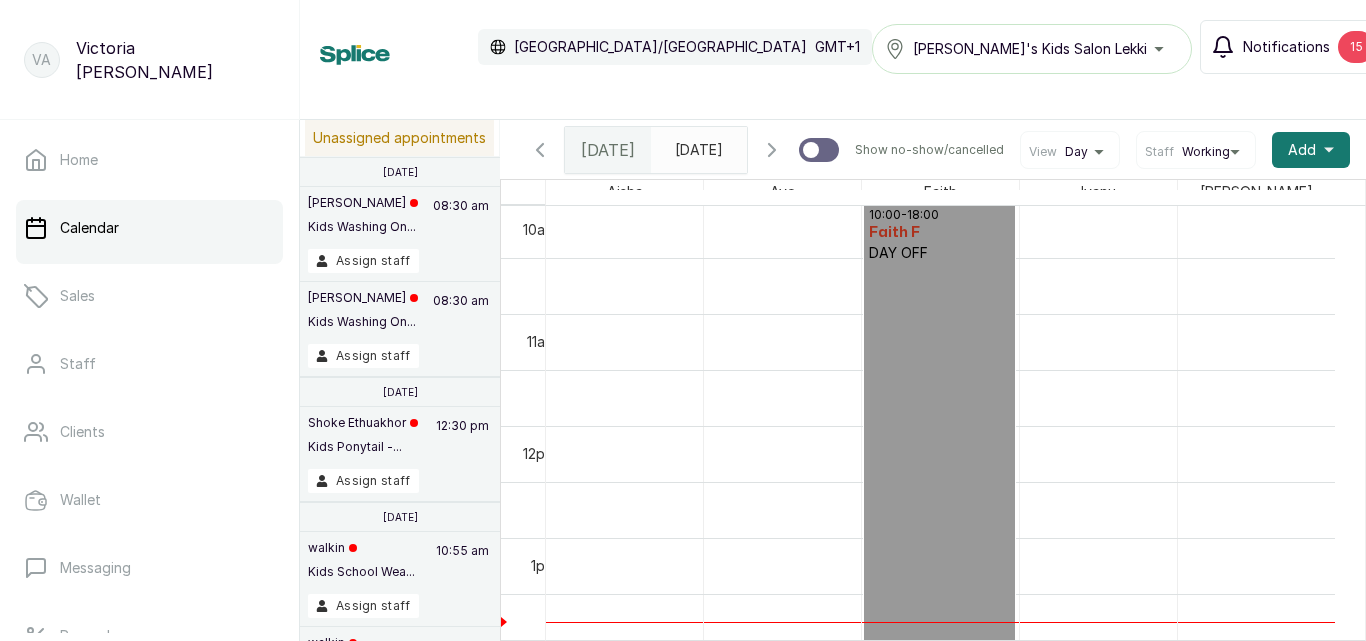 click on "Notifications" at bounding box center (1286, 47) 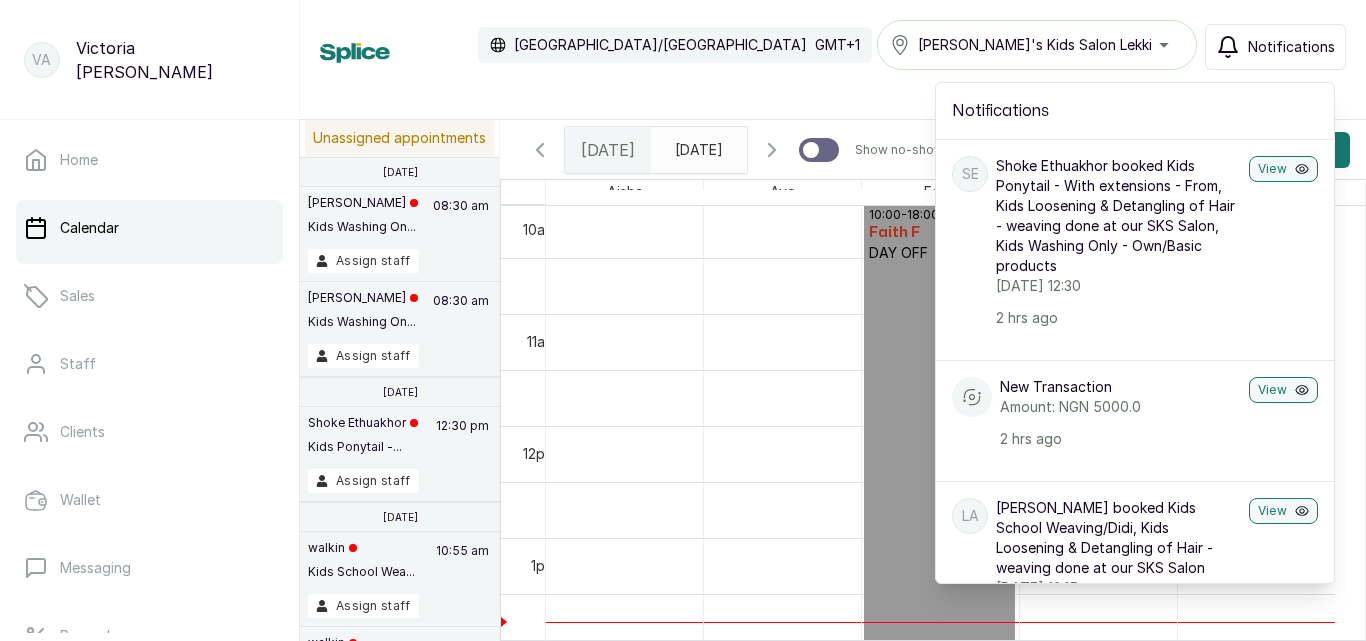 scroll, scrollTop: 1069, scrollLeft: 0, axis: vertical 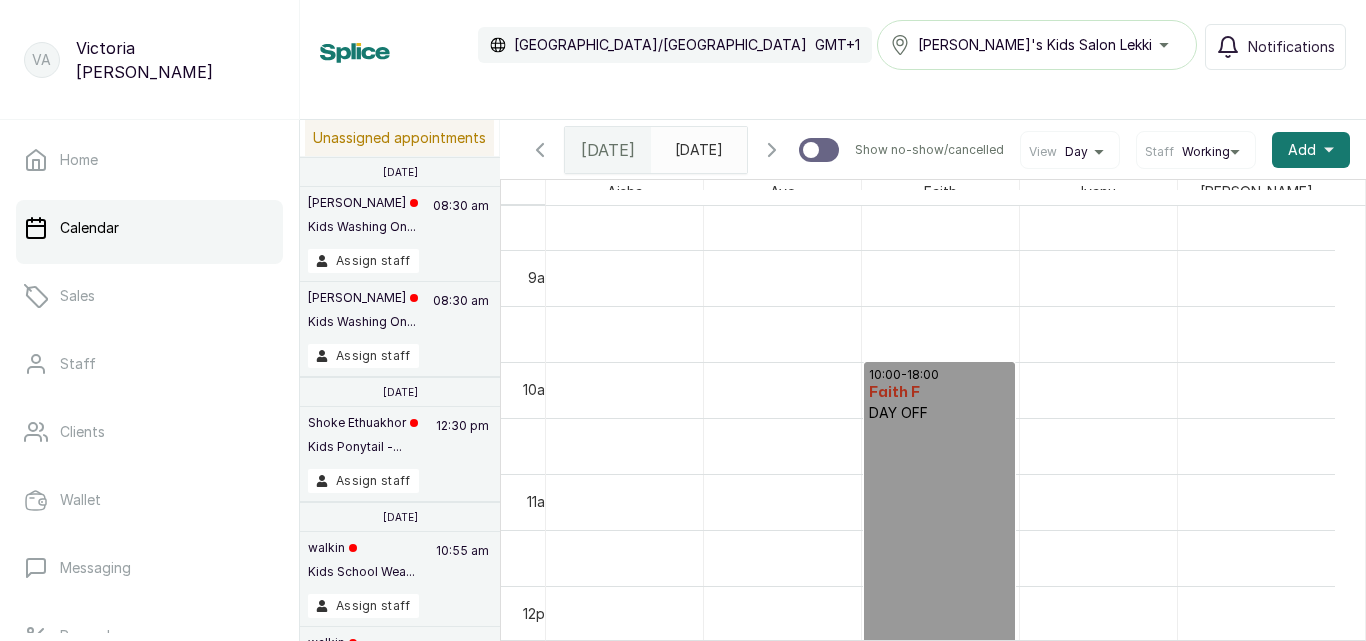 click 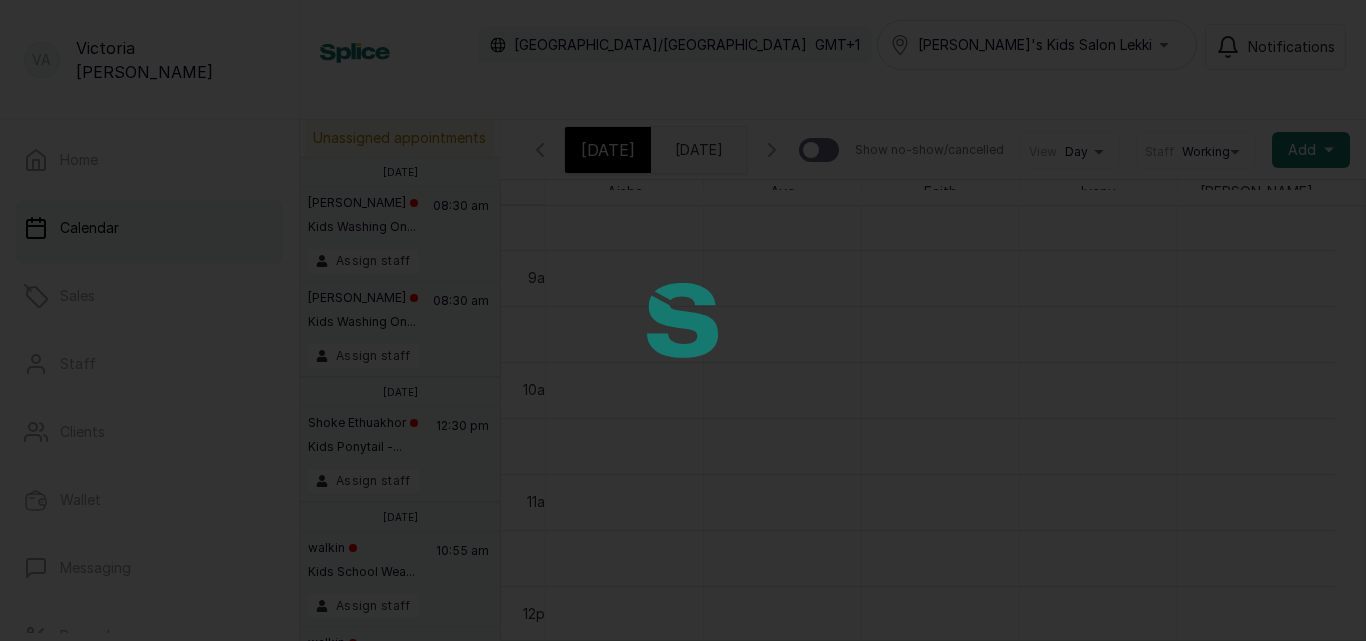 scroll, scrollTop: 673, scrollLeft: 0, axis: vertical 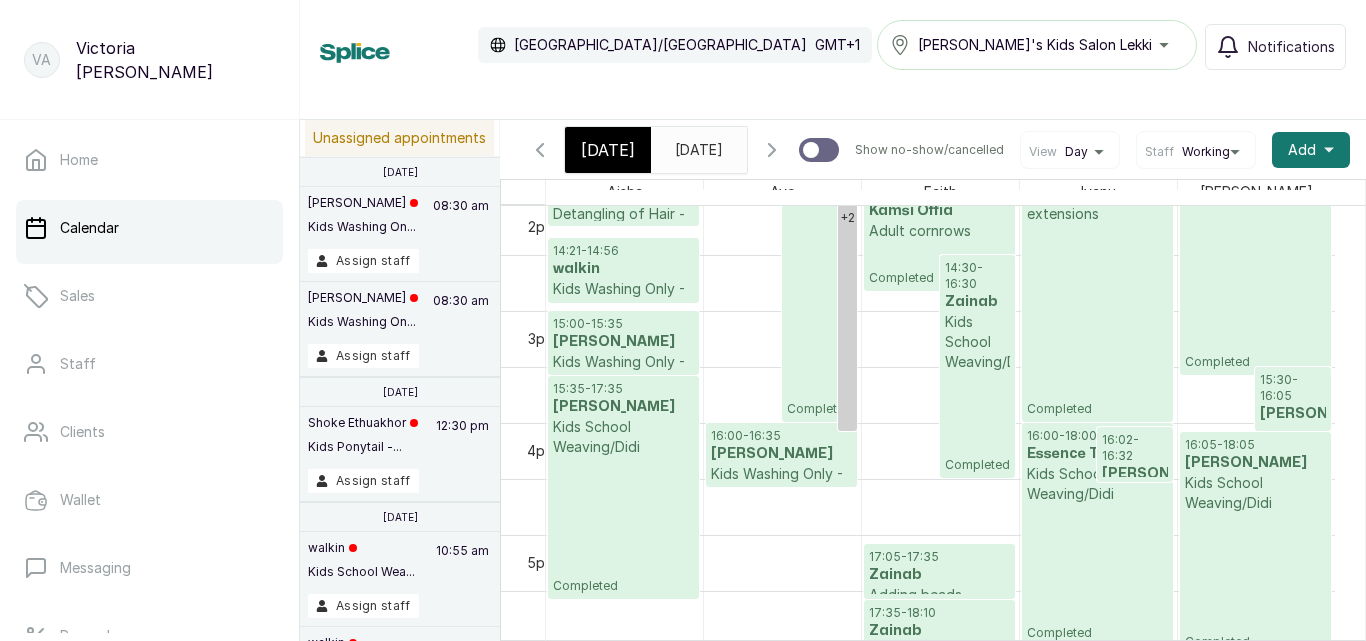 click 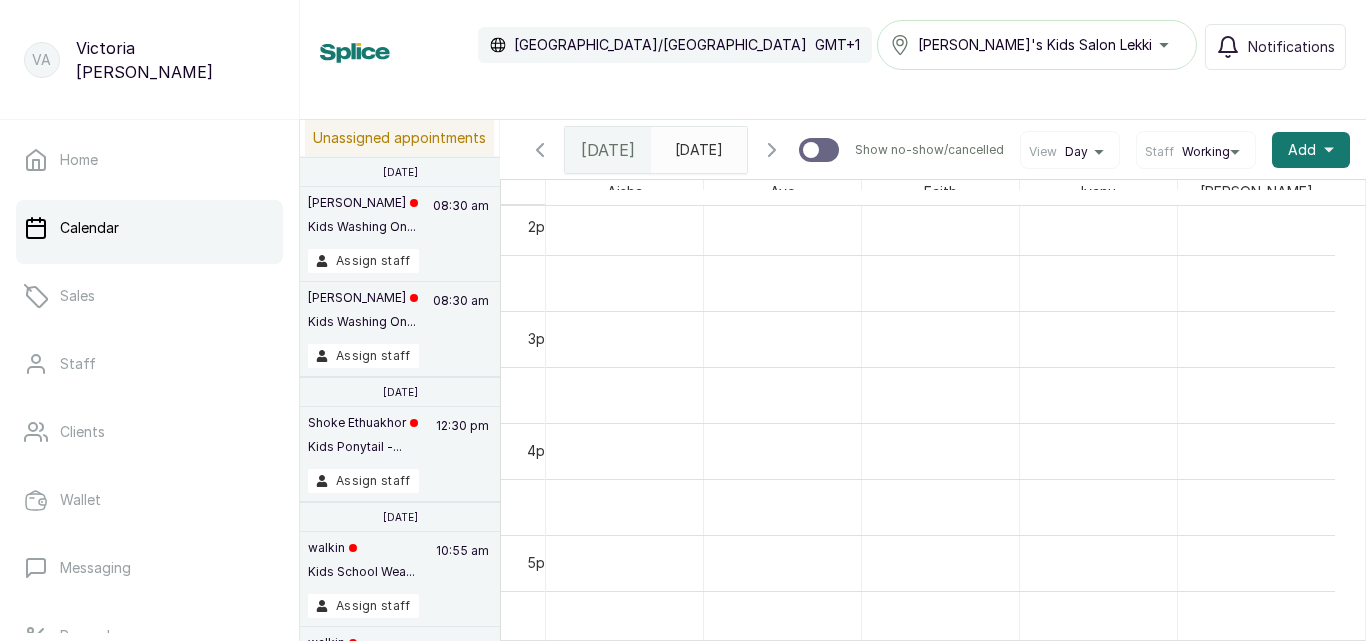 scroll, scrollTop: 673, scrollLeft: 0, axis: vertical 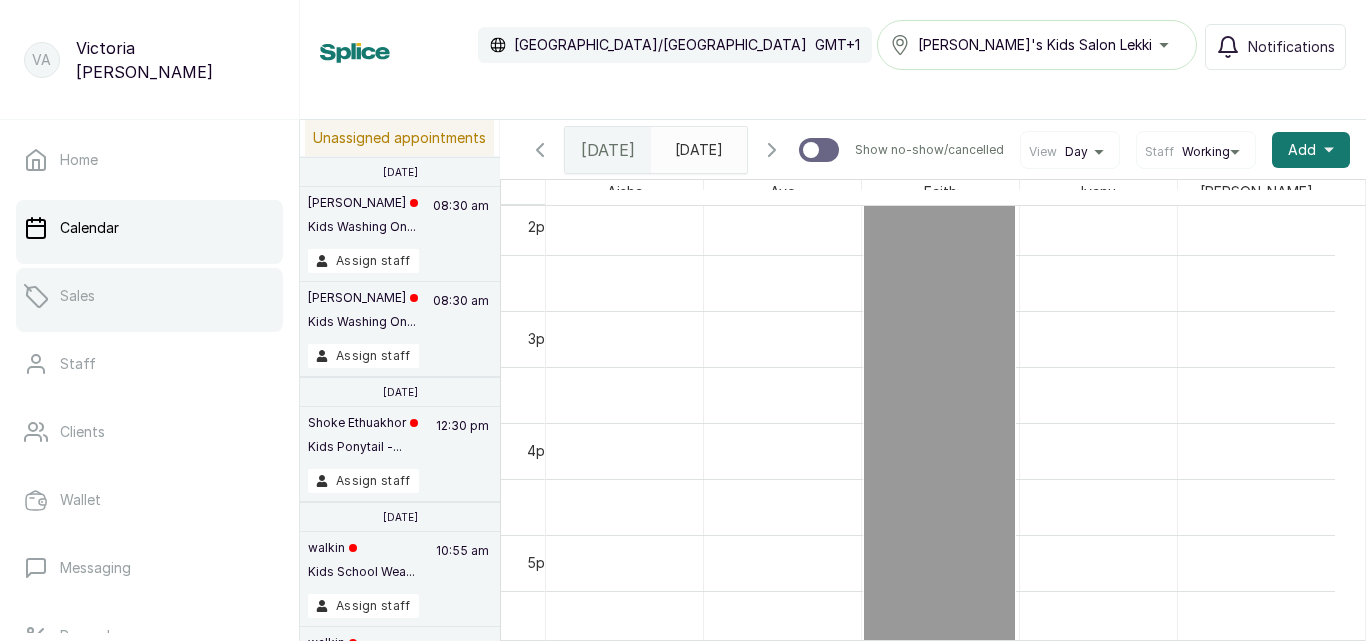 click on "Sales" at bounding box center (149, 296) 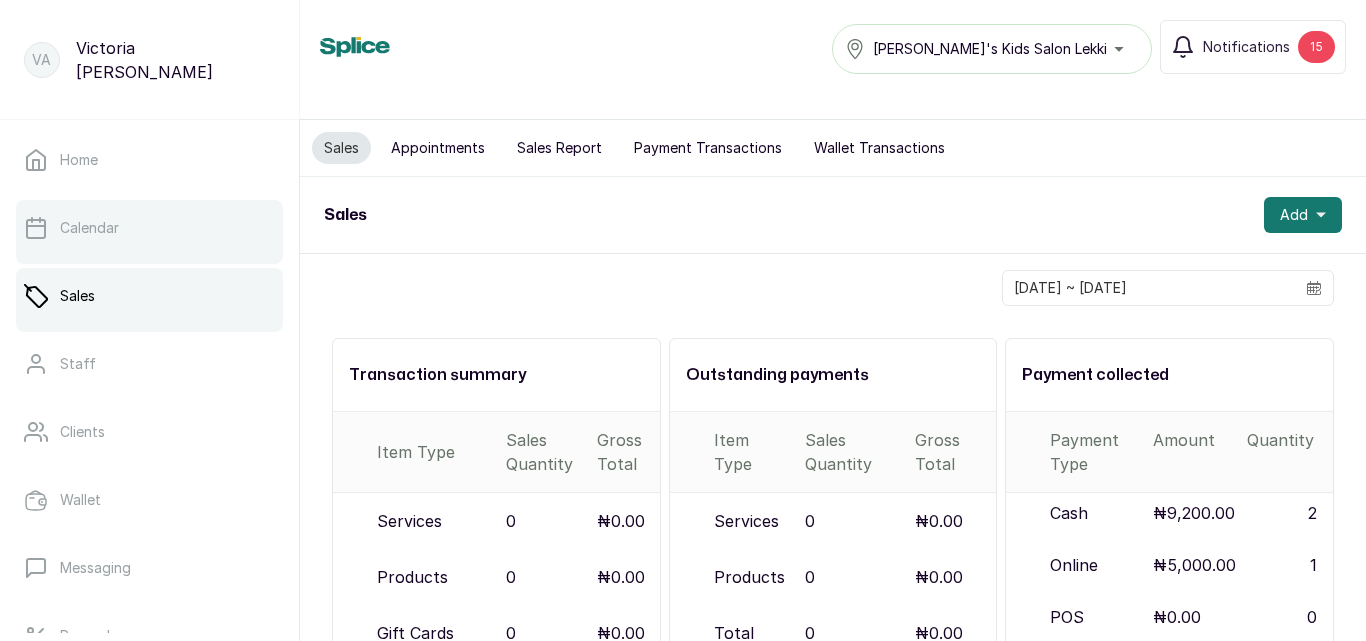 click on "Calendar" at bounding box center (149, 228) 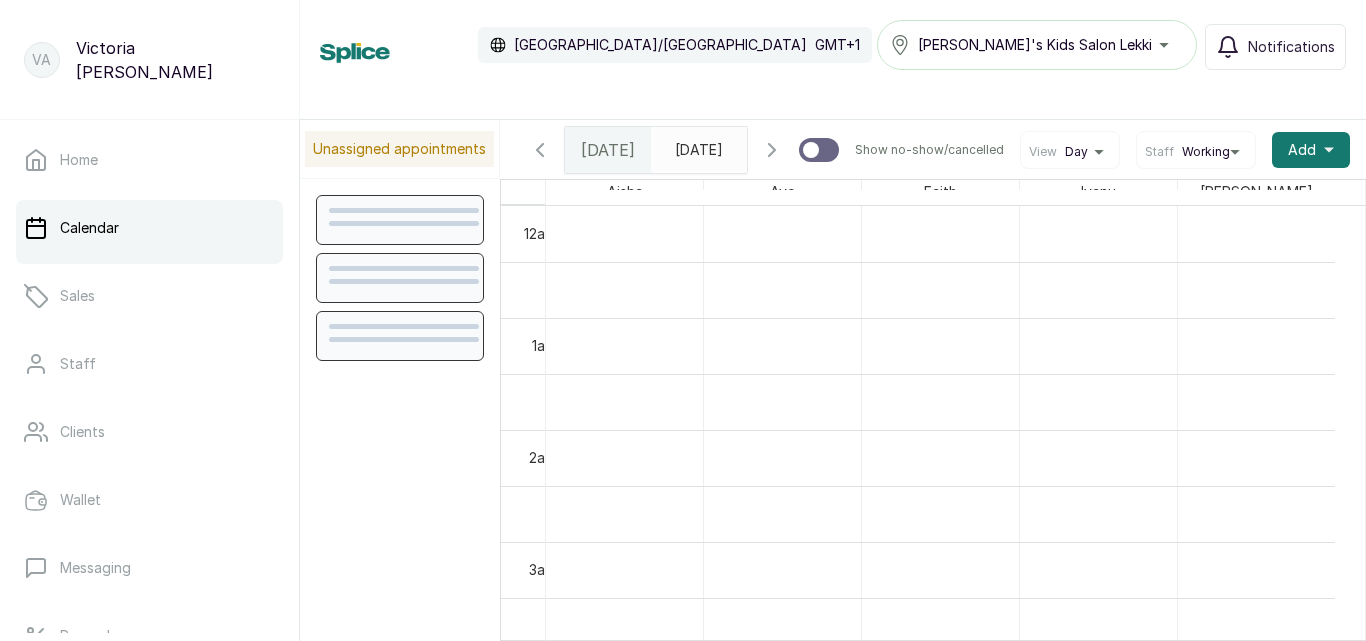 scroll, scrollTop: 673, scrollLeft: 0, axis: vertical 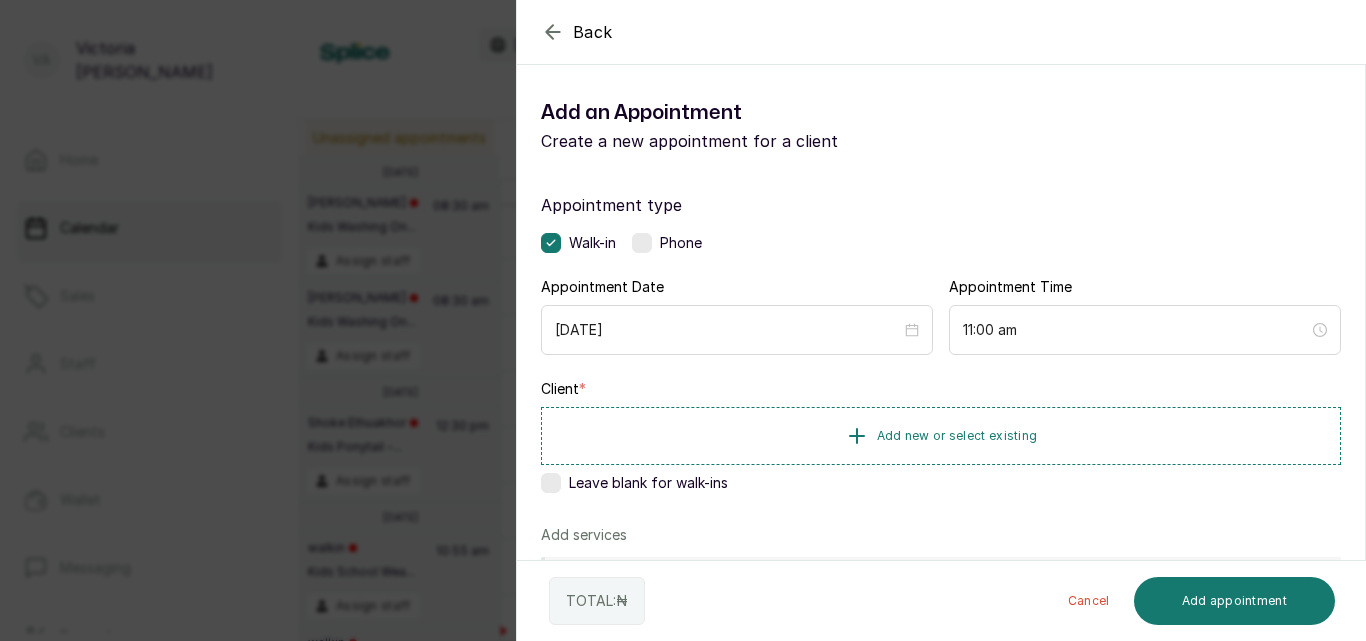 click 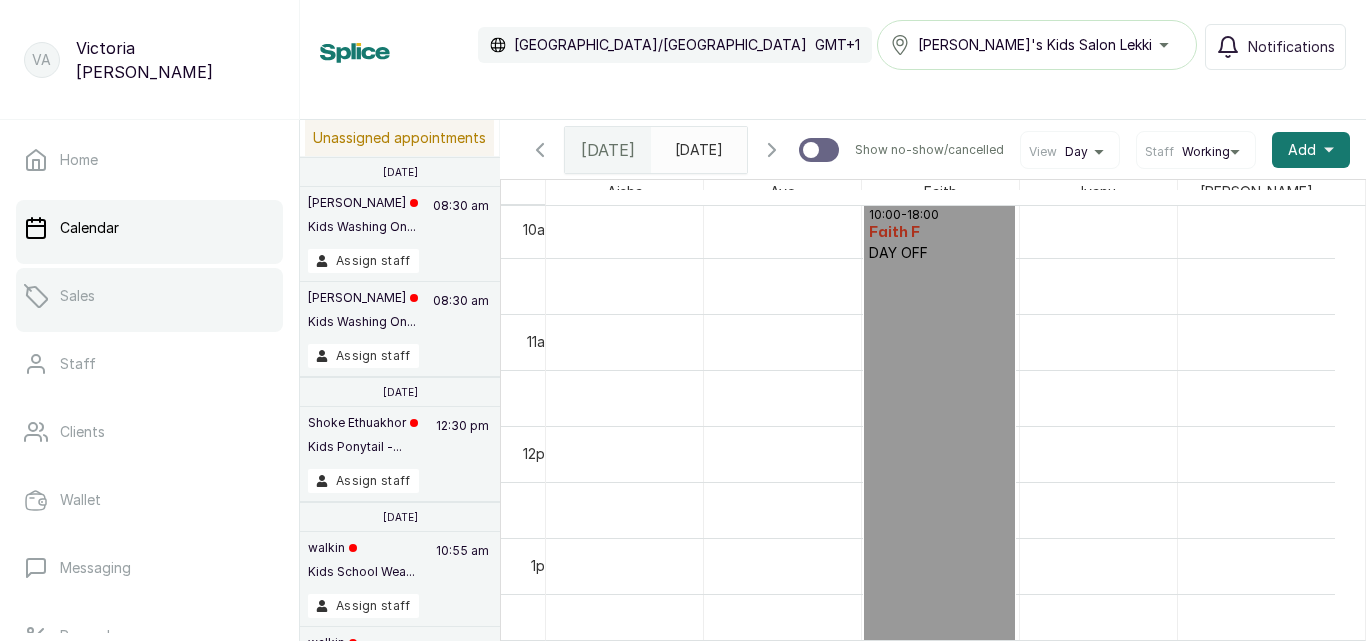 click on "Sales" at bounding box center (77, 296) 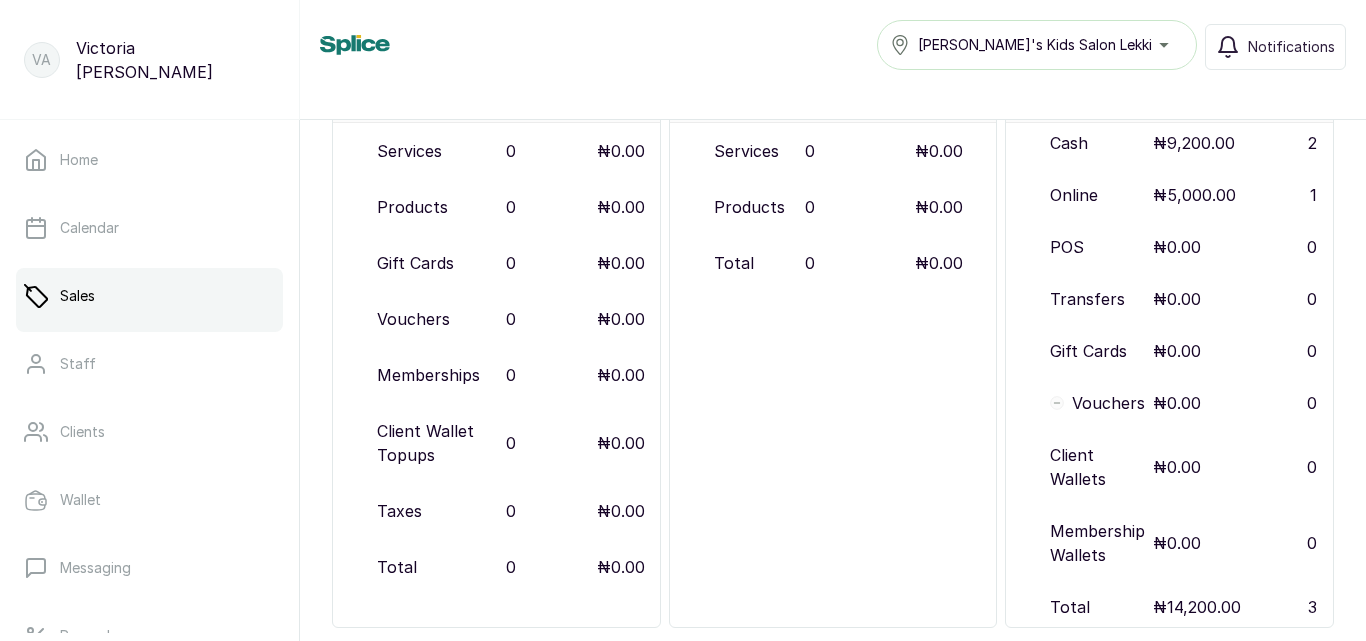 scroll, scrollTop: 373, scrollLeft: 0, axis: vertical 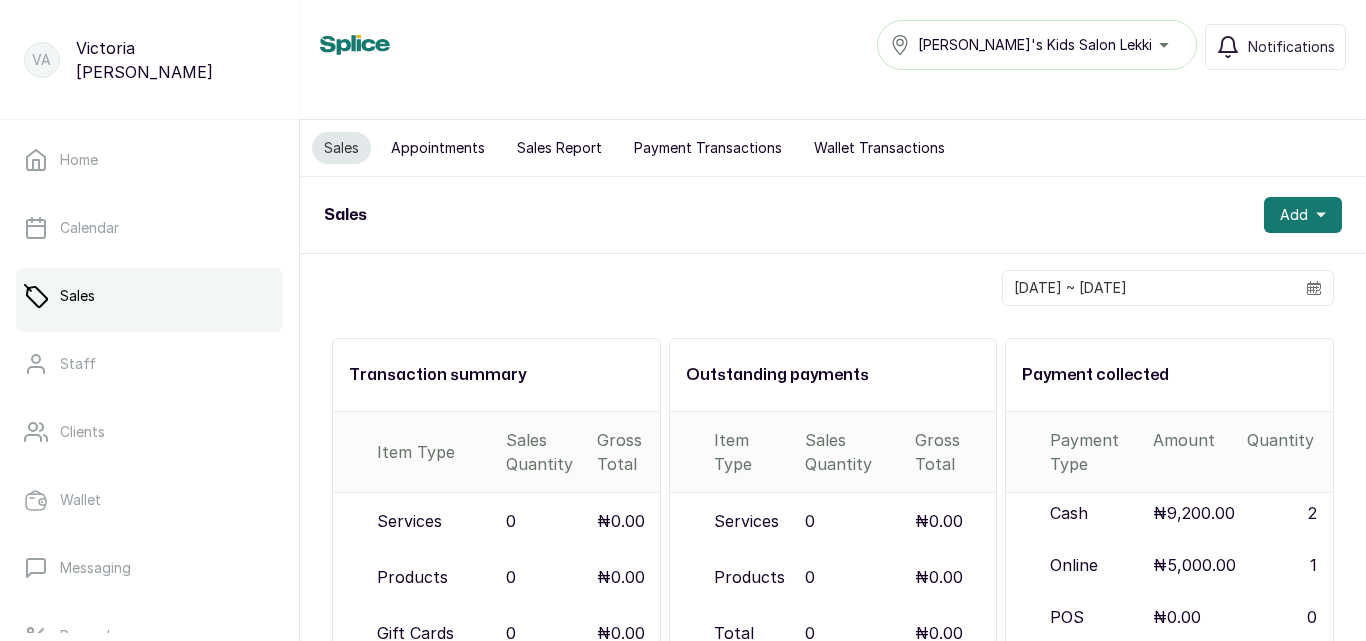click on "Sales Report" at bounding box center (559, 148) 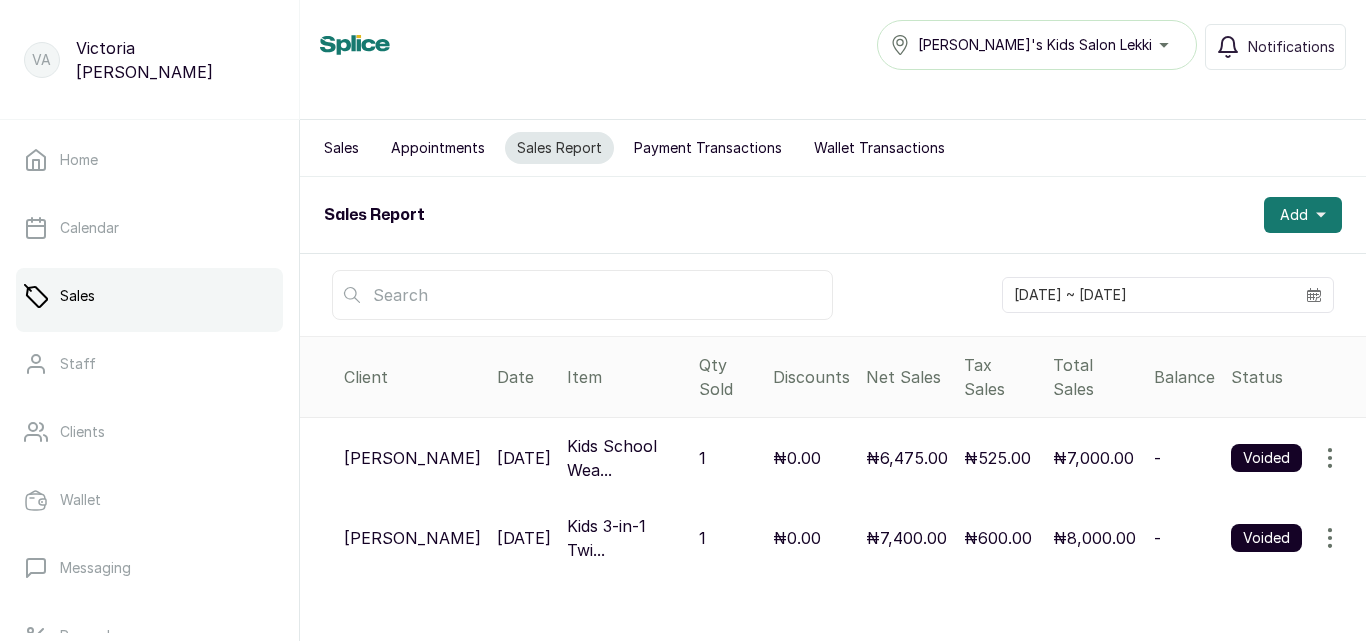 click 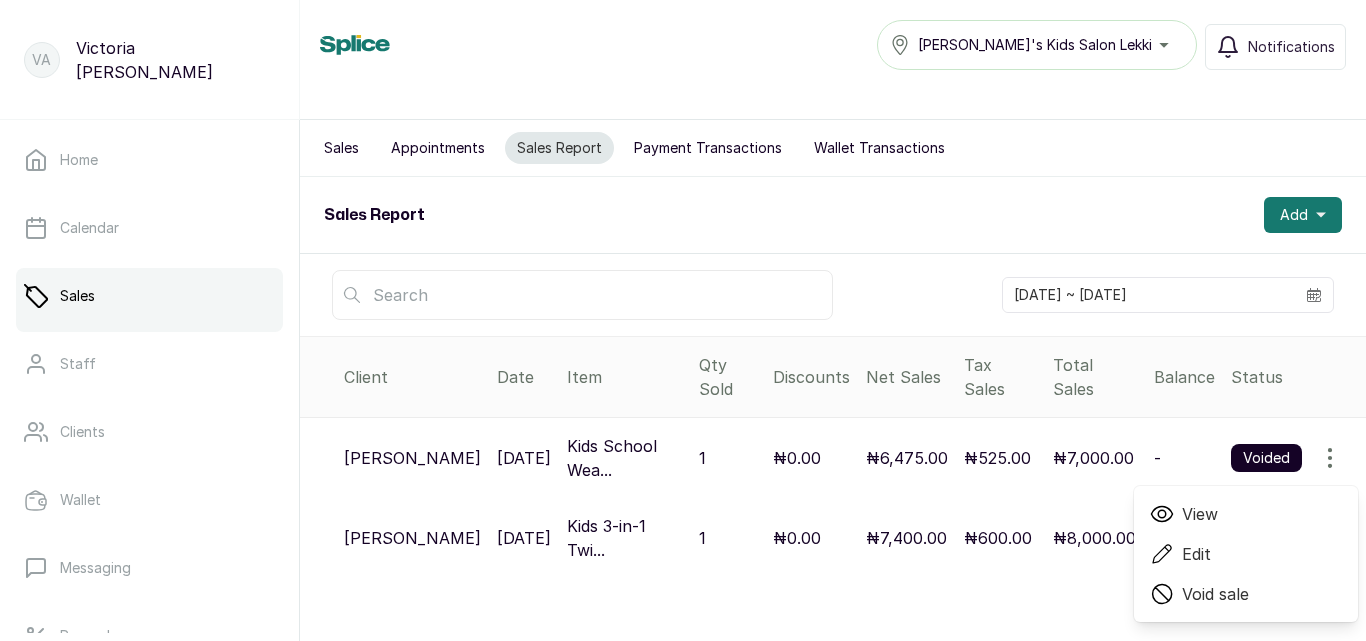 click on "[DATE] ~ [DATE]" at bounding box center [833, 295] 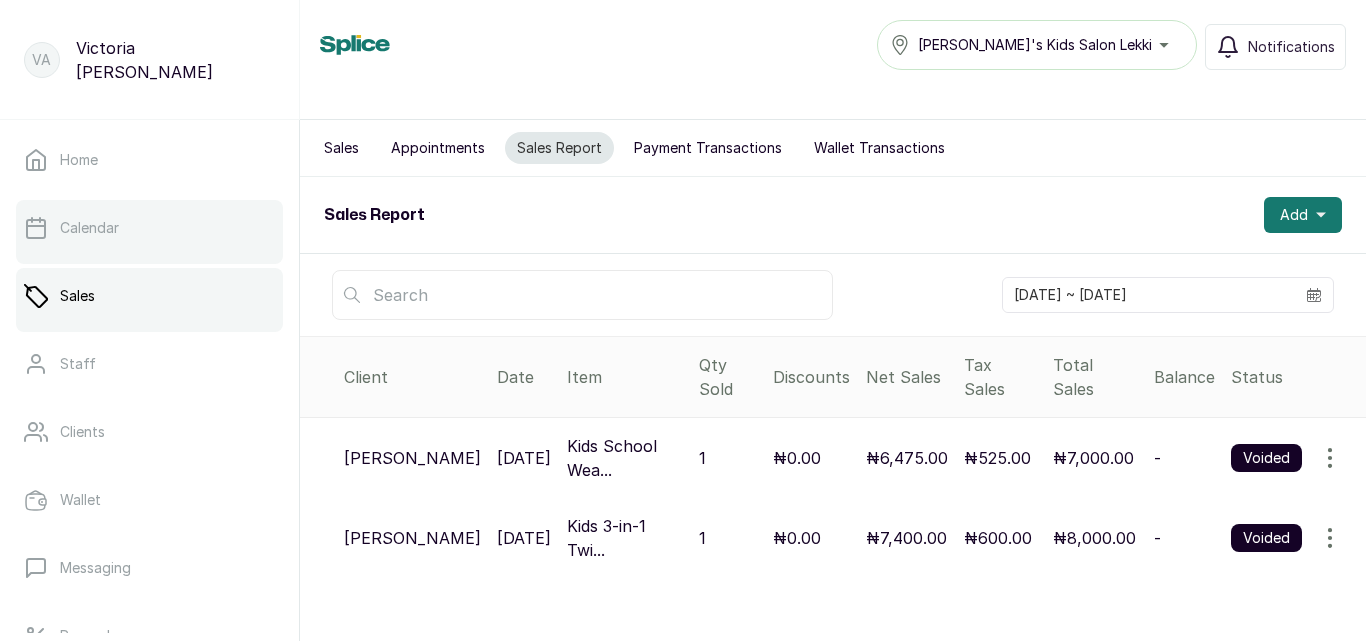click on "Calendar" at bounding box center [89, 228] 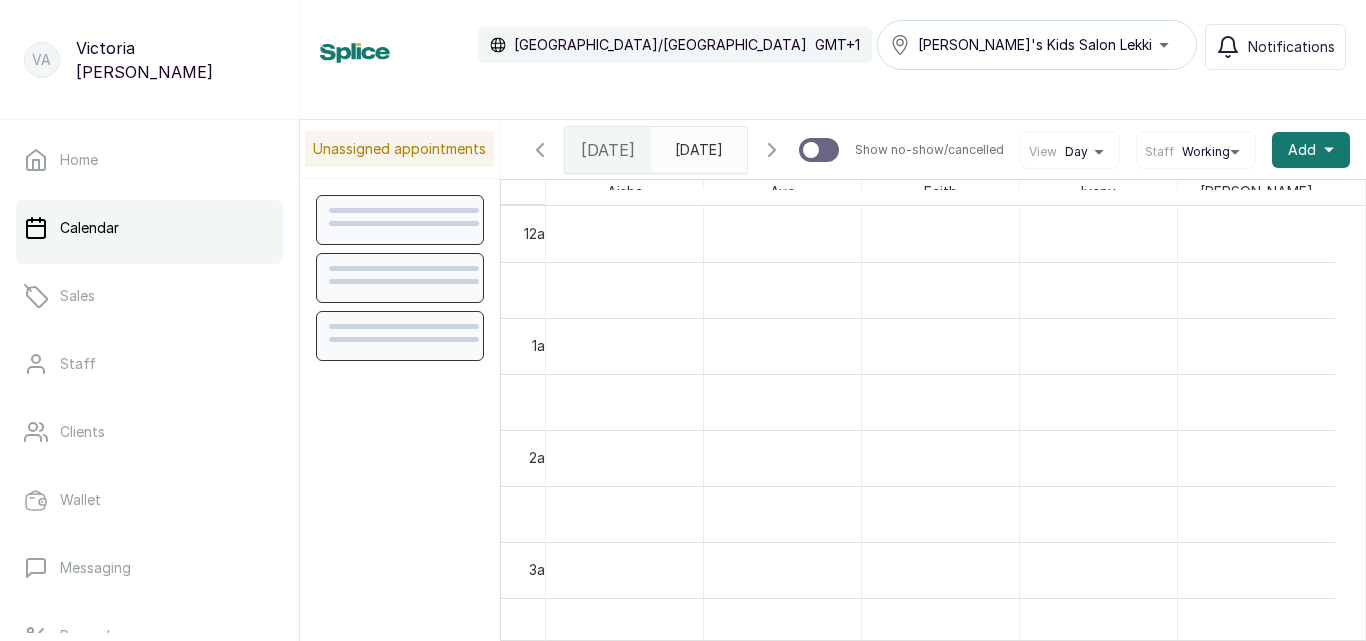 scroll, scrollTop: 673, scrollLeft: 0, axis: vertical 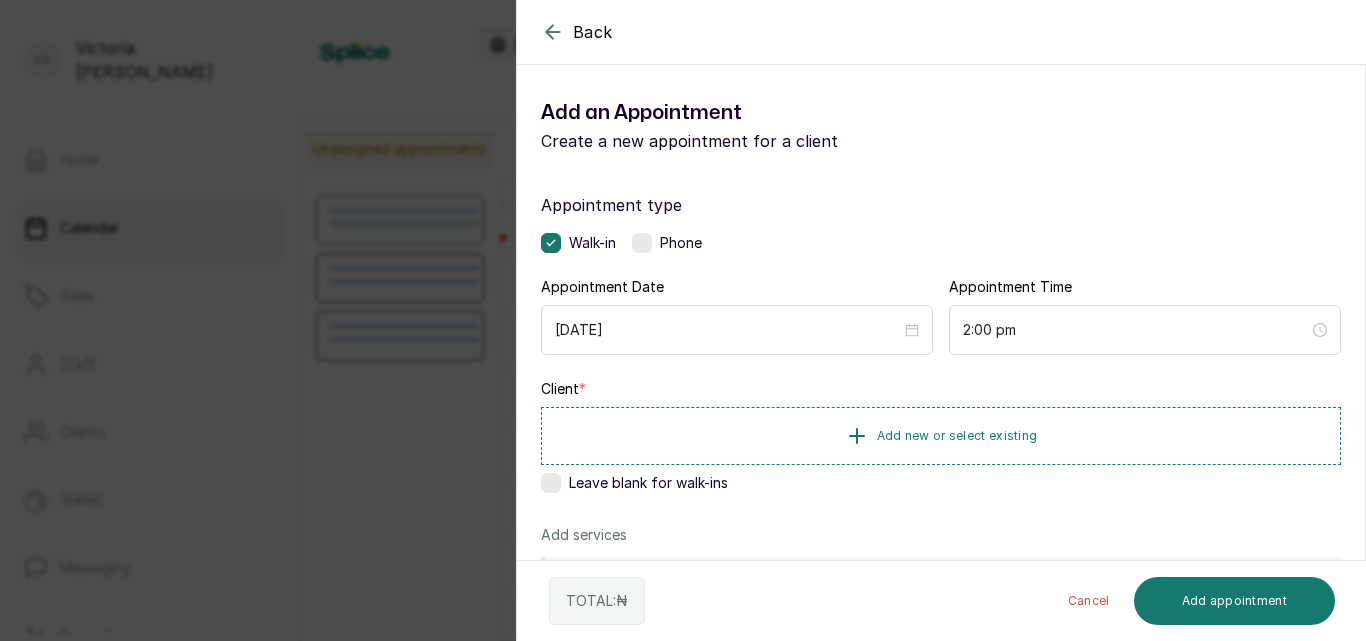 click on "Phone" at bounding box center (667, 243) 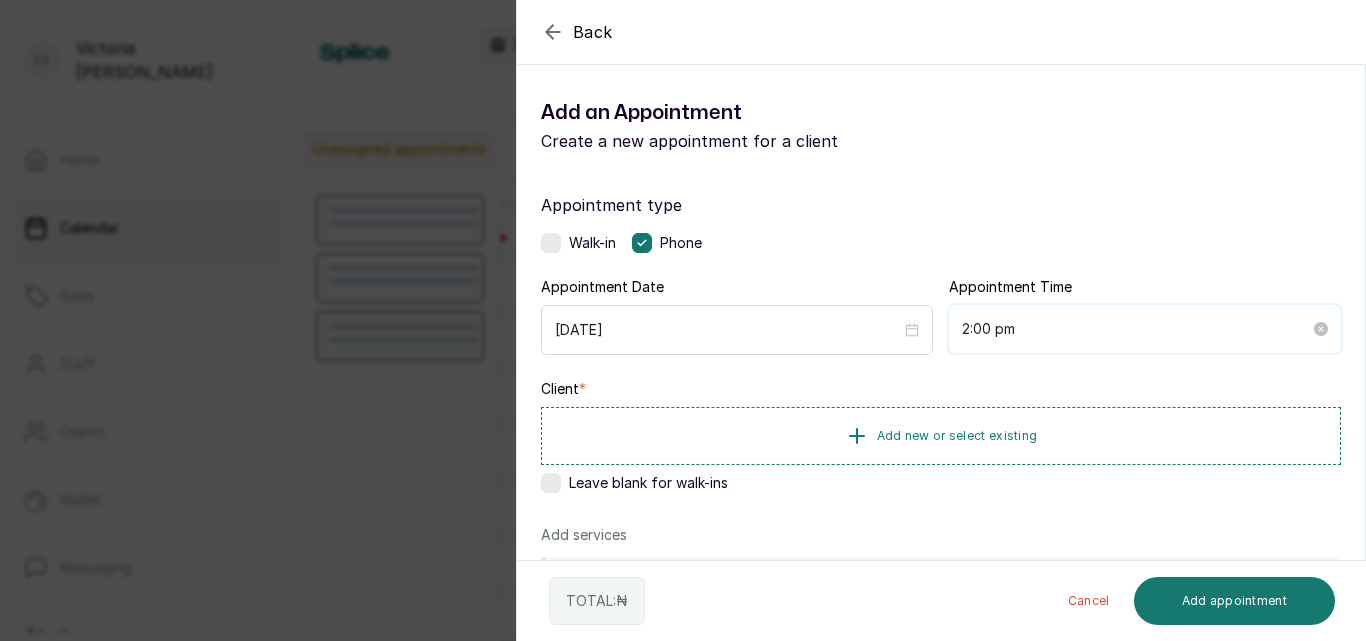 click on "2:00 pm" at bounding box center (1136, 329) 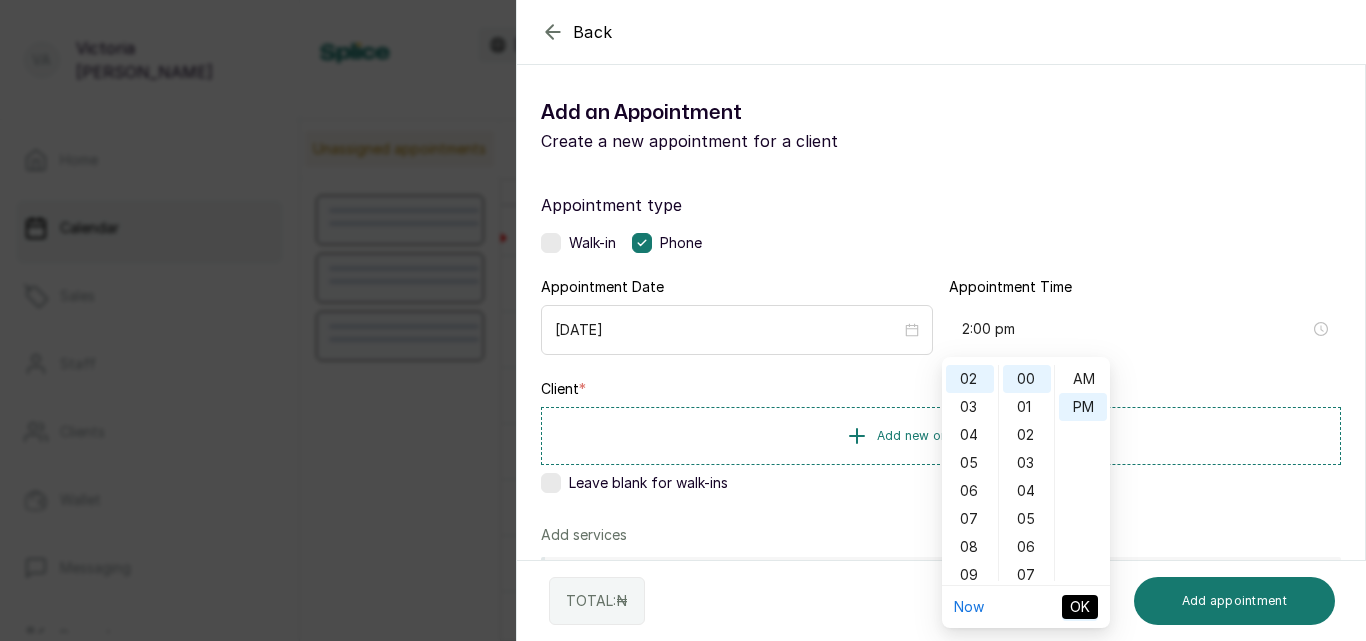 click on "Appointment type Walk-in Phone Appointment Date [DATE] Appointment Time 2:00 pm Client * Add new or select existing Leave blank for walk-ins  Add services   No Services added Add service  Add products   No Products added Add product Add Extra Charge Add promo code Add discount Note 1000 of 1000 characters left" at bounding box center (941, 574) 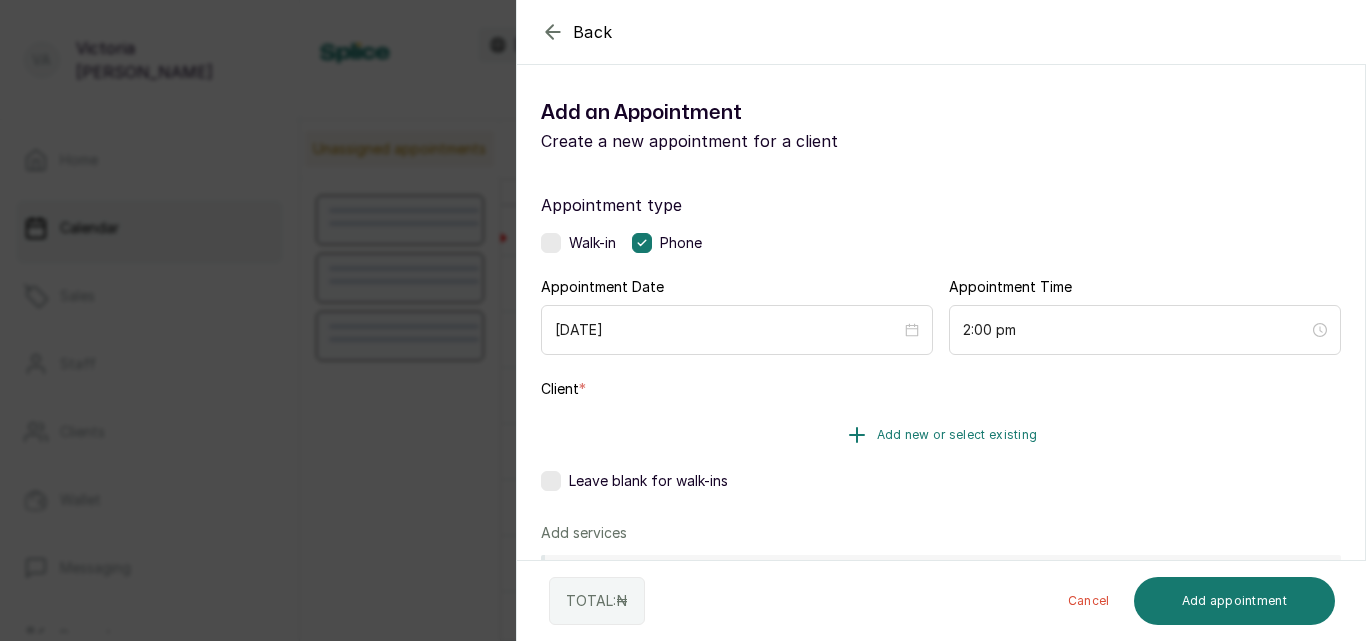 click on "Add new or select existing" at bounding box center [957, 435] 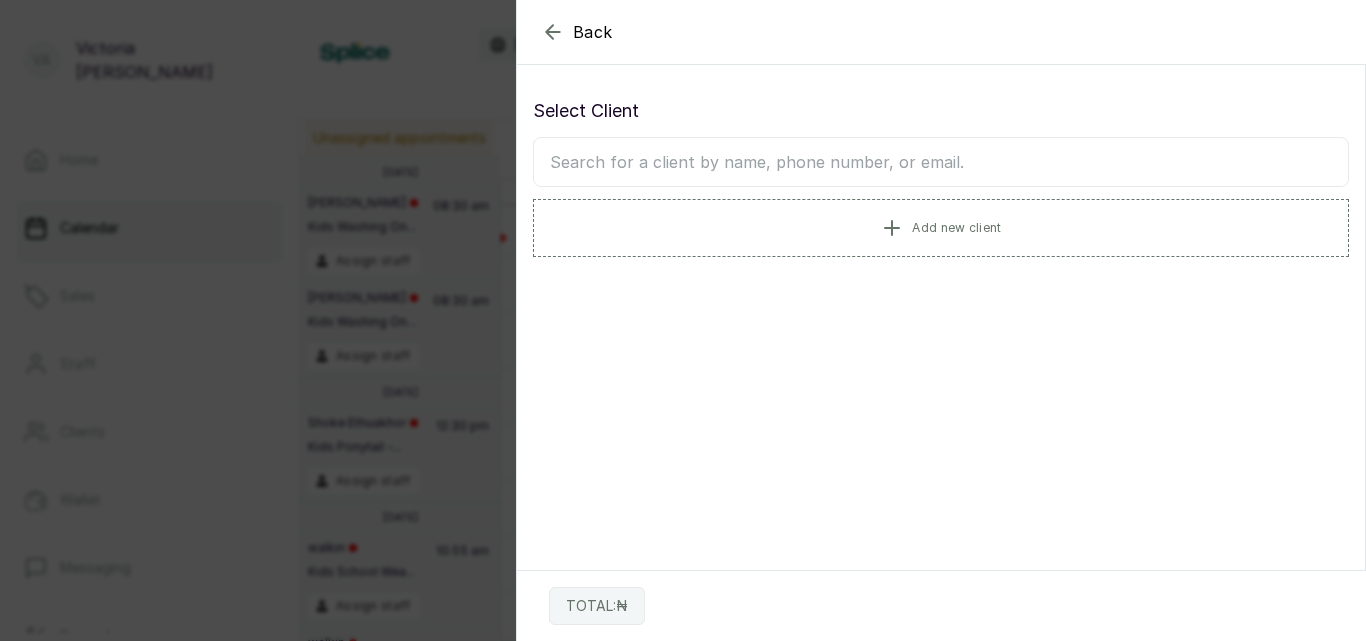 click at bounding box center [941, 162] 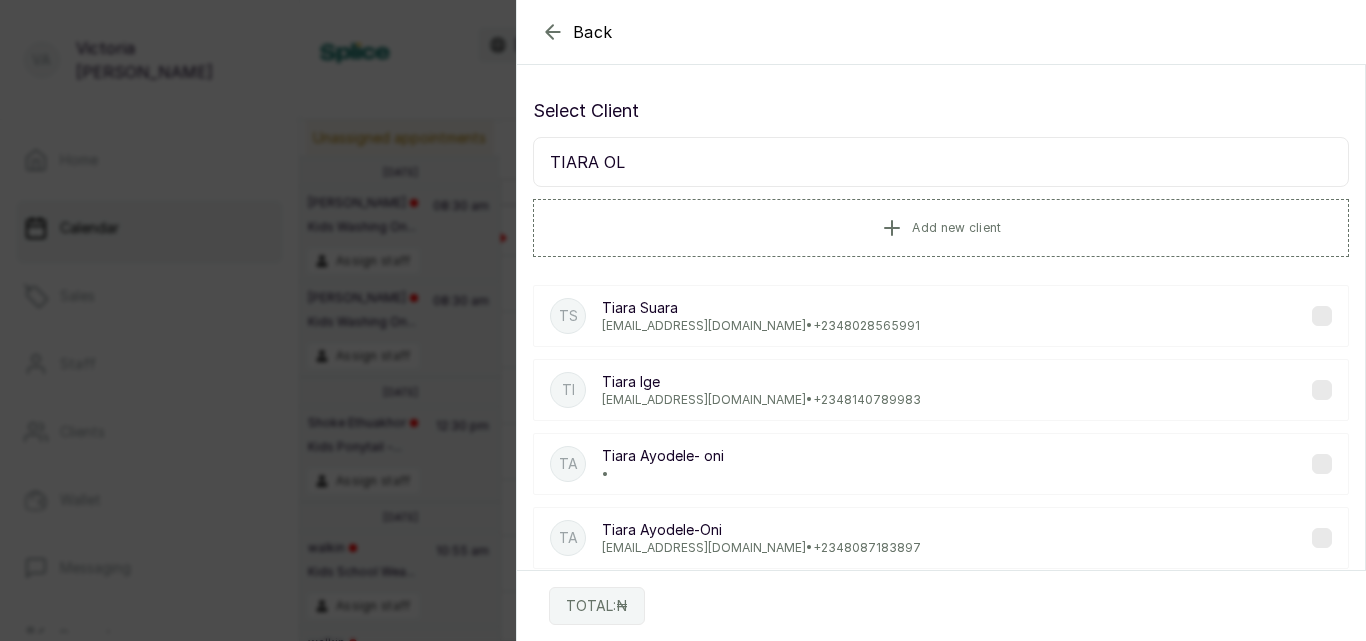type on "TIARA OLU" 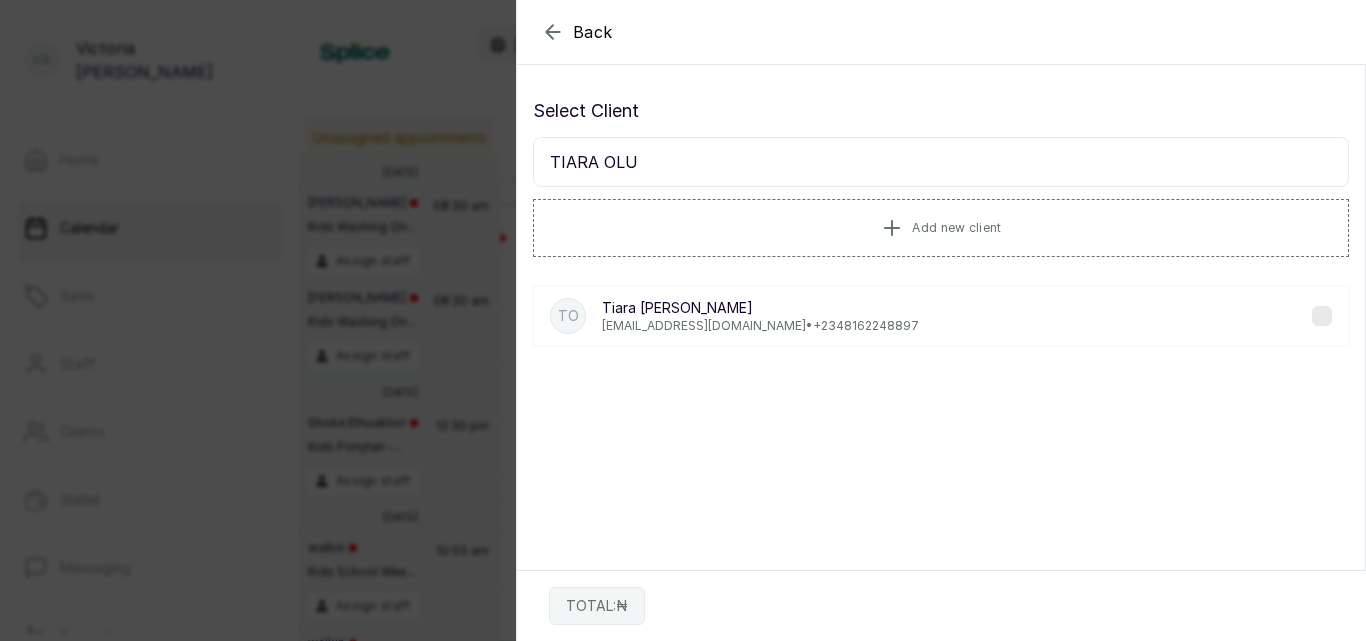 click on "[PERSON_NAME]" at bounding box center [760, 308] 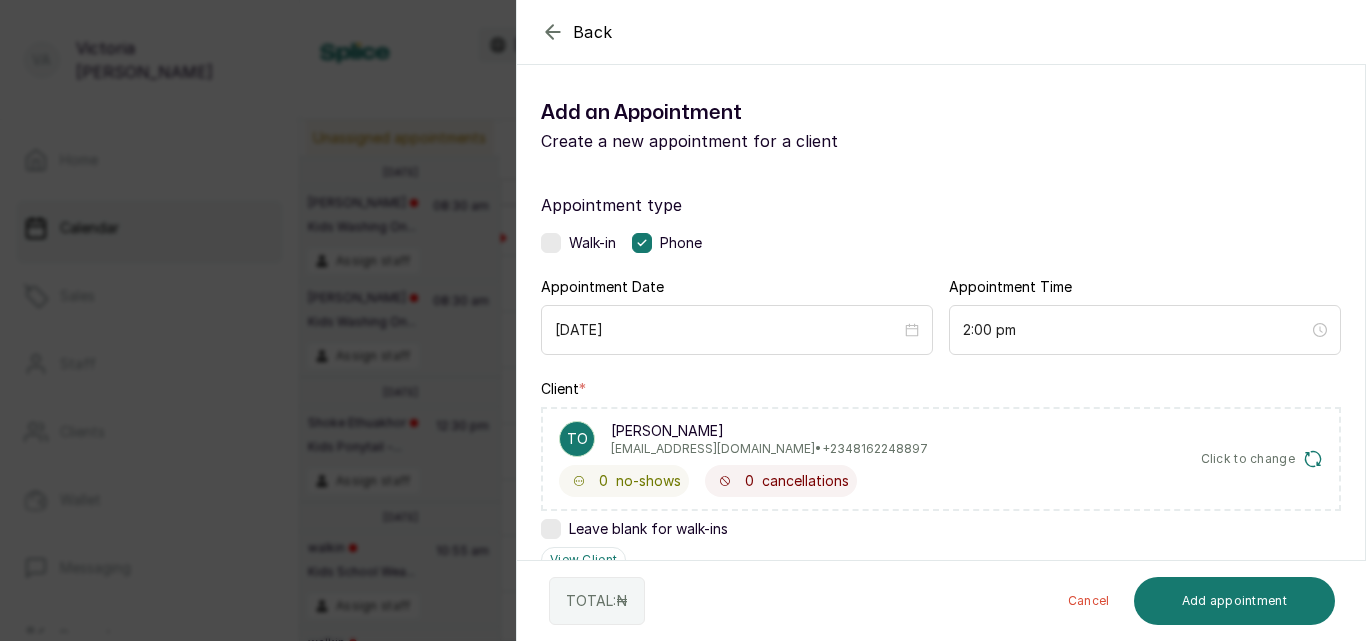 scroll, scrollTop: 491, scrollLeft: 0, axis: vertical 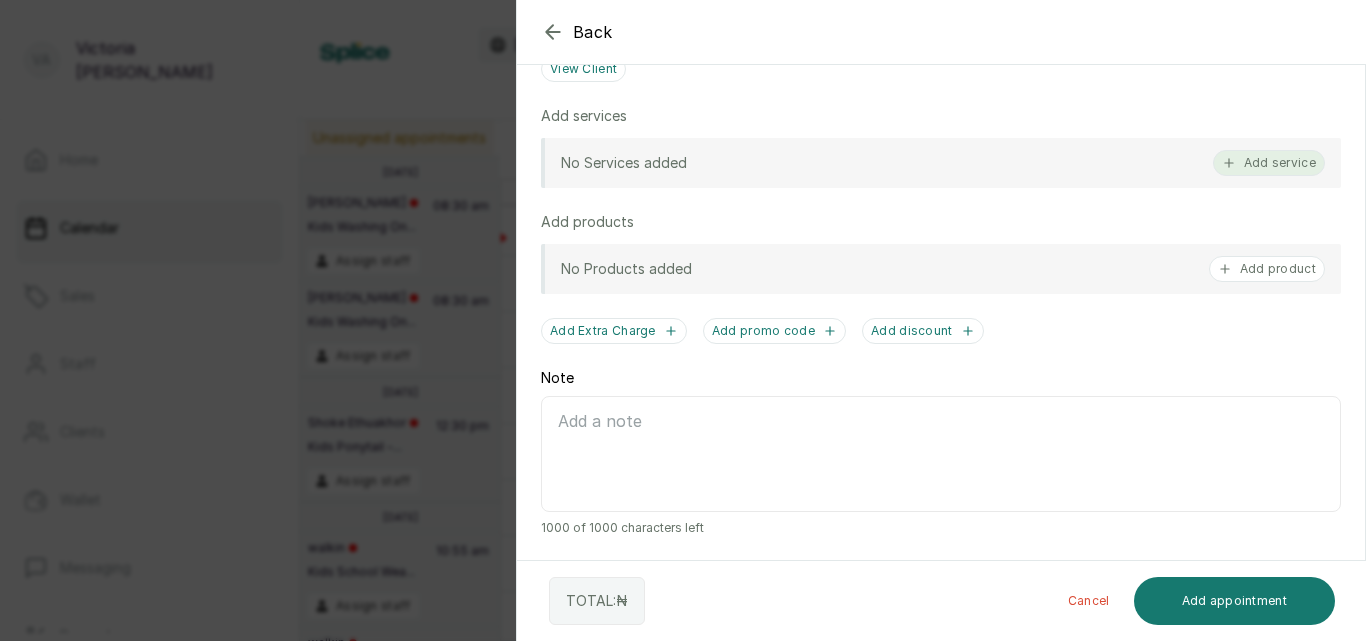click on "Add service" at bounding box center (1269, 163) 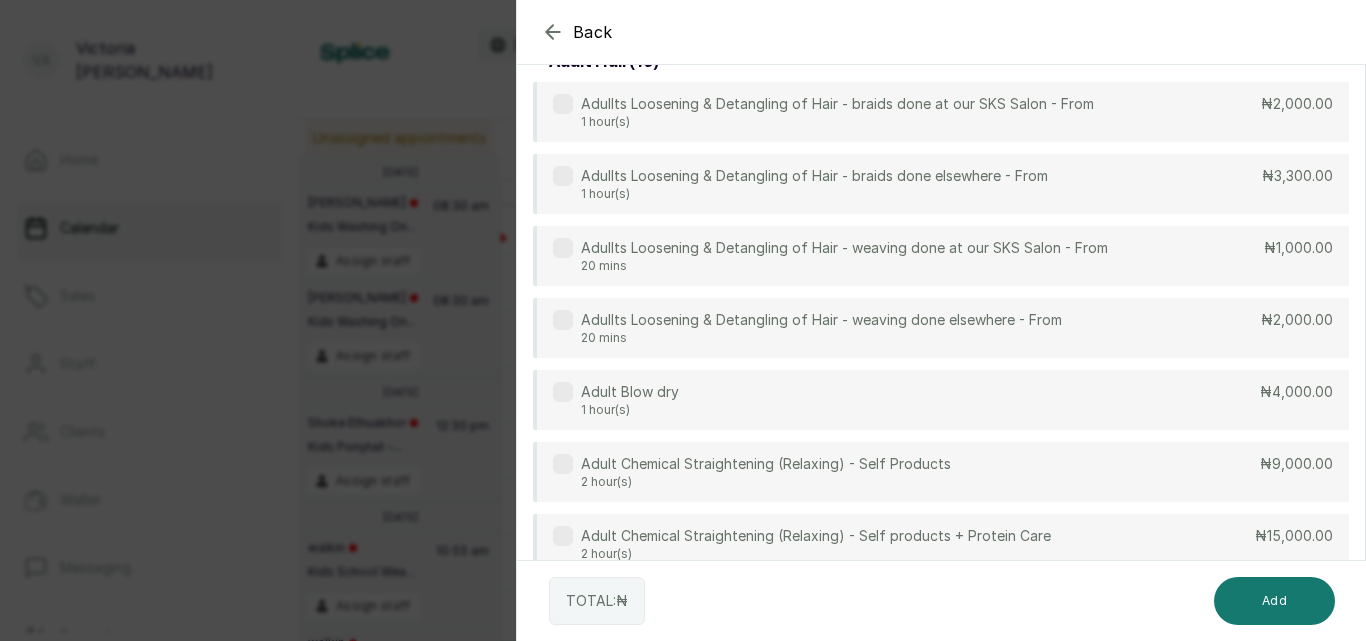 scroll, scrollTop: 80, scrollLeft: 0, axis: vertical 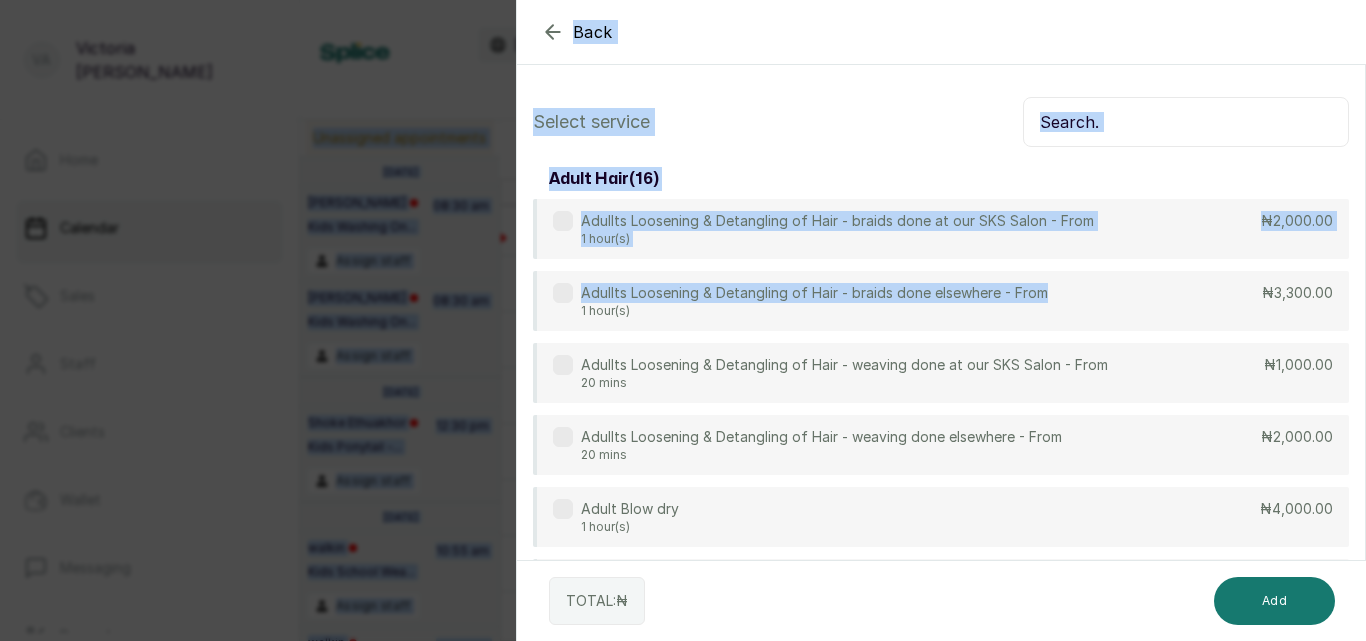 drag, startPoint x: 1008, startPoint y: 174, endPoint x: 968, endPoint y: 68, distance: 113.296074 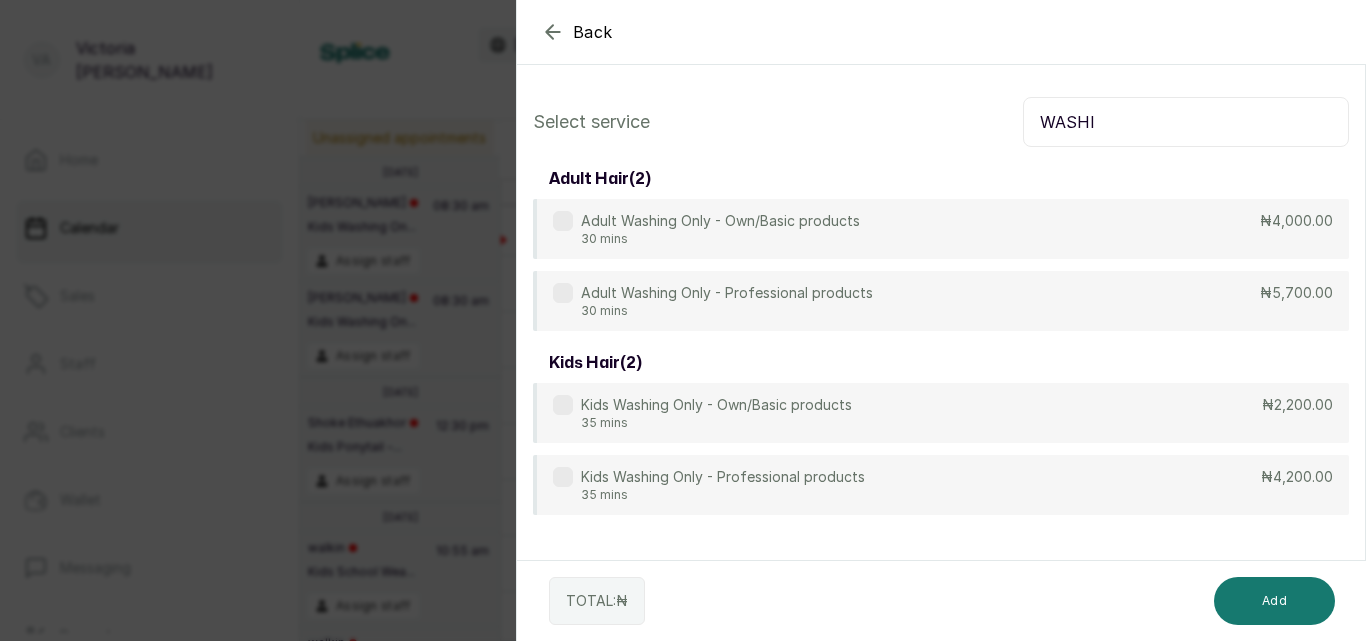 click on "Kids Washing Only  - Professional products 35 mins ₦4,200.00" at bounding box center (941, 485) 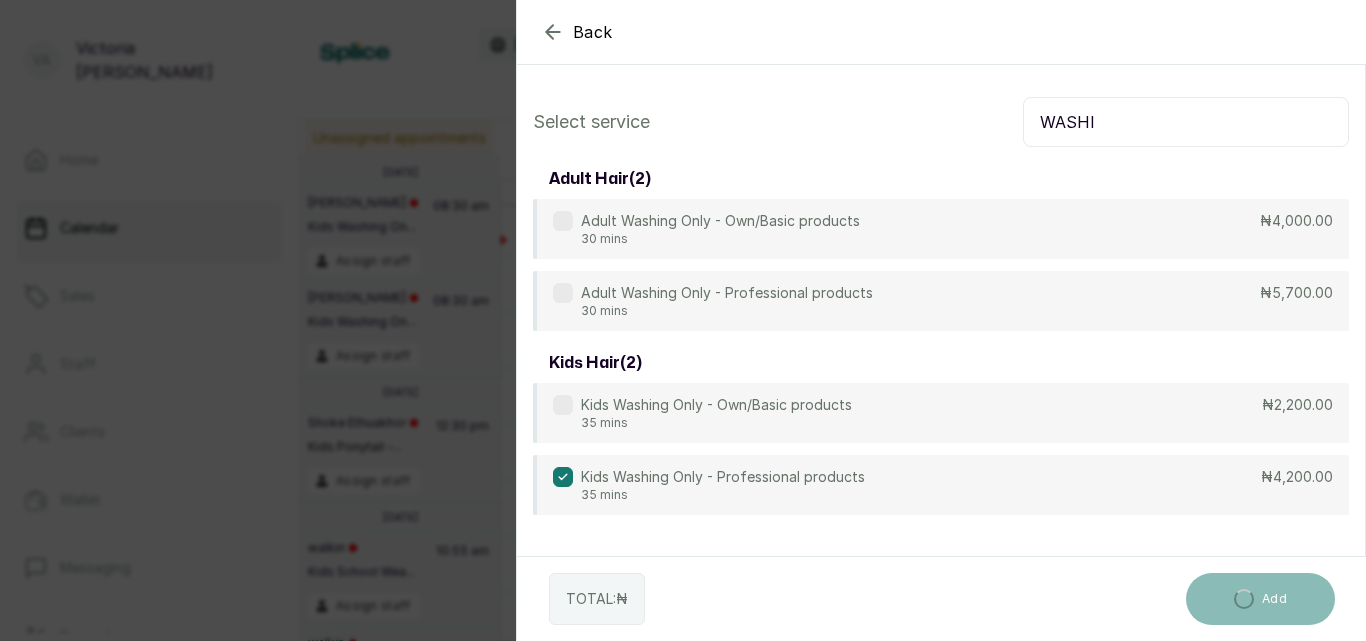 click on "WASHI" at bounding box center (1186, 122) 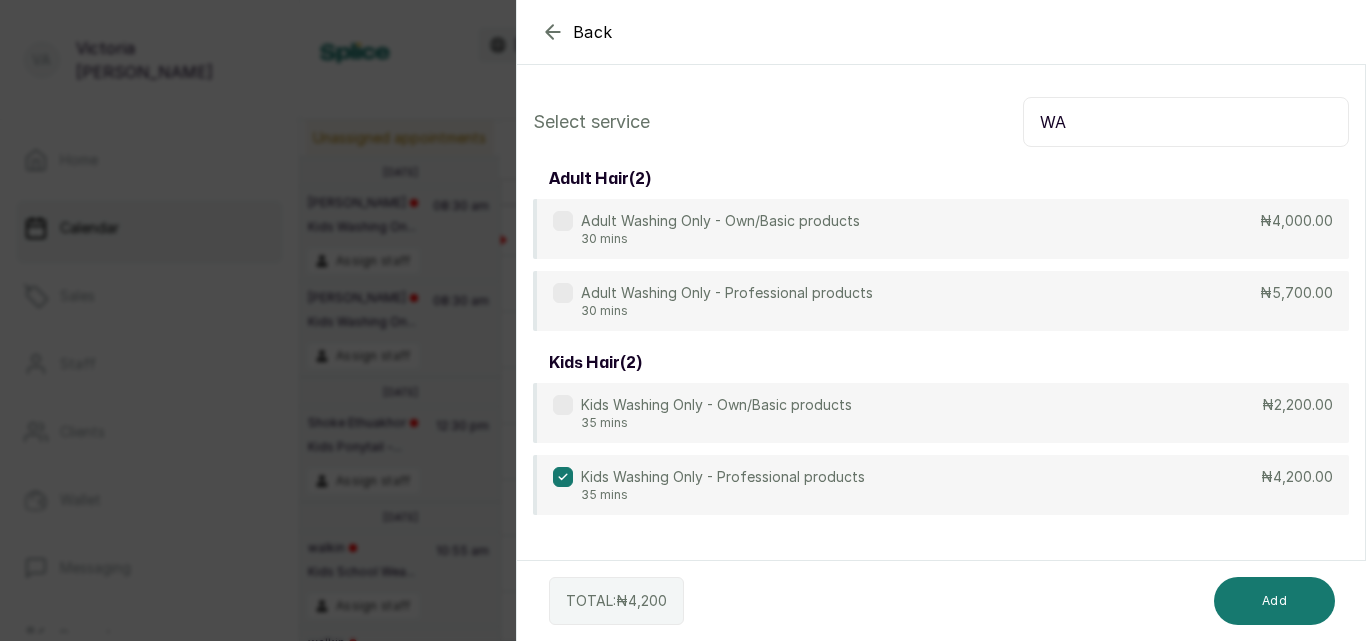 type on "W" 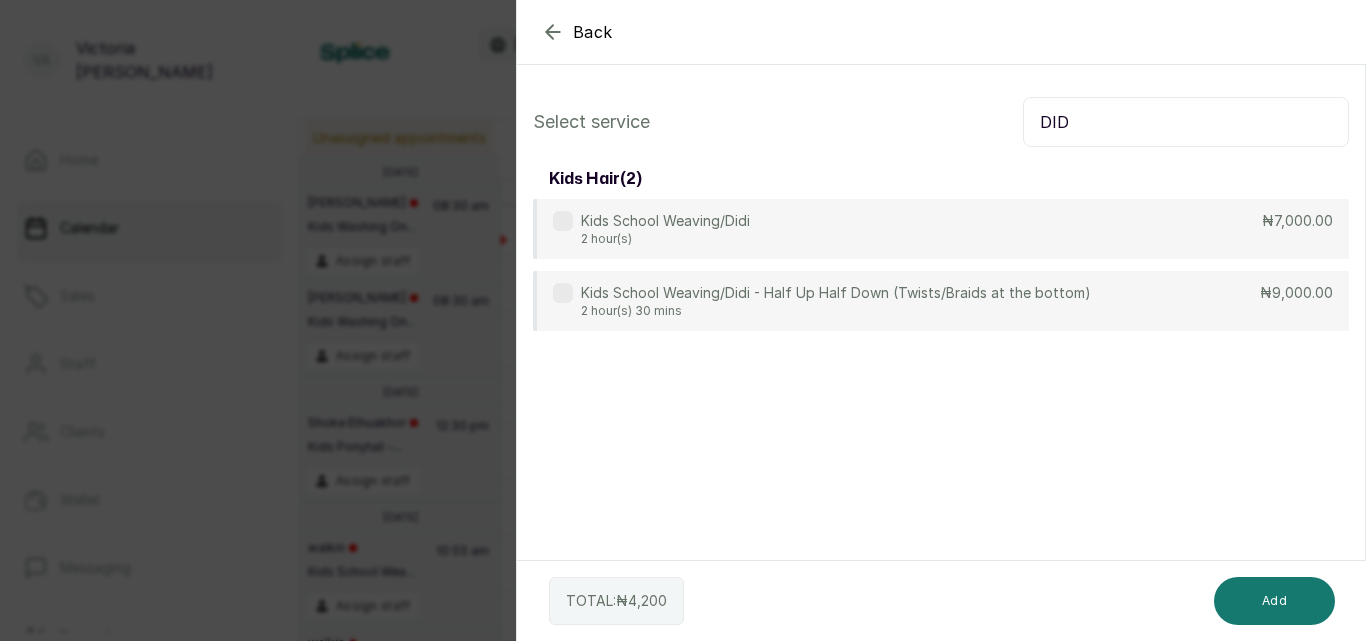 type on "DID" 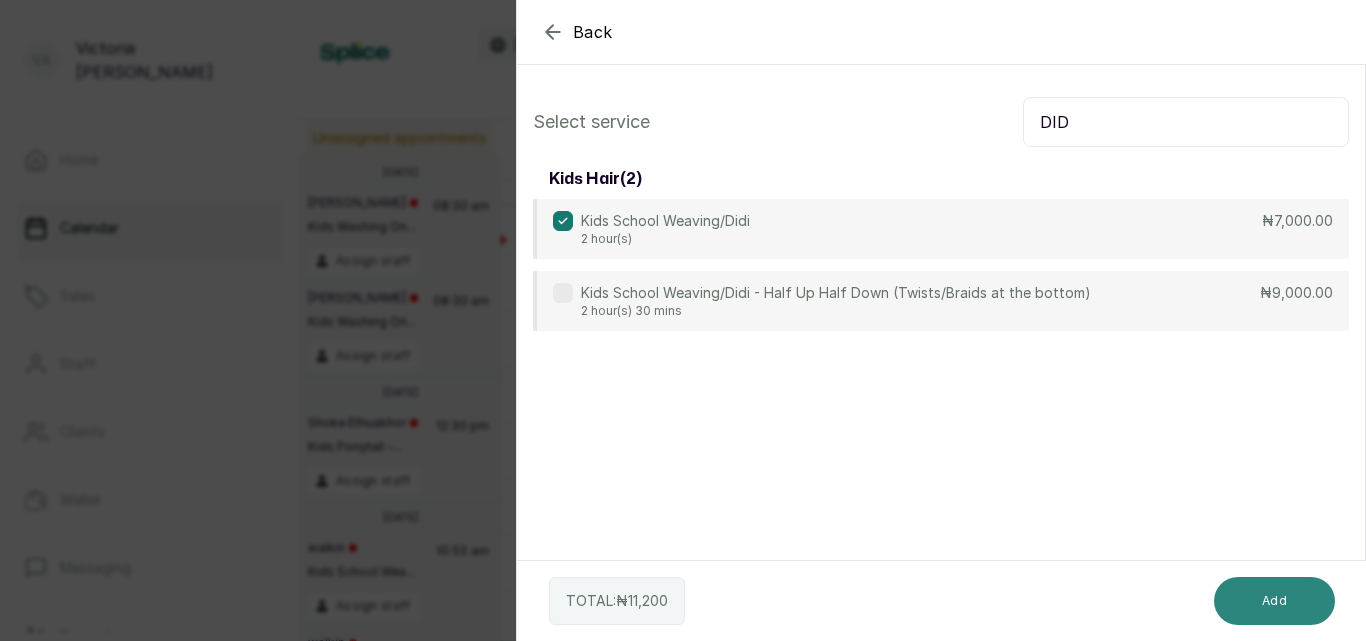 click on "Add" at bounding box center (1274, 601) 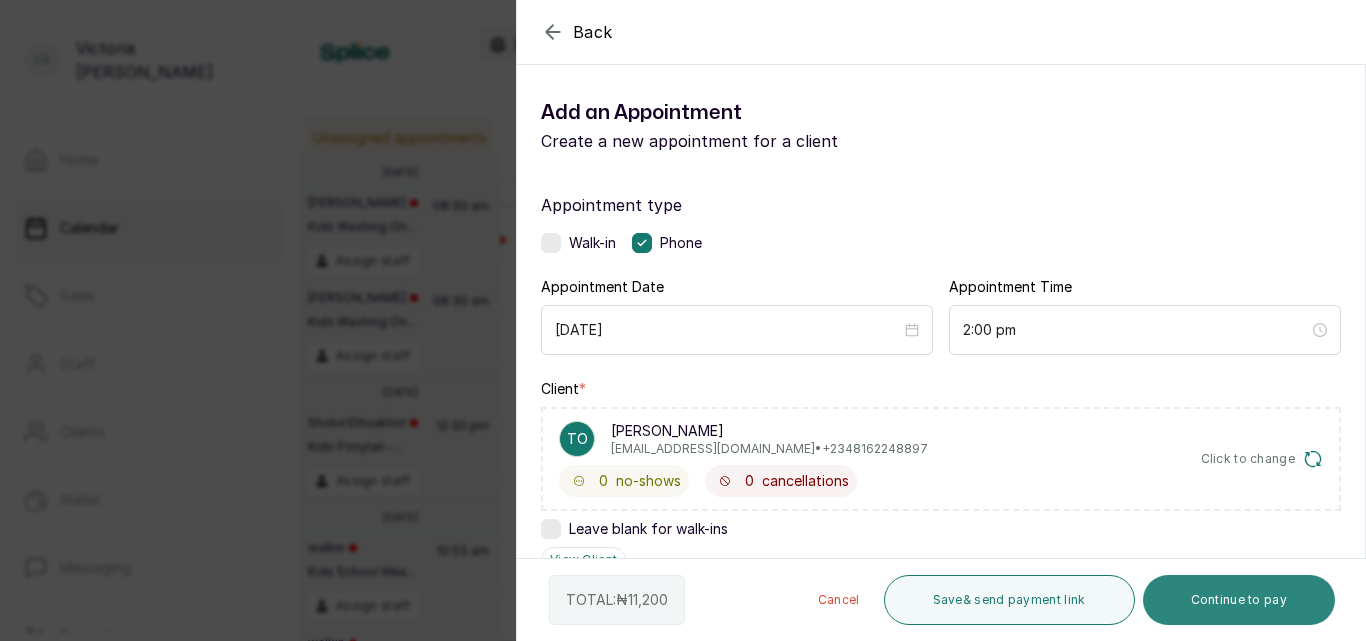click on "Continue to pay" at bounding box center (1239, 600) 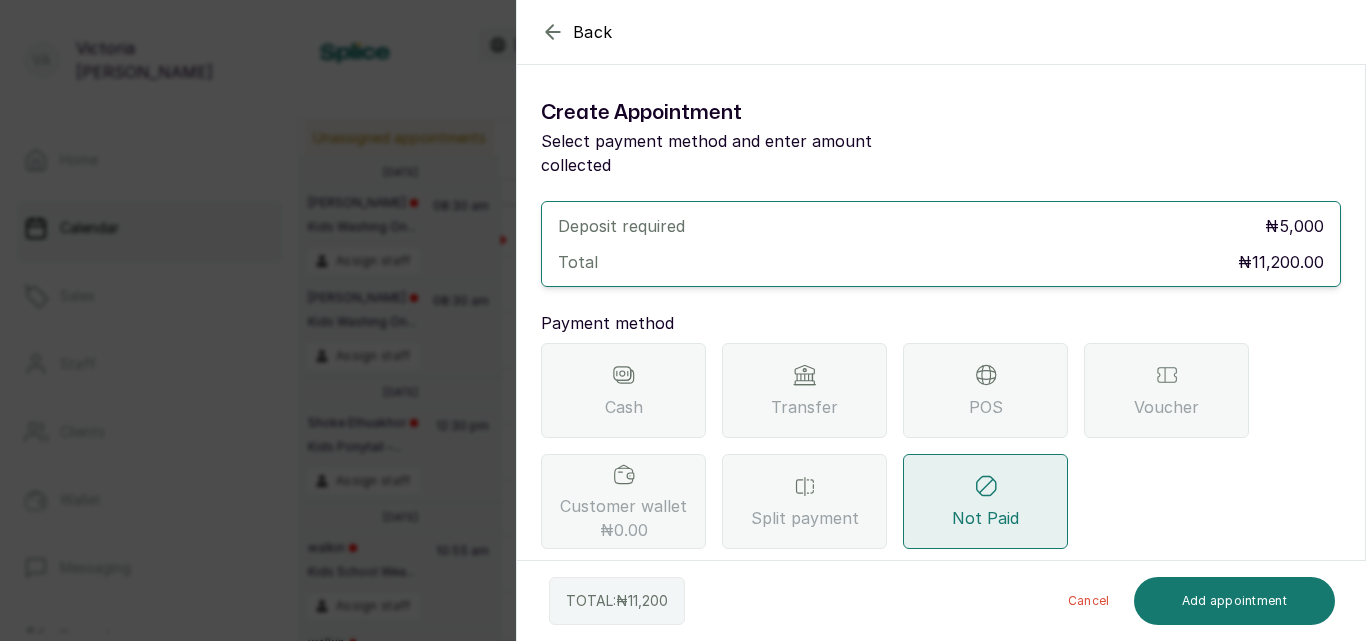 click 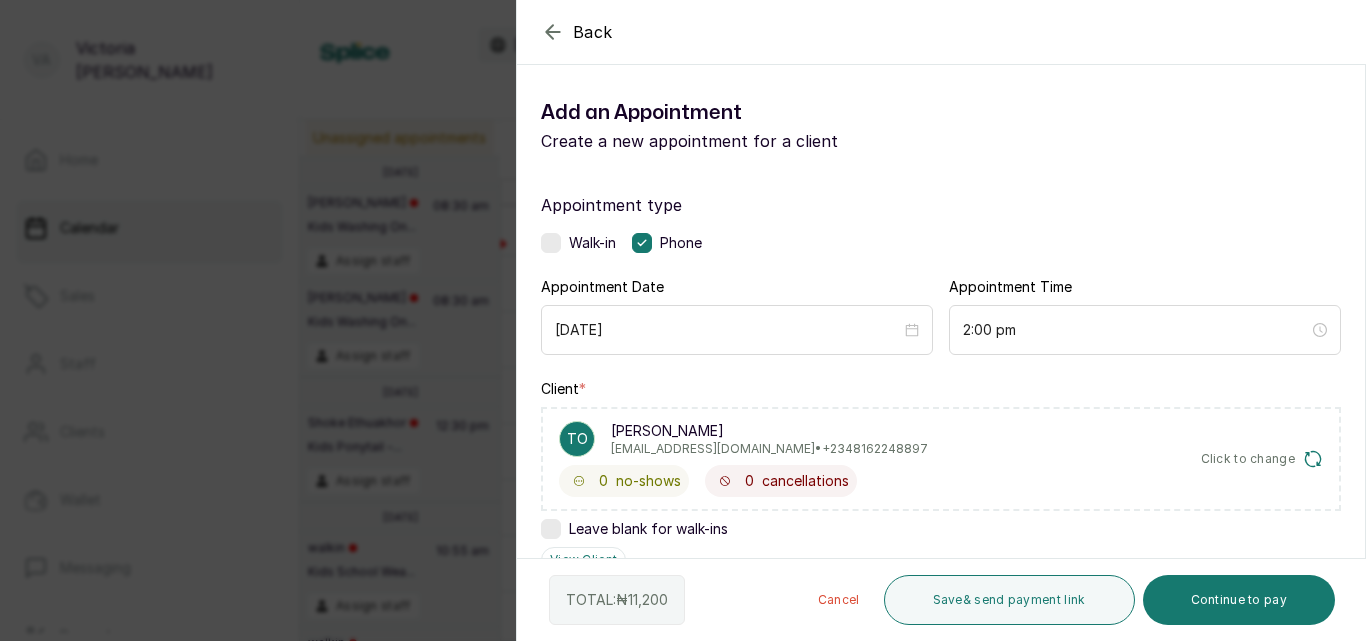 click 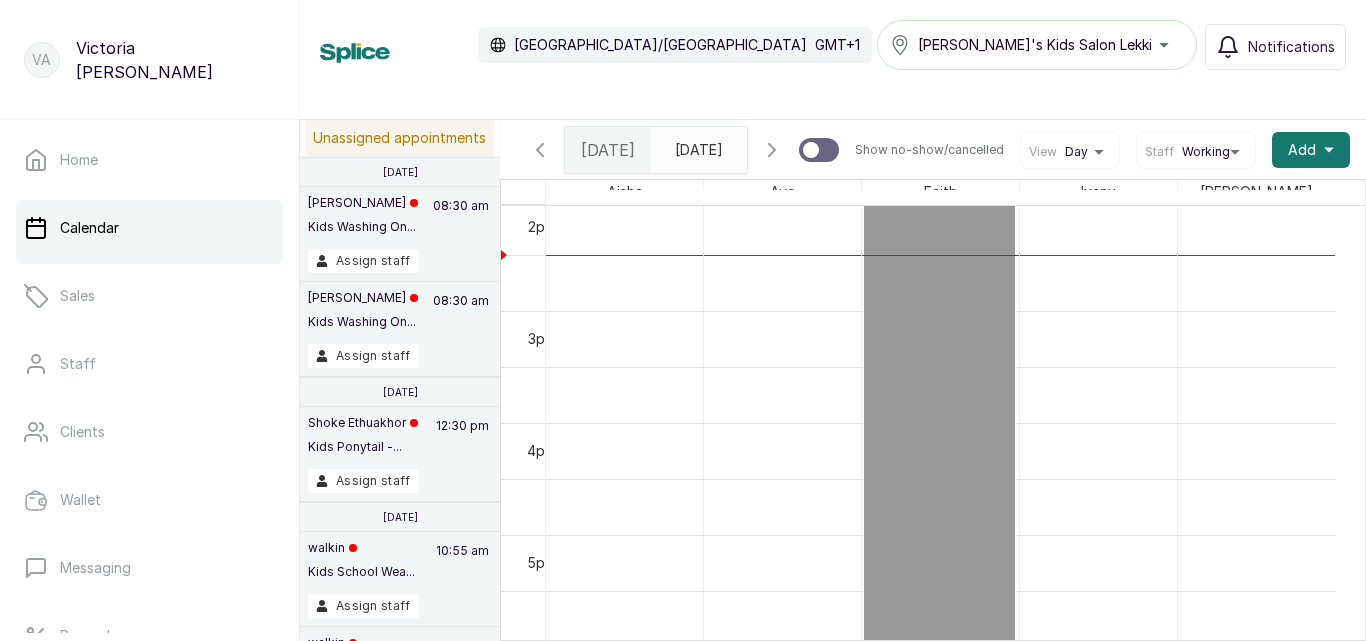 scroll, scrollTop: 1793, scrollLeft: 0, axis: vertical 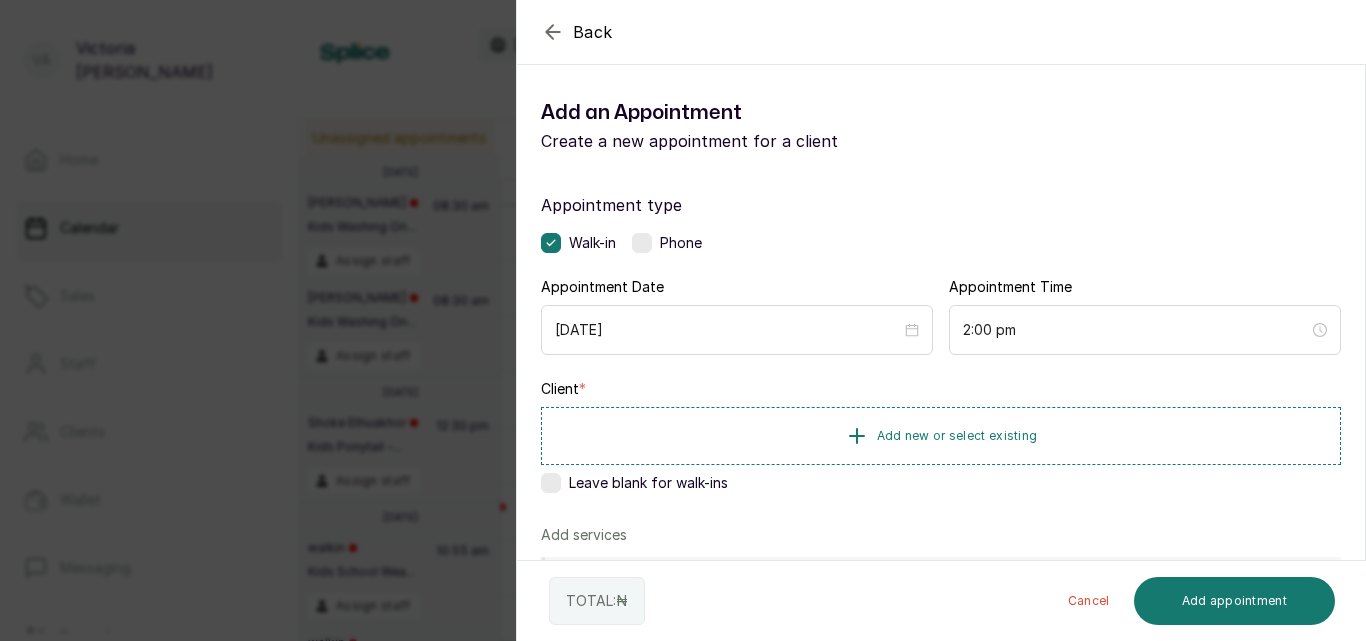 click 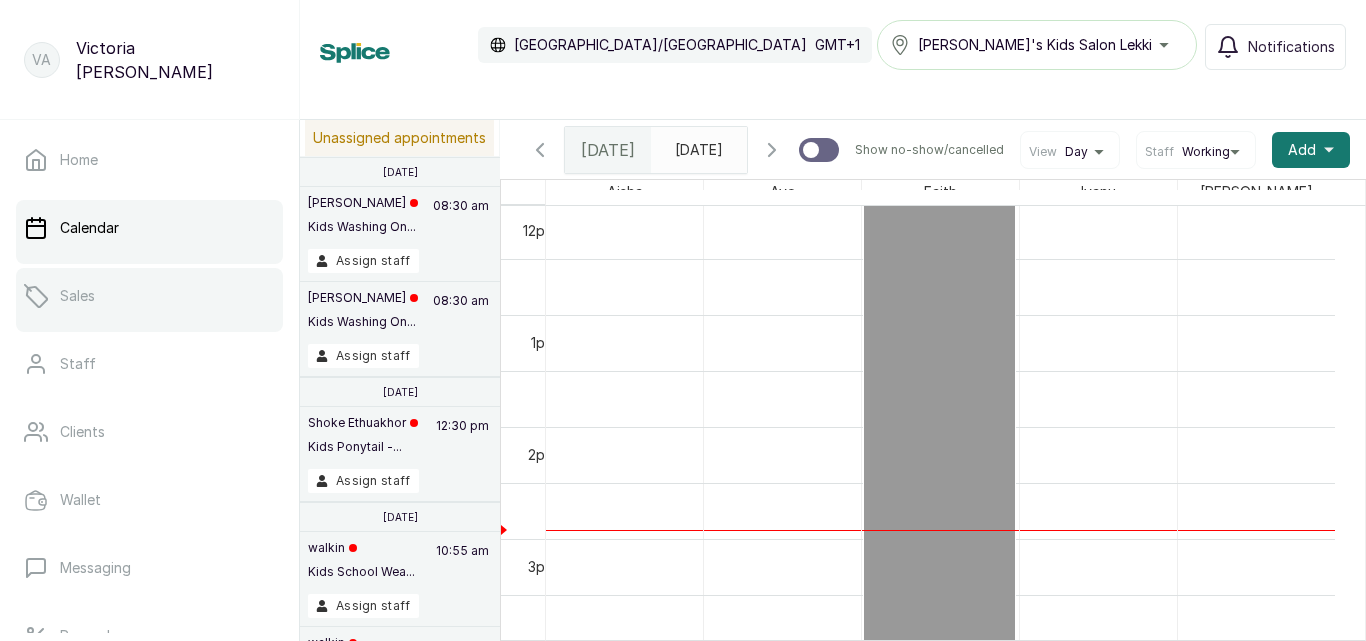 click on "Sales" at bounding box center (149, 296) 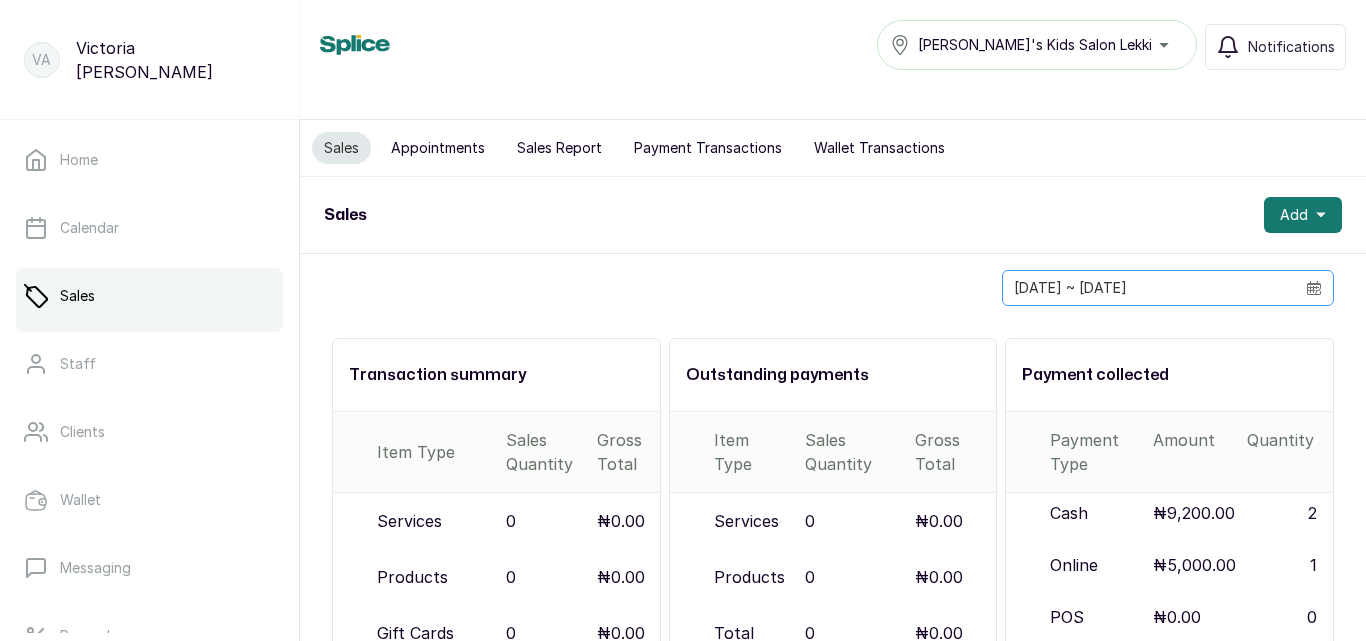 click 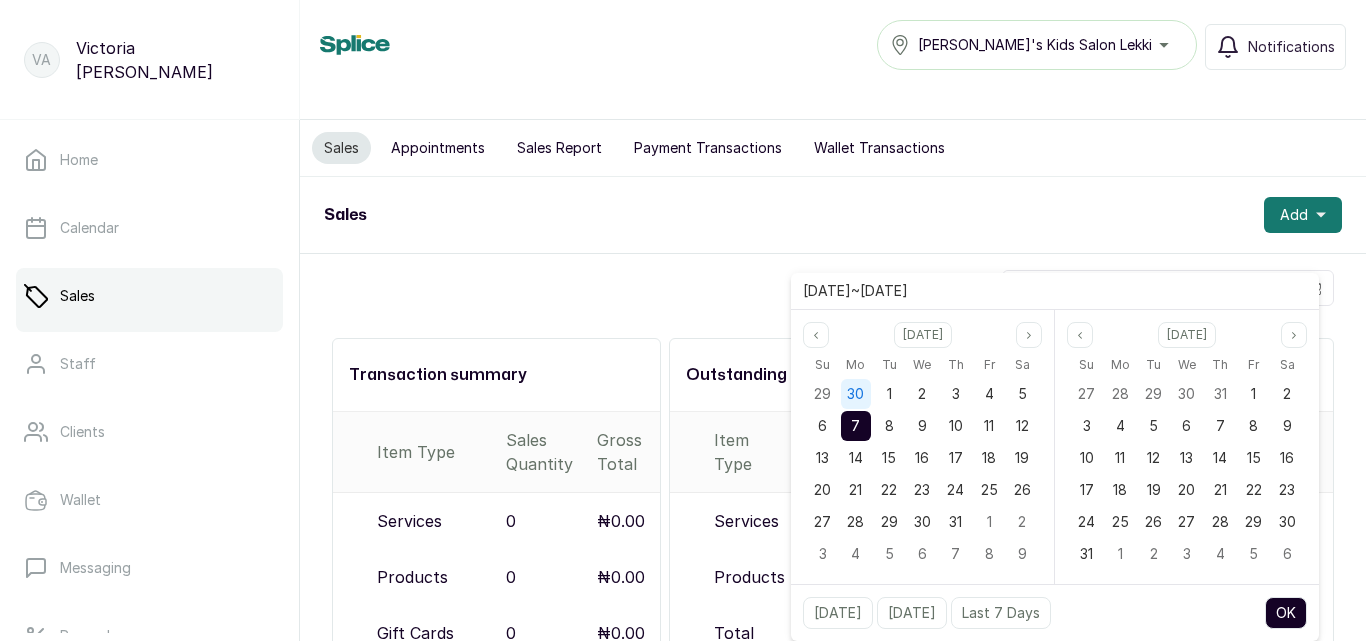 click on "30" at bounding box center (855, 393) 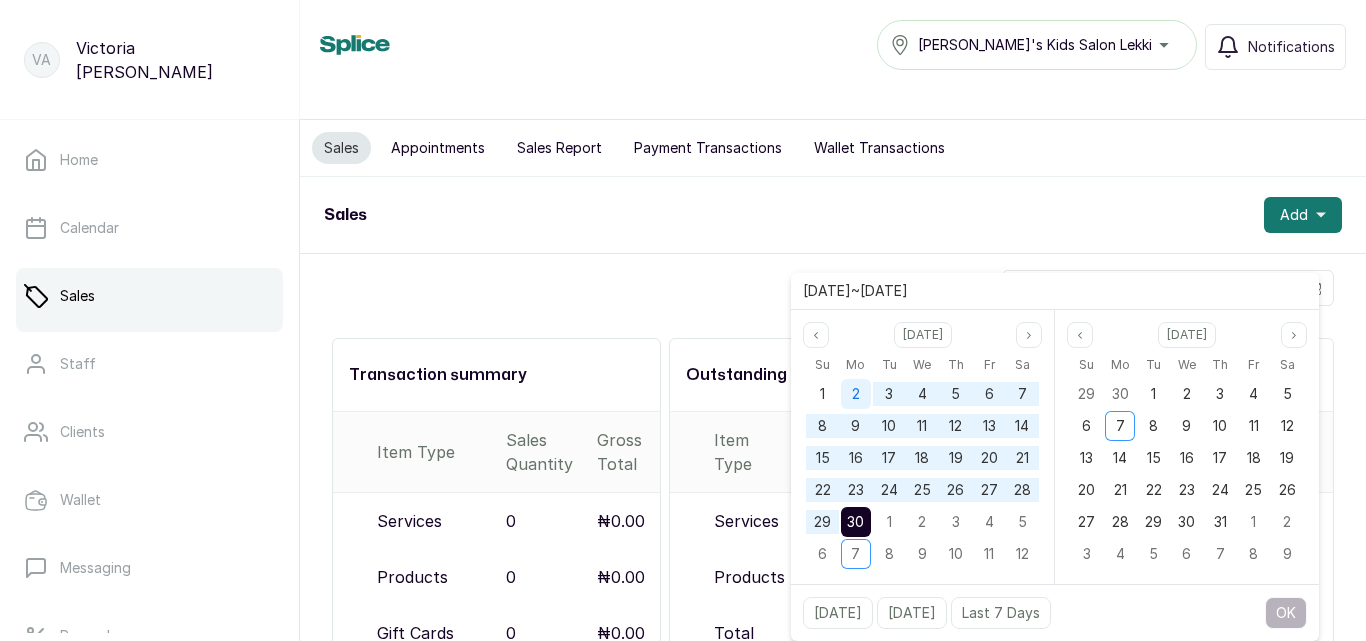 click on "2" at bounding box center (856, 393) 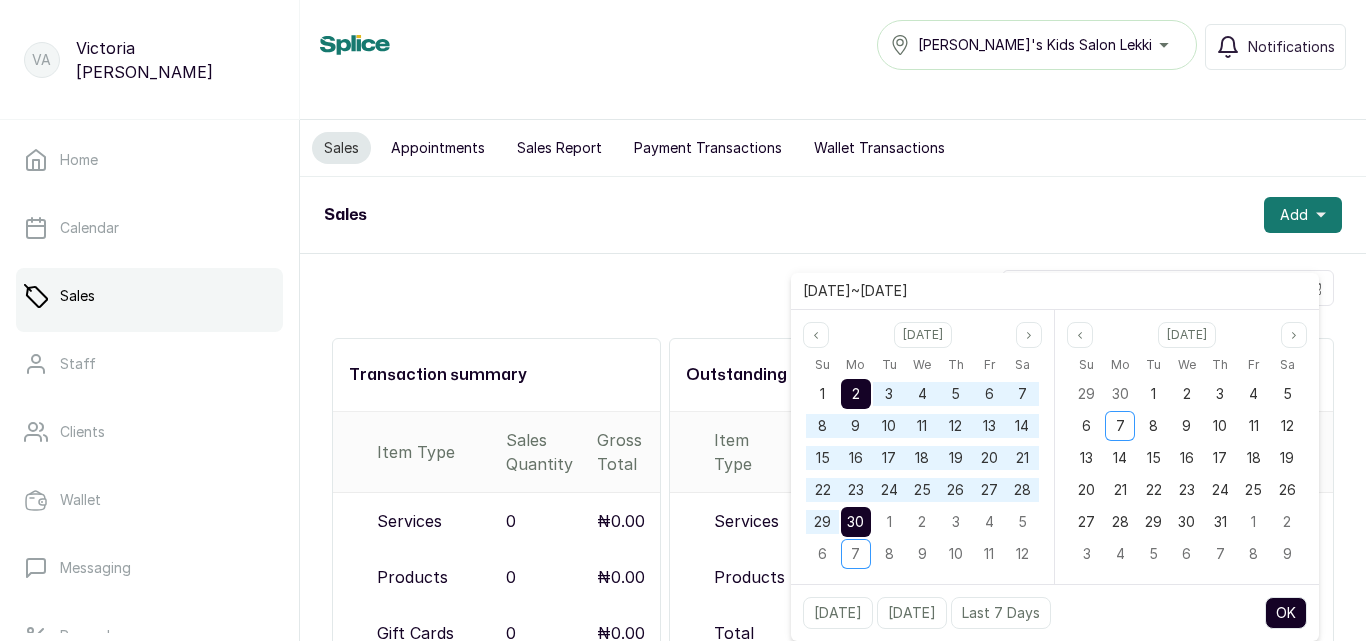 click on "30" at bounding box center [855, 521] 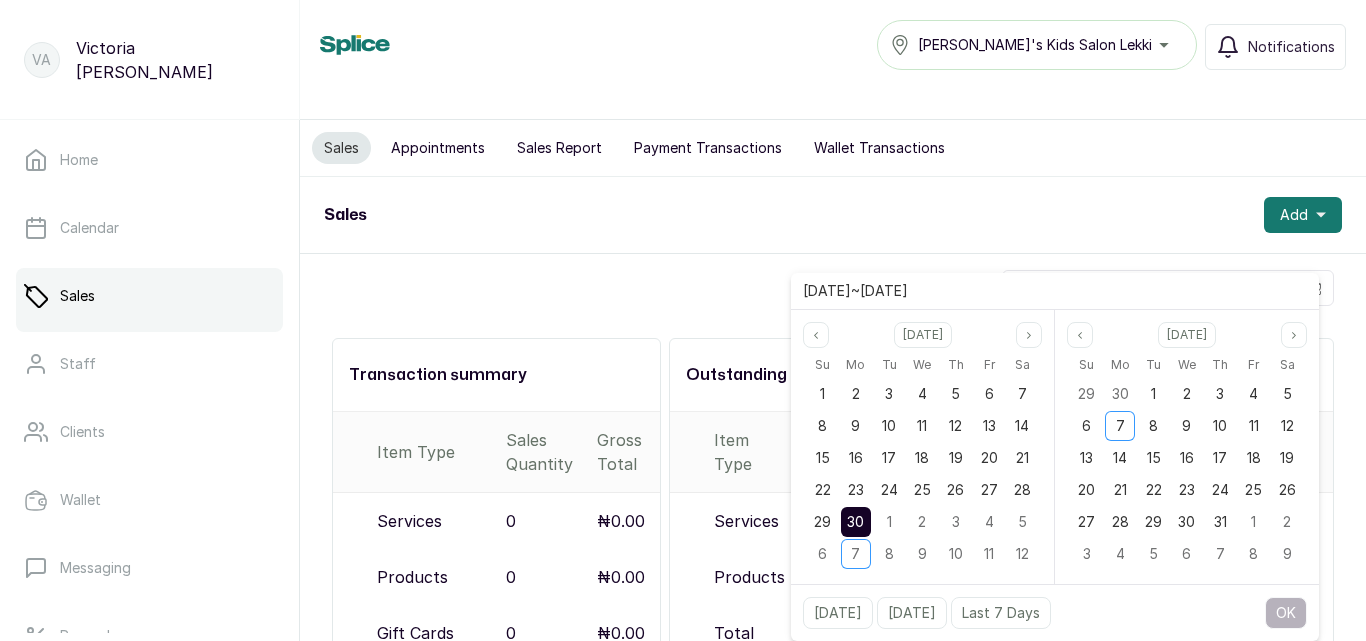 click on "30" at bounding box center [855, 521] 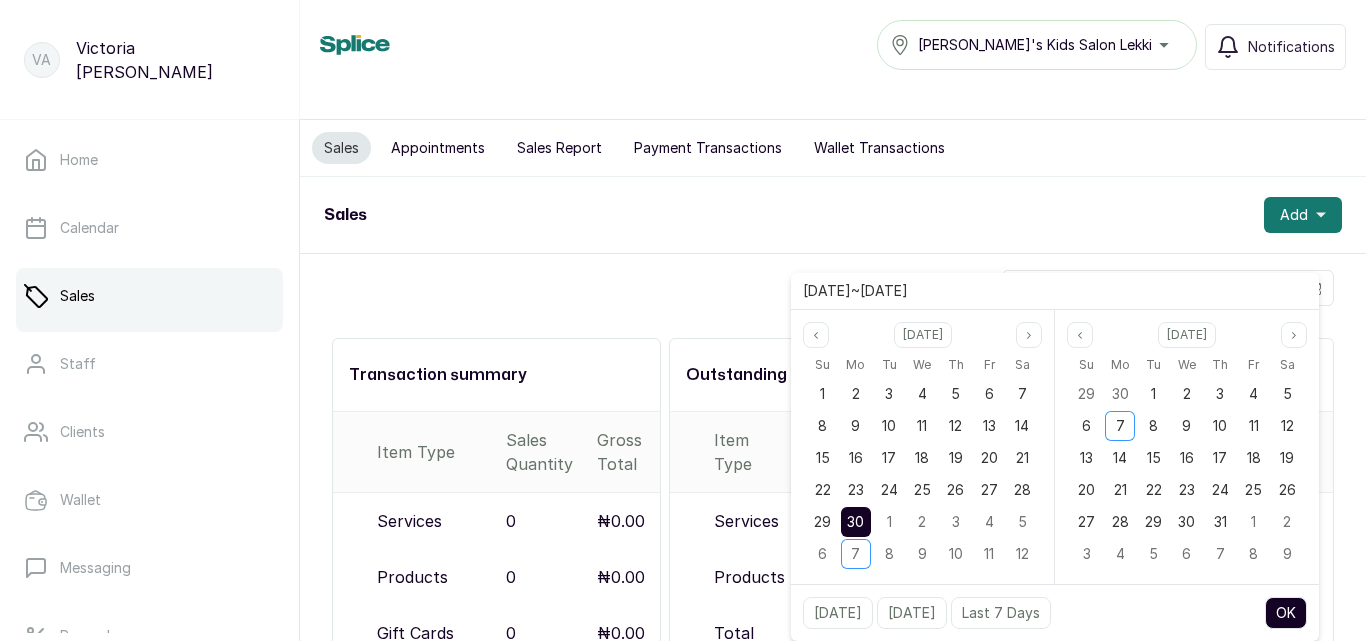 click on "OK" at bounding box center (1286, 613) 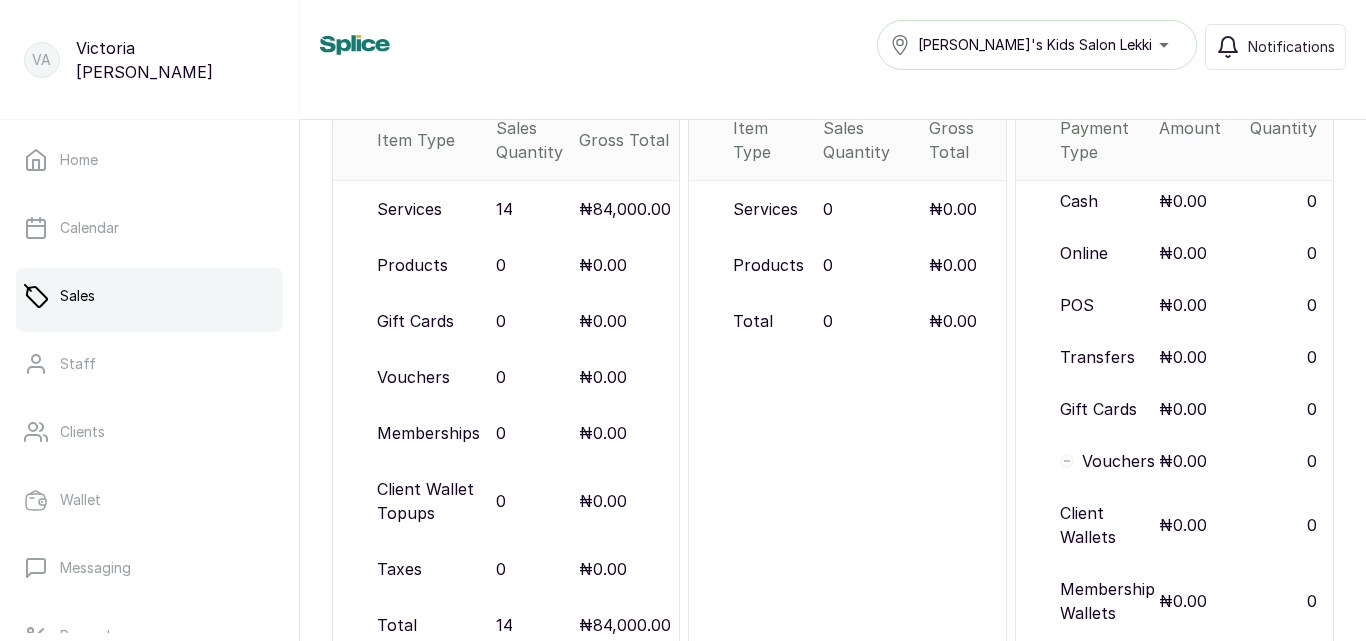 scroll, scrollTop: 314, scrollLeft: 0, axis: vertical 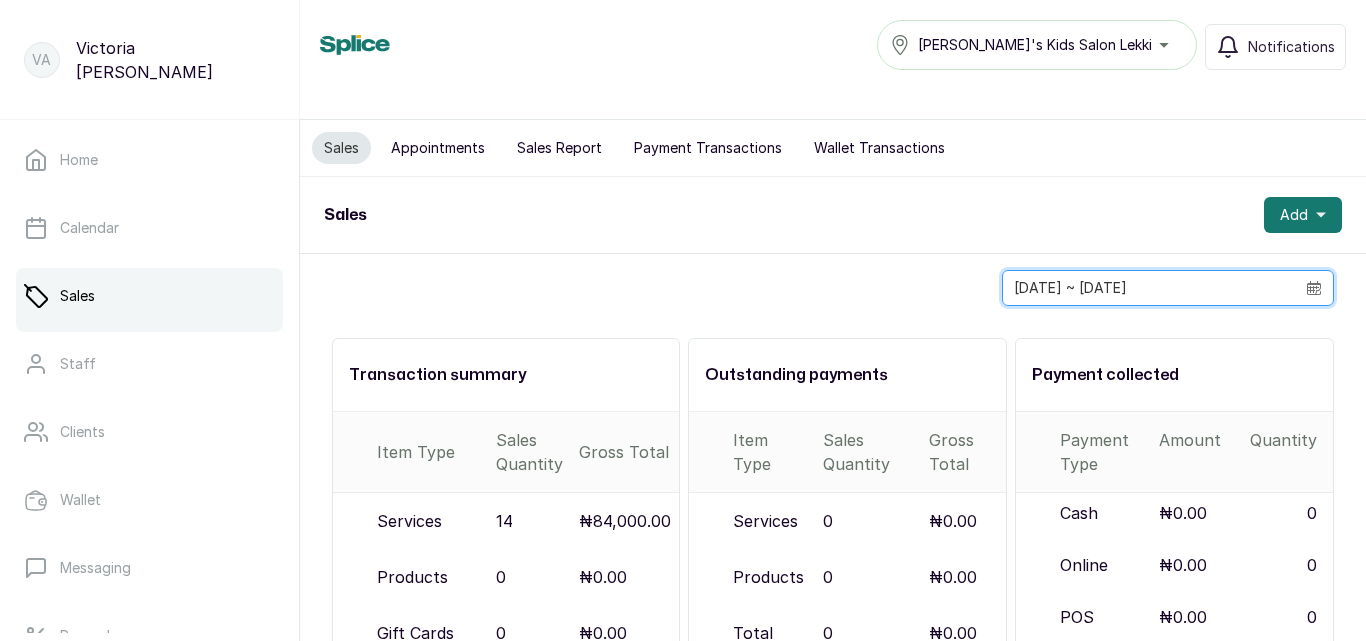 click on "[DATE] ~ [DATE]" at bounding box center (1149, 288) 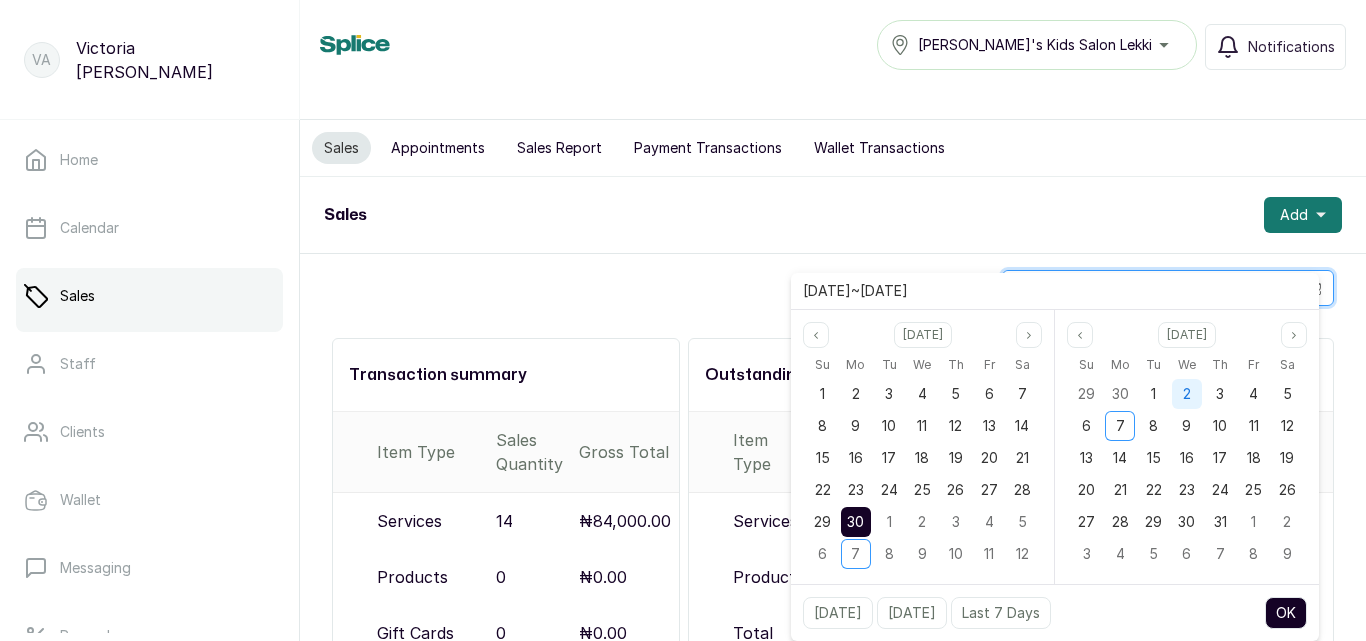 click on "2" at bounding box center [1187, 394] 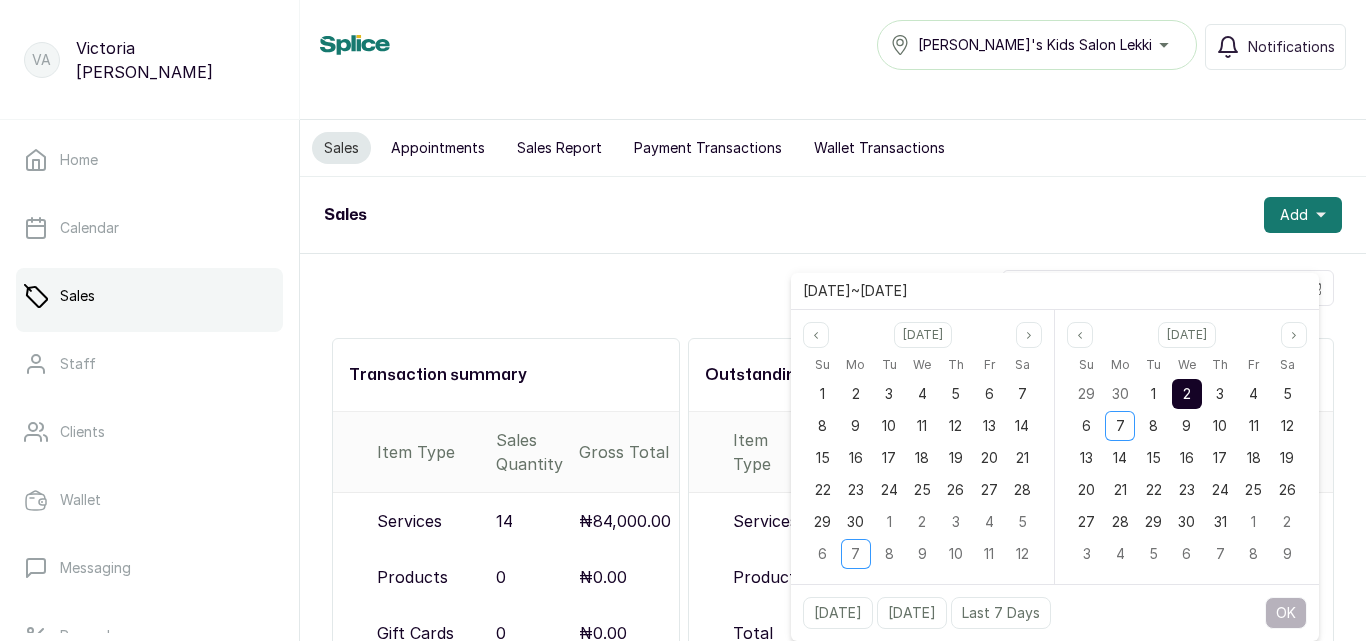 click on "2" at bounding box center (1187, 394) 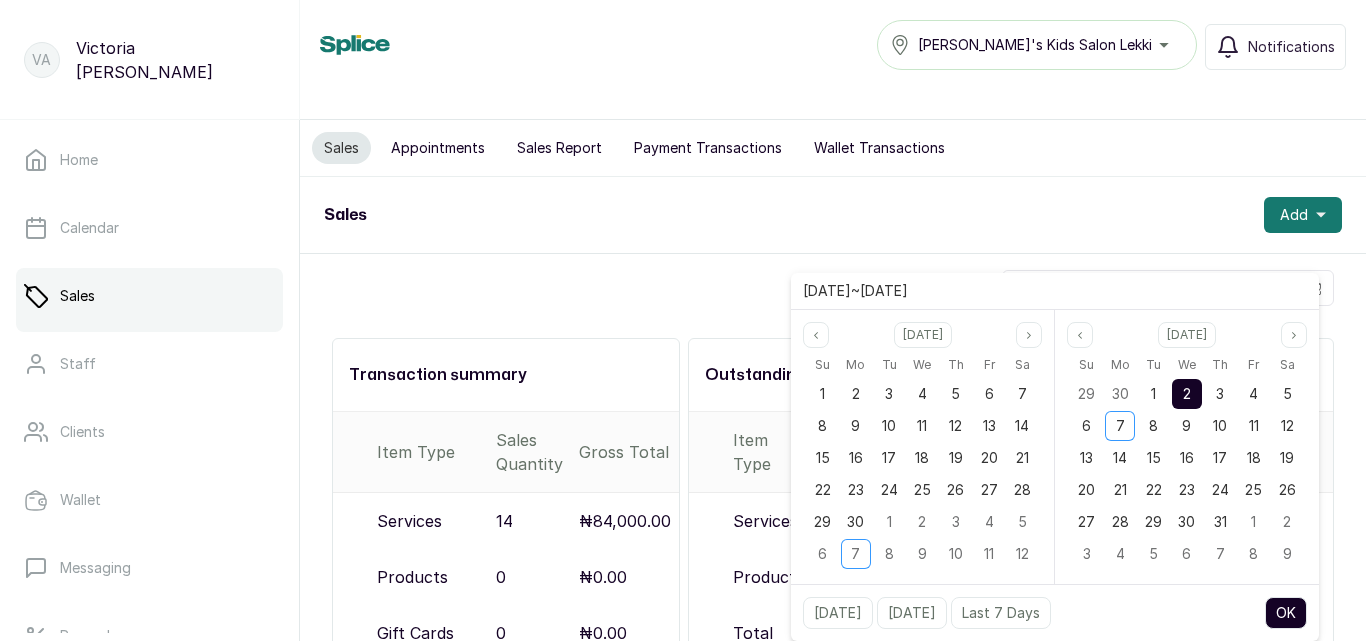 click on "OK" at bounding box center (1286, 613) 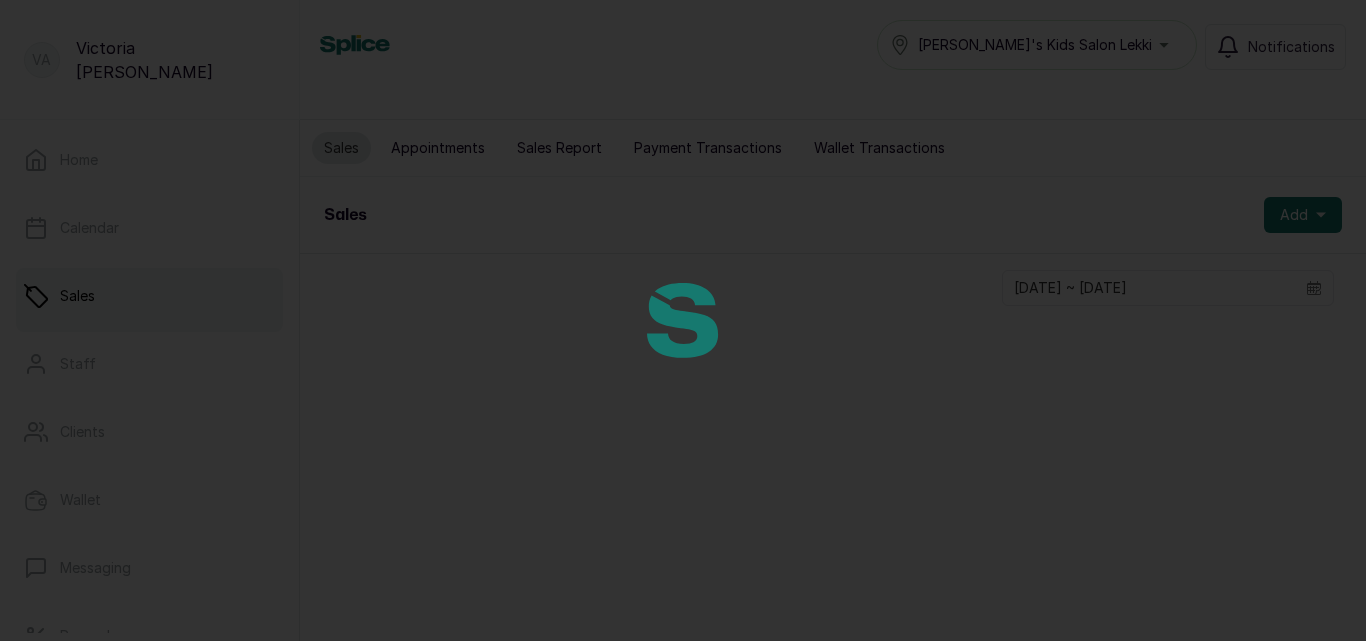 type on "[DATE] ~ [DATE]" 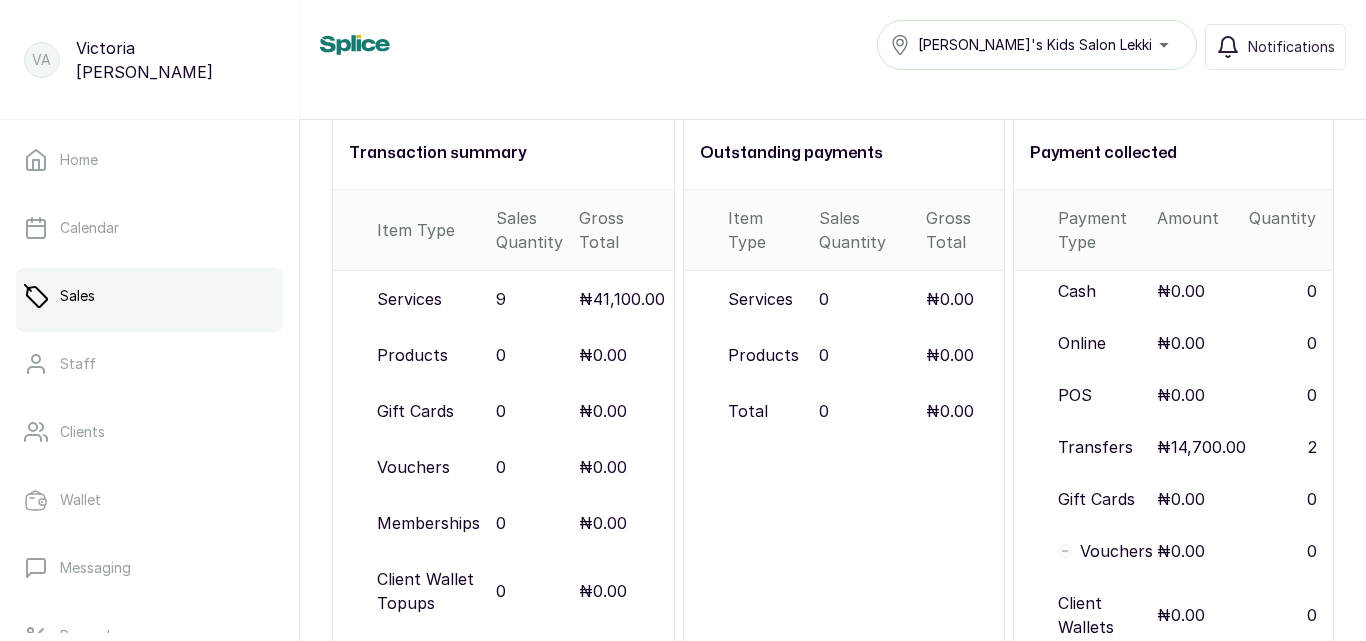 scroll, scrollTop: 373, scrollLeft: 0, axis: vertical 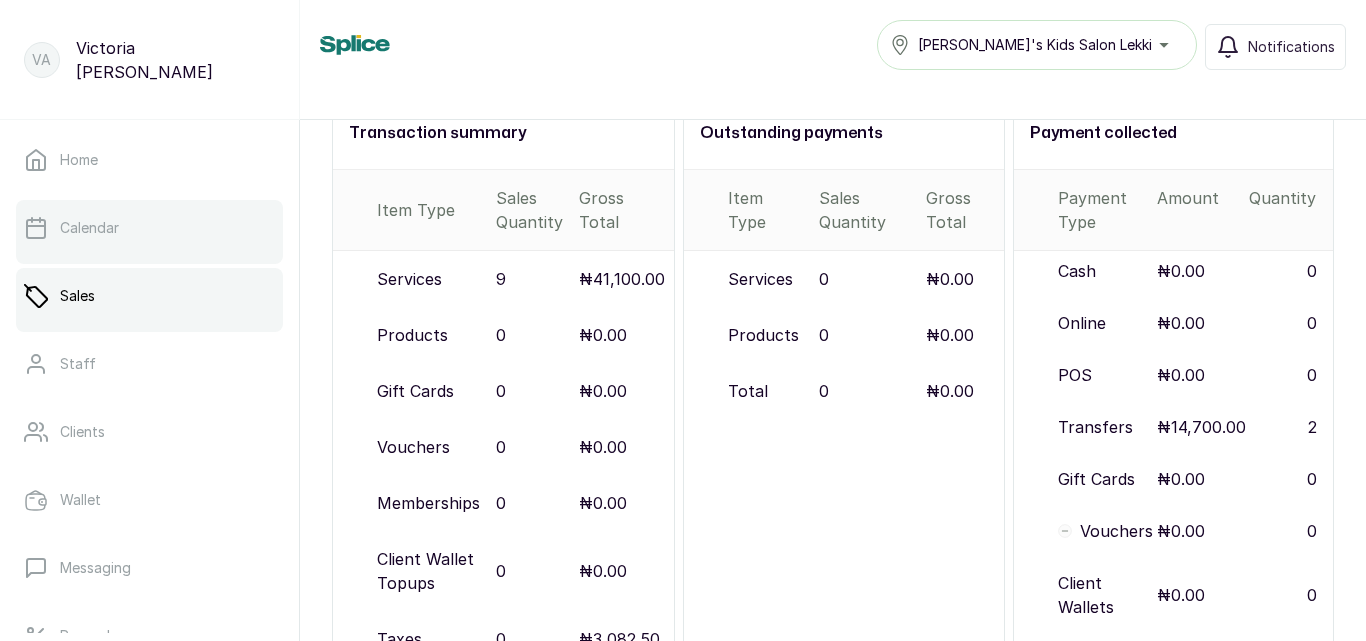 click on "Calendar" at bounding box center [89, 228] 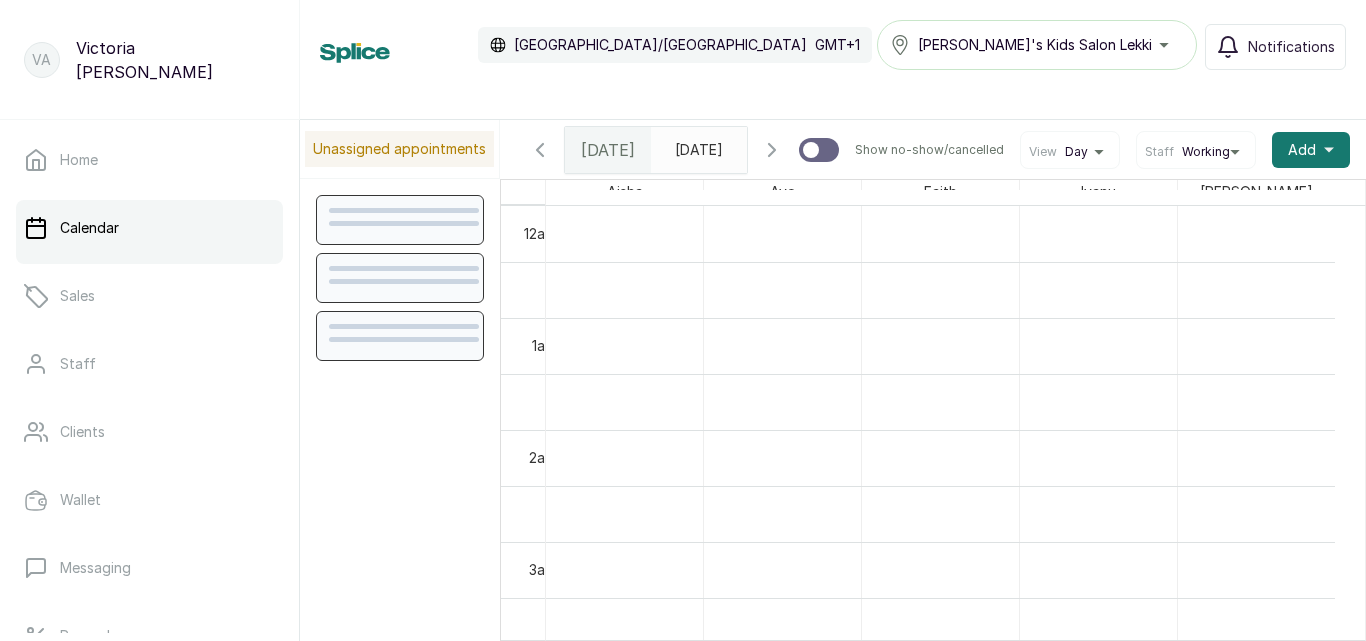 scroll, scrollTop: 673, scrollLeft: 0, axis: vertical 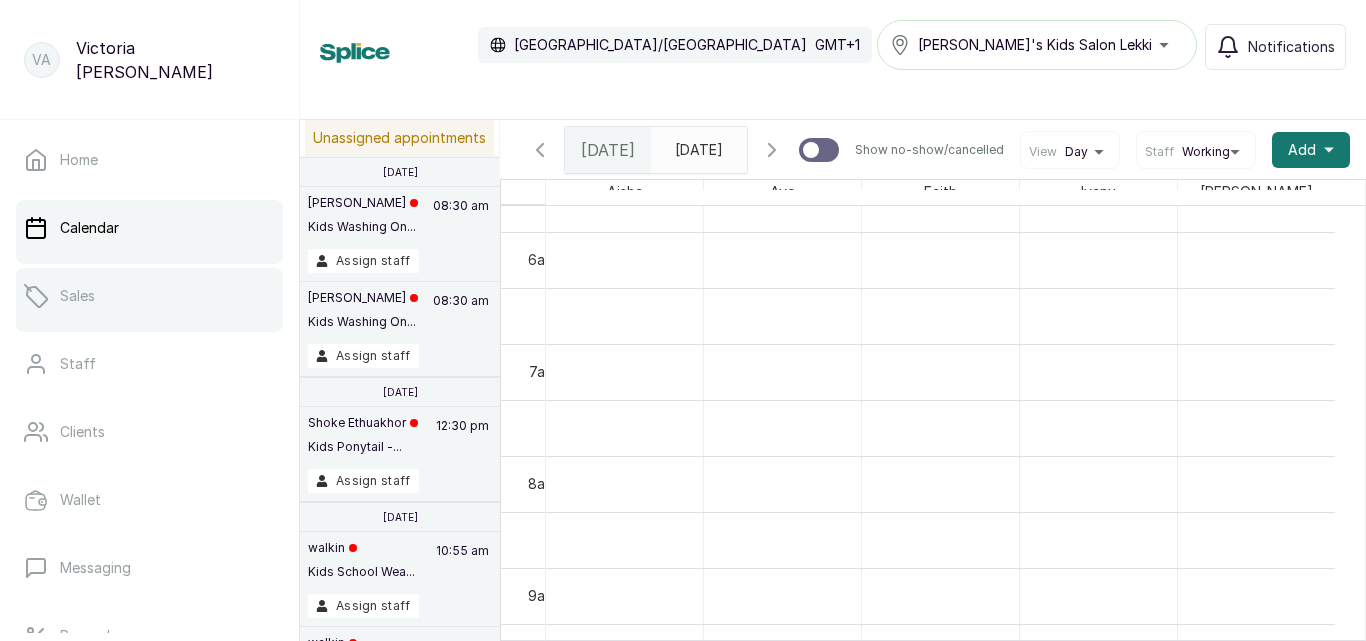 click on "Sales" at bounding box center (77, 296) 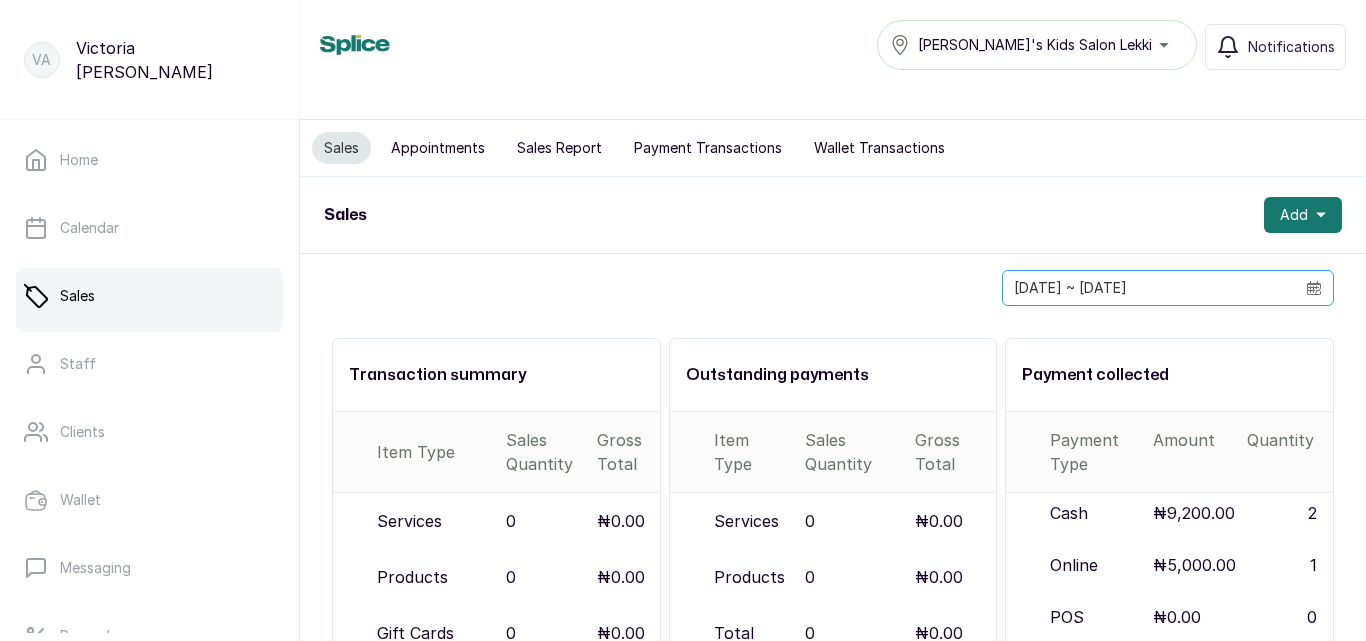 click 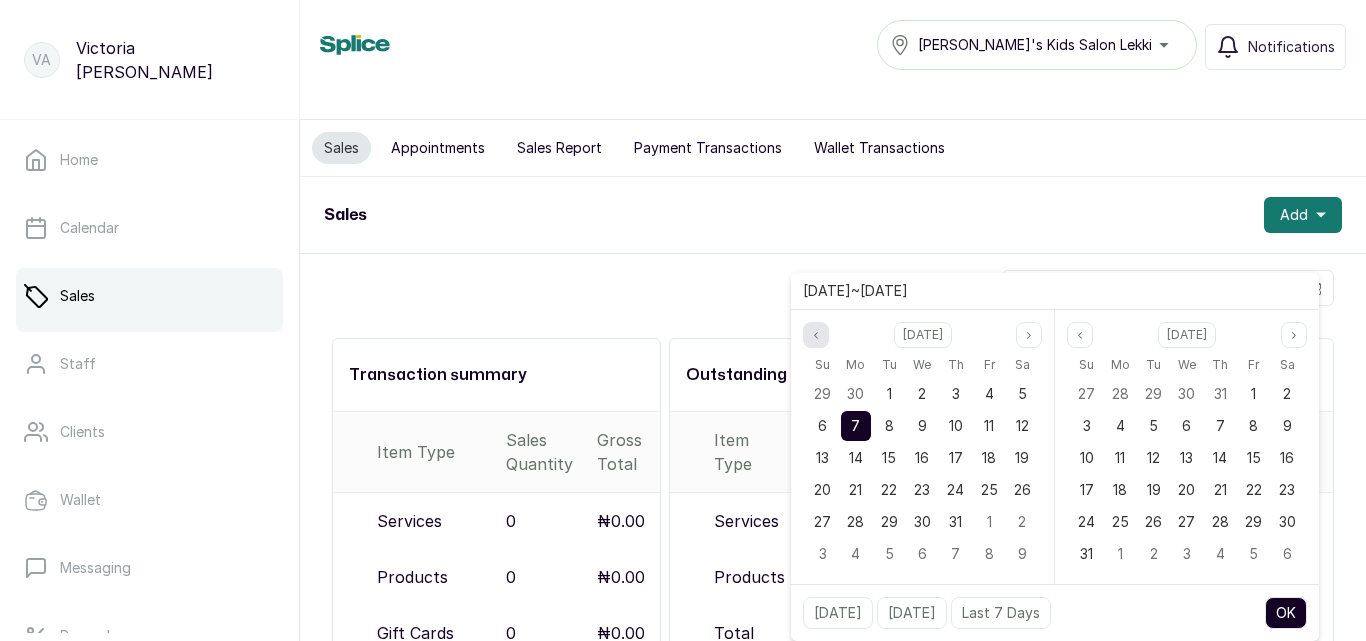 click at bounding box center (816, 335) 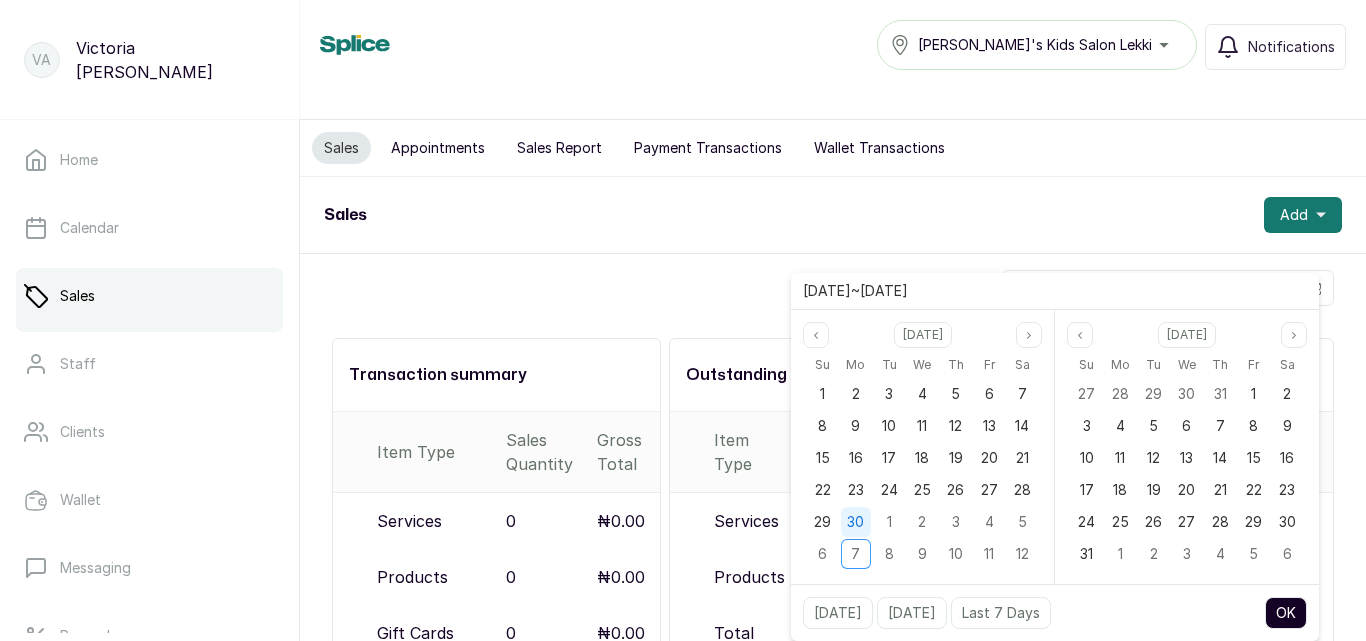click on "30" at bounding box center [855, 521] 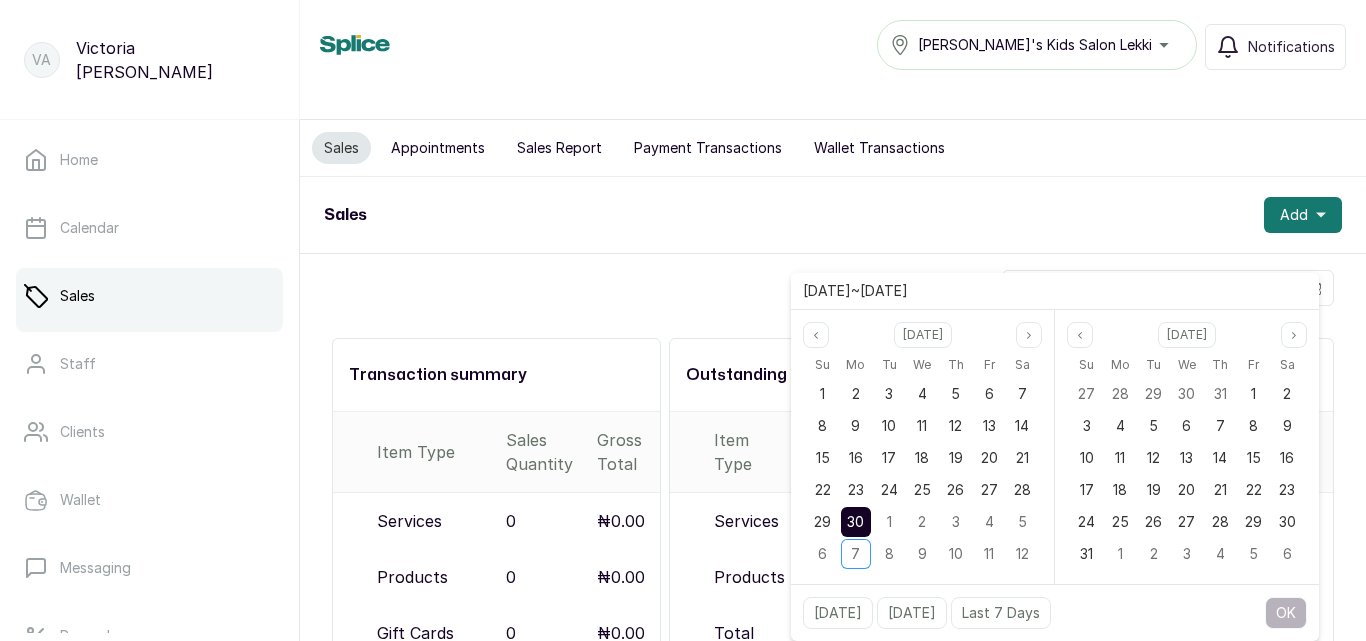 click on "30" at bounding box center [855, 521] 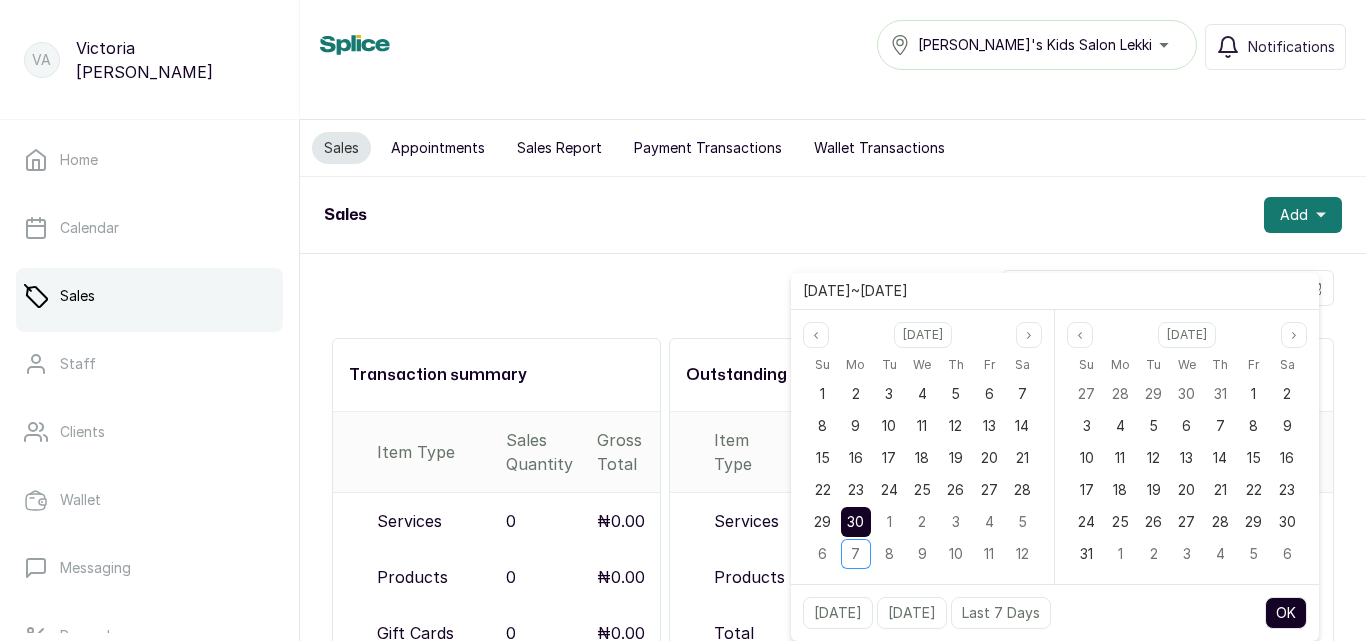 click on "OK" at bounding box center (1286, 613) 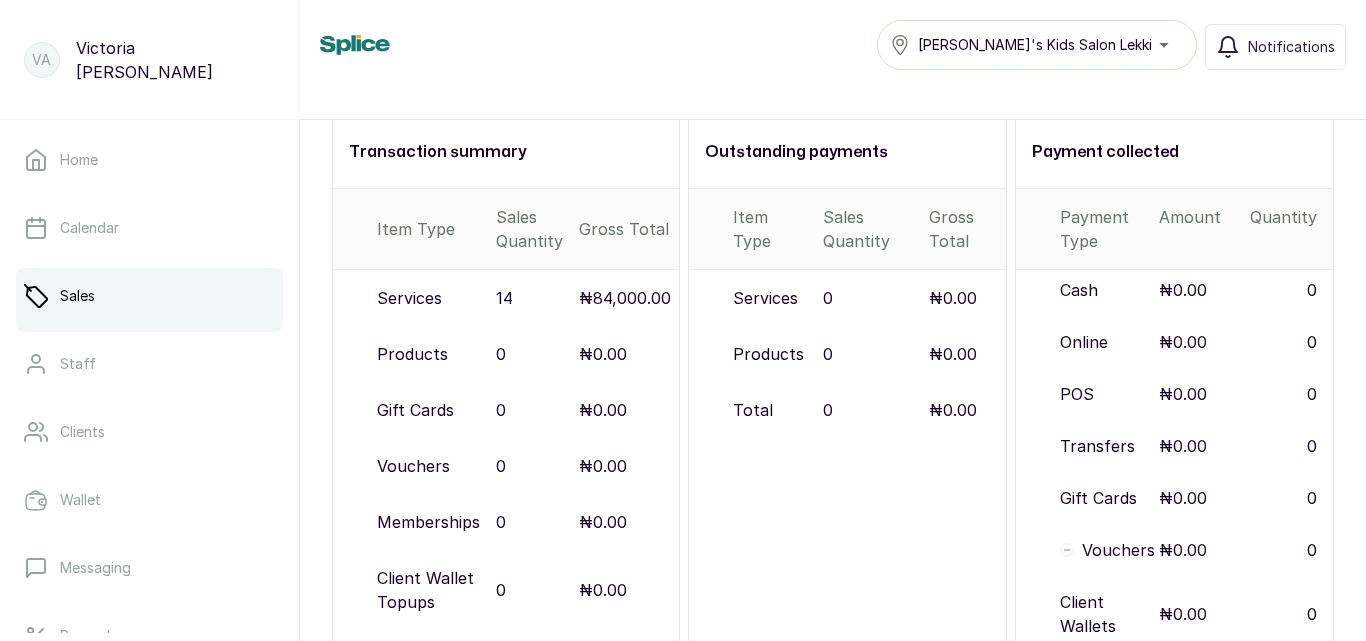 scroll, scrollTop: 225, scrollLeft: 0, axis: vertical 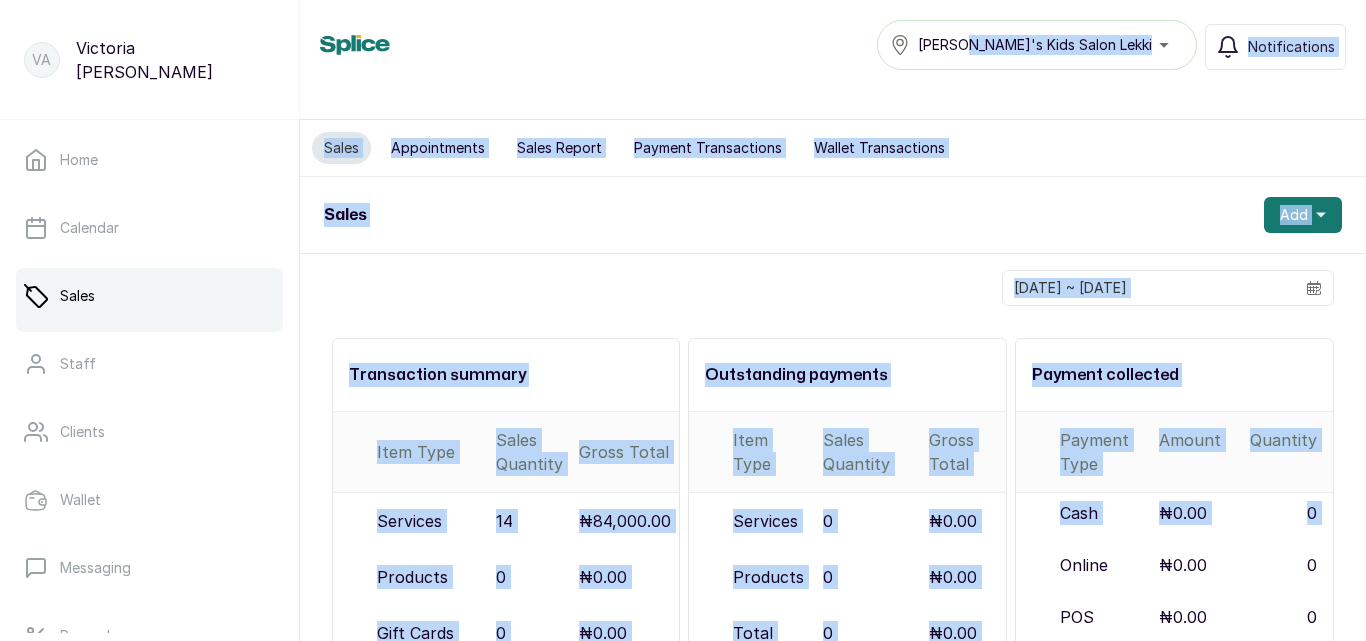 drag, startPoint x: 1026, startPoint y: 354, endPoint x: 1033, endPoint y: -87, distance: 441.05554 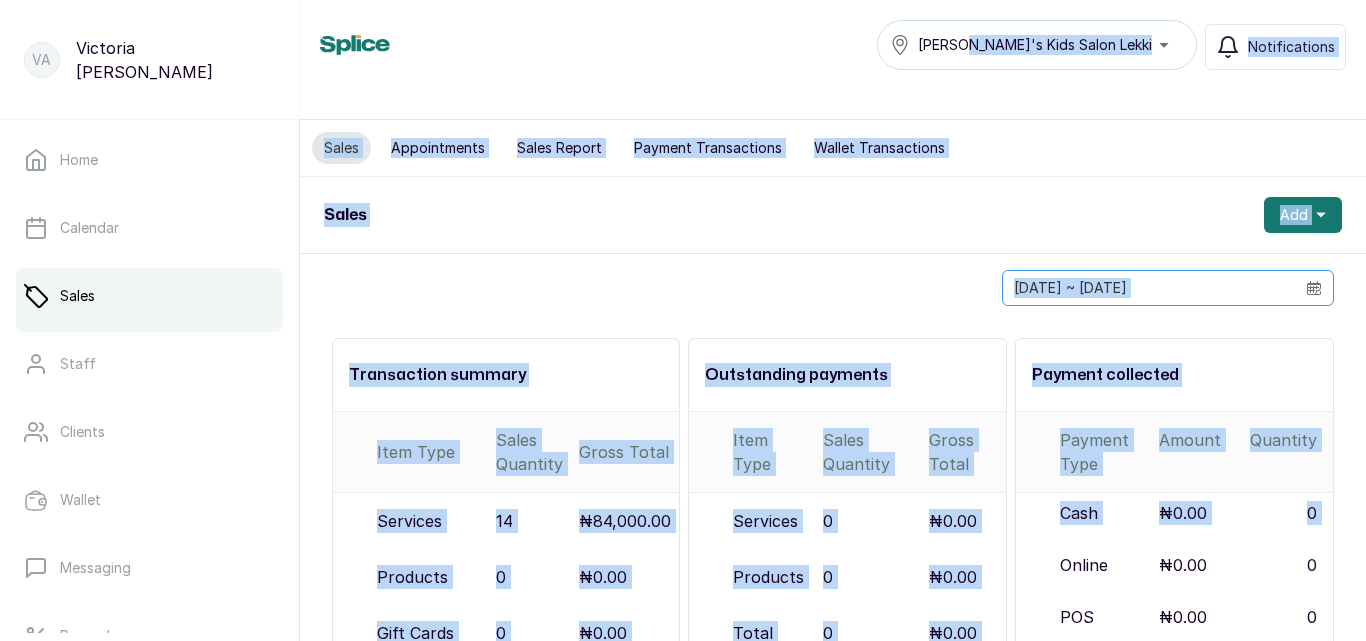 click at bounding box center (1314, 288) 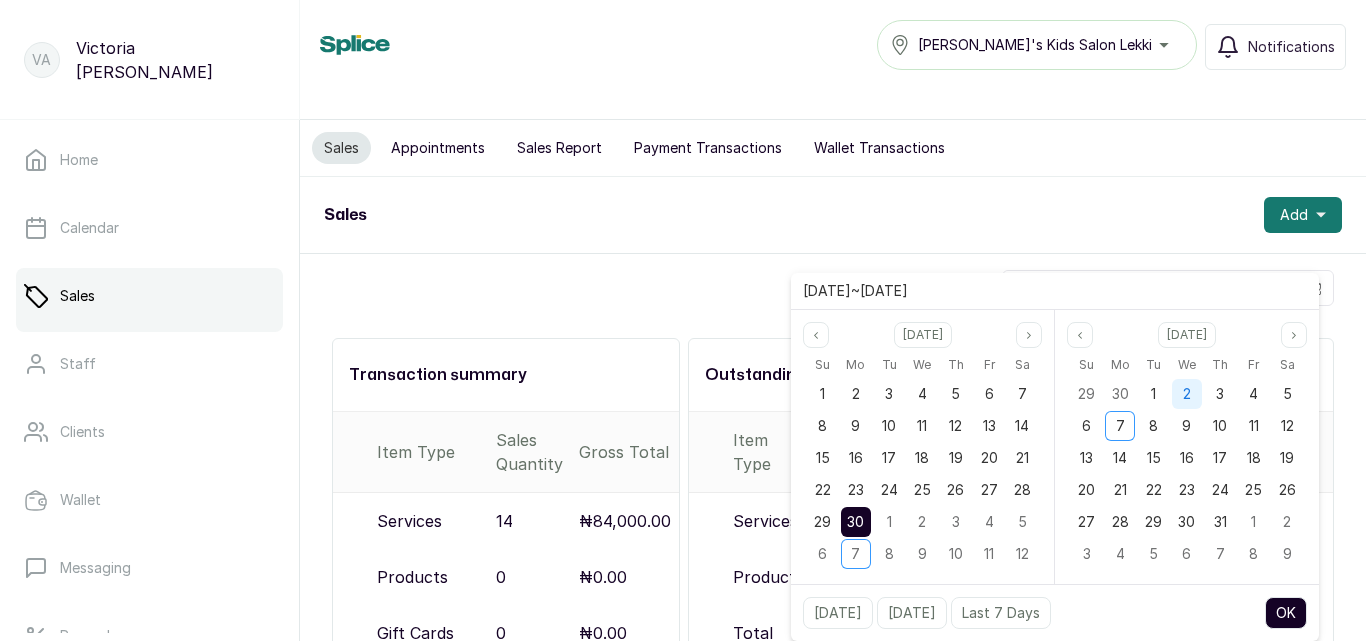 click on "2" at bounding box center (1187, 394) 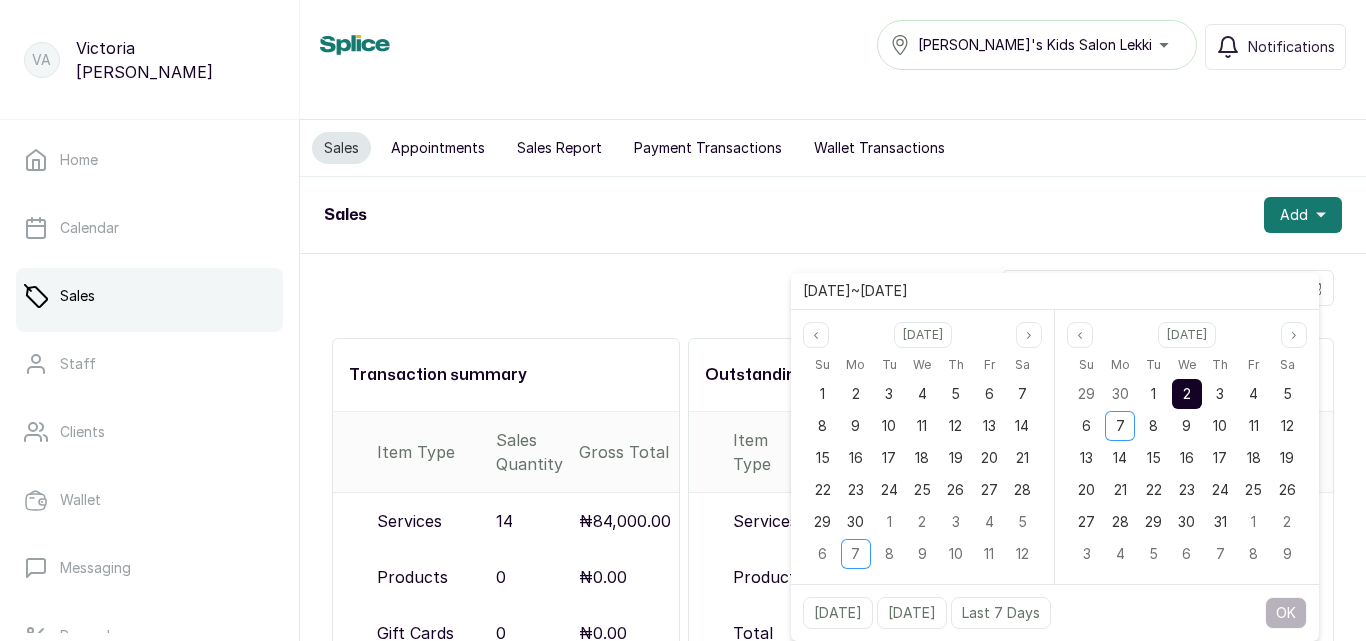click on "2" at bounding box center (1187, 394) 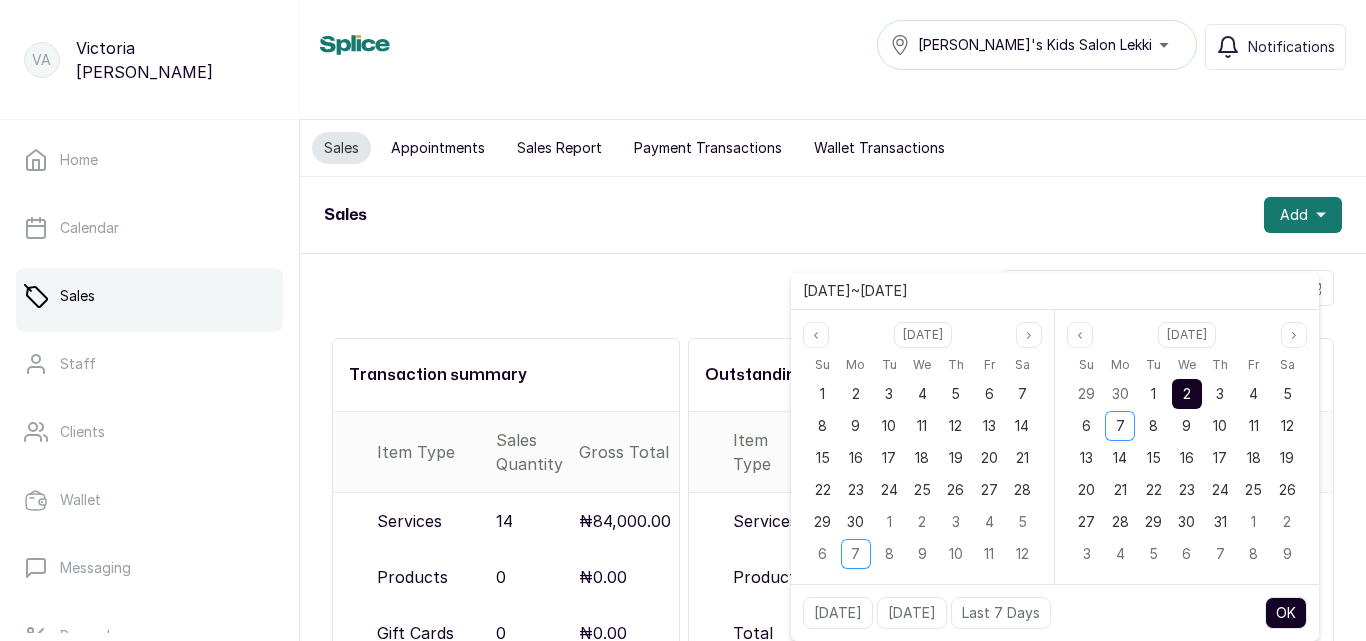 click on "OK" at bounding box center [1286, 613] 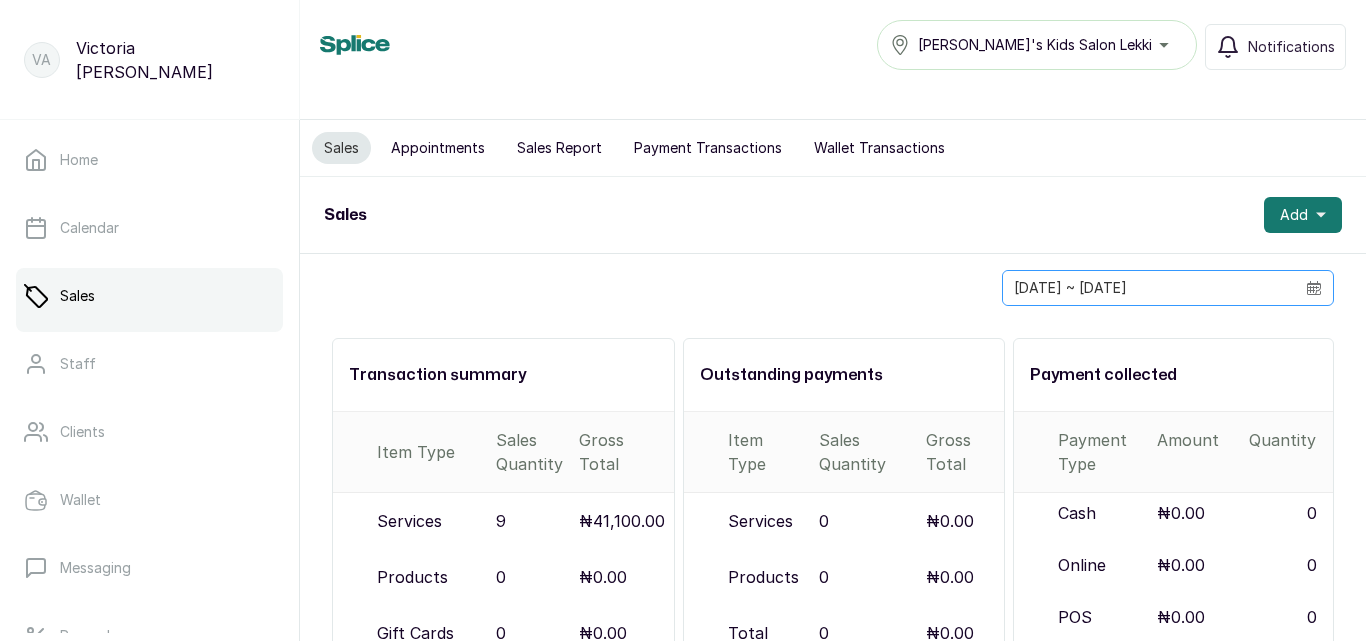 click 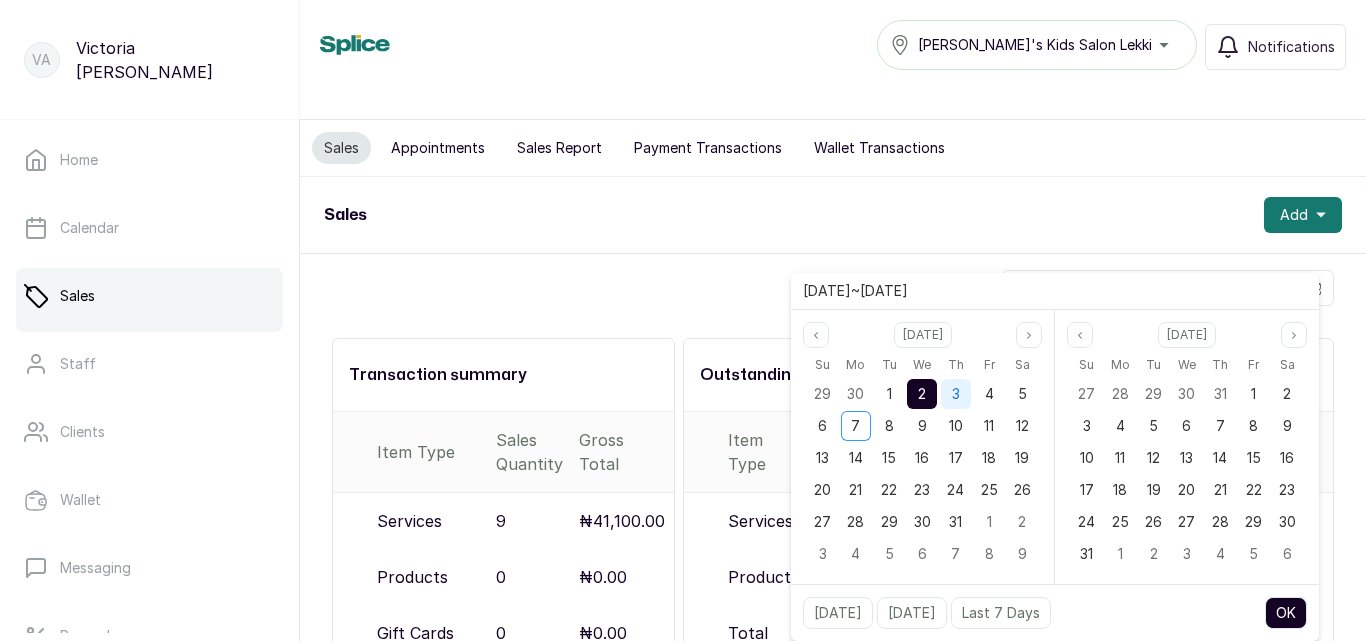click on "3" at bounding box center (956, 393) 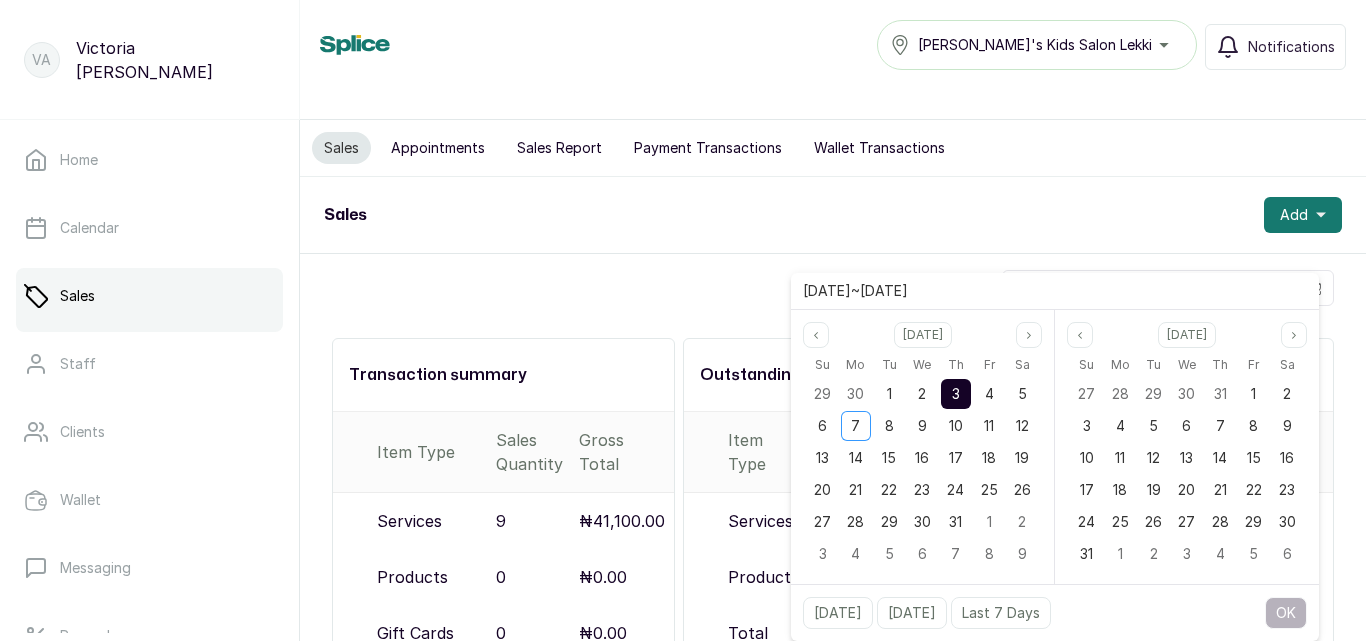 click on "3" at bounding box center [956, 393] 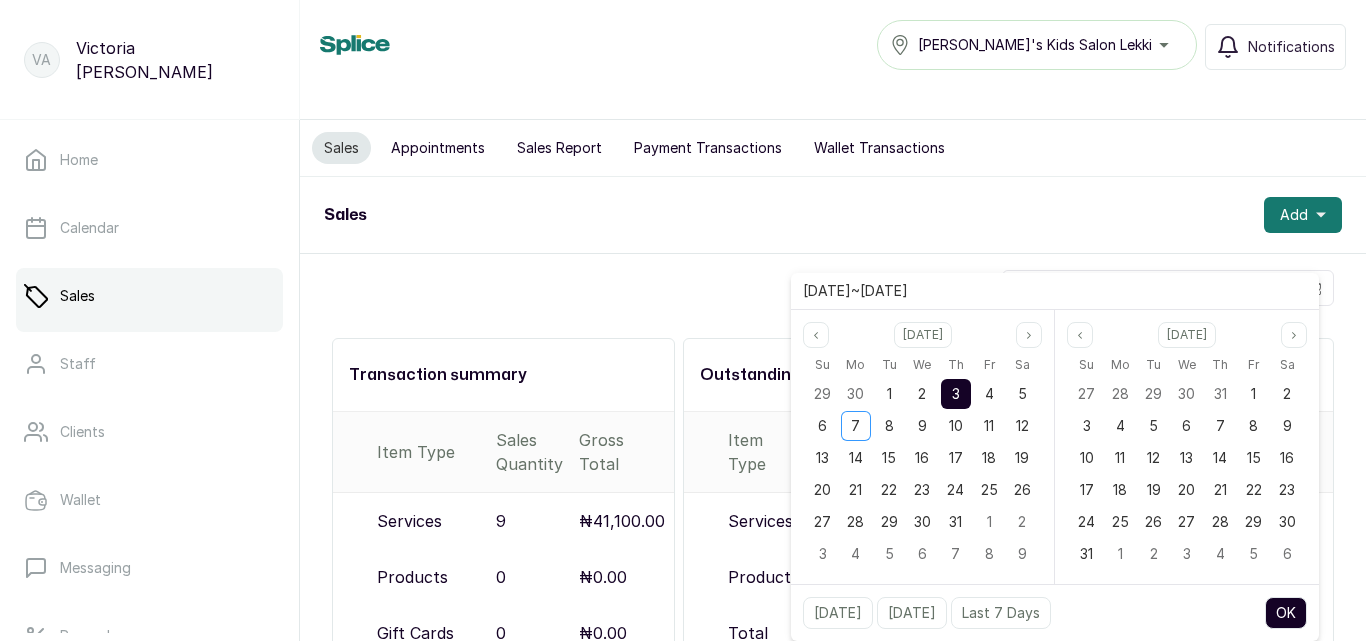 click on "OK" at bounding box center [1286, 613] 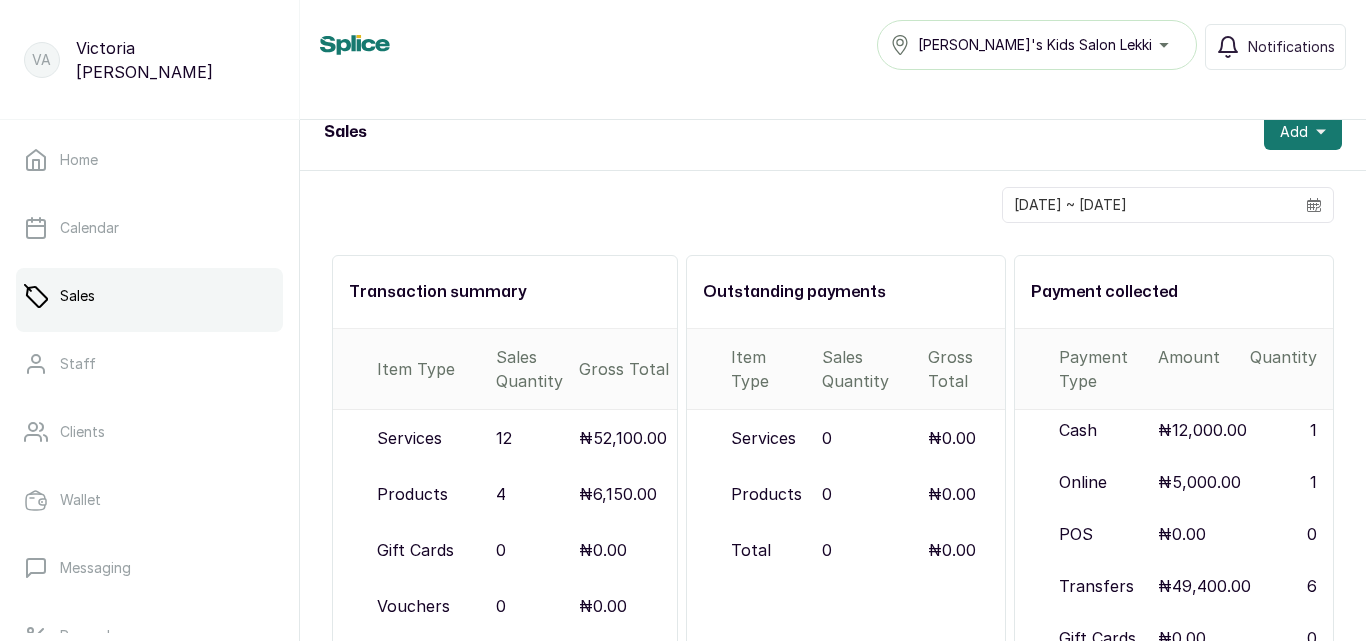 scroll, scrollTop: 89, scrollLeft: 0, axis: vertical 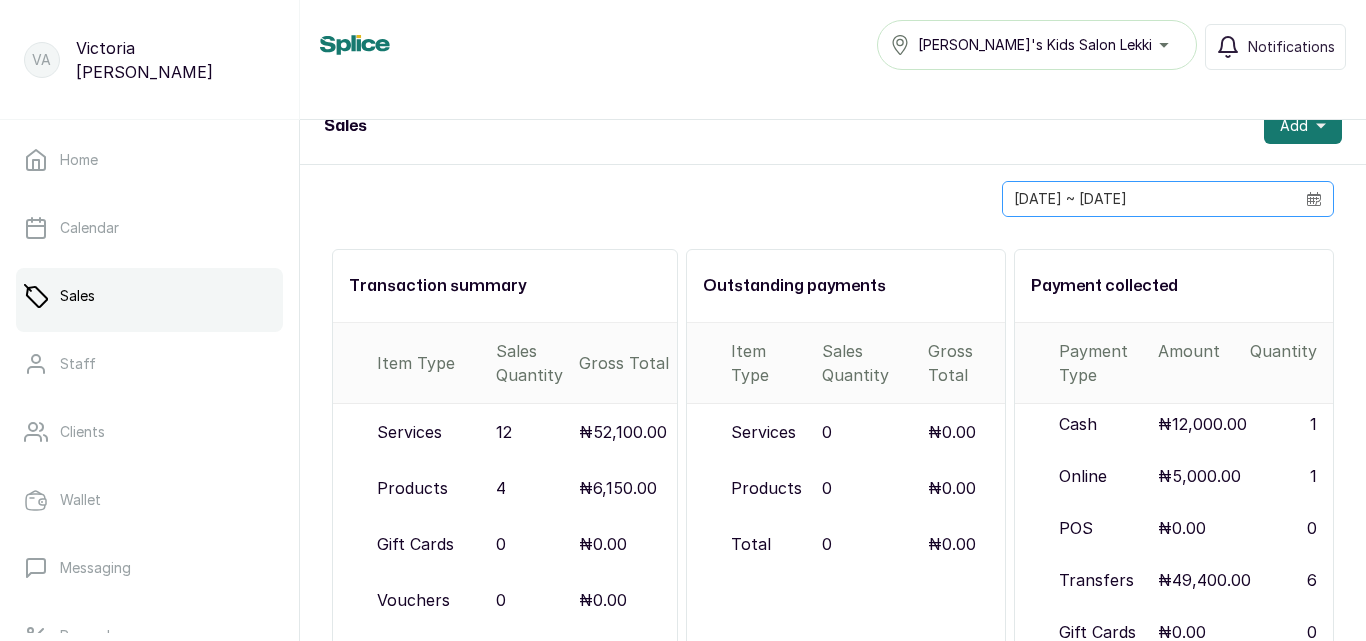 click 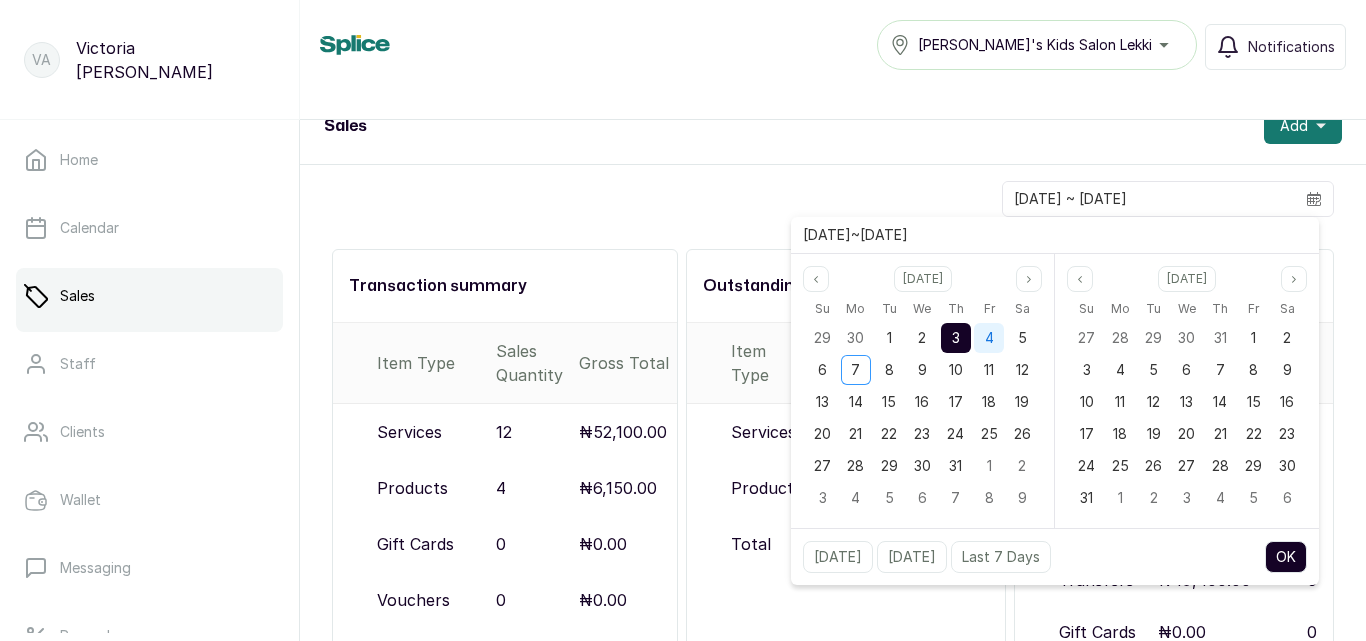 click on "4" at bounding box center [989, 338] 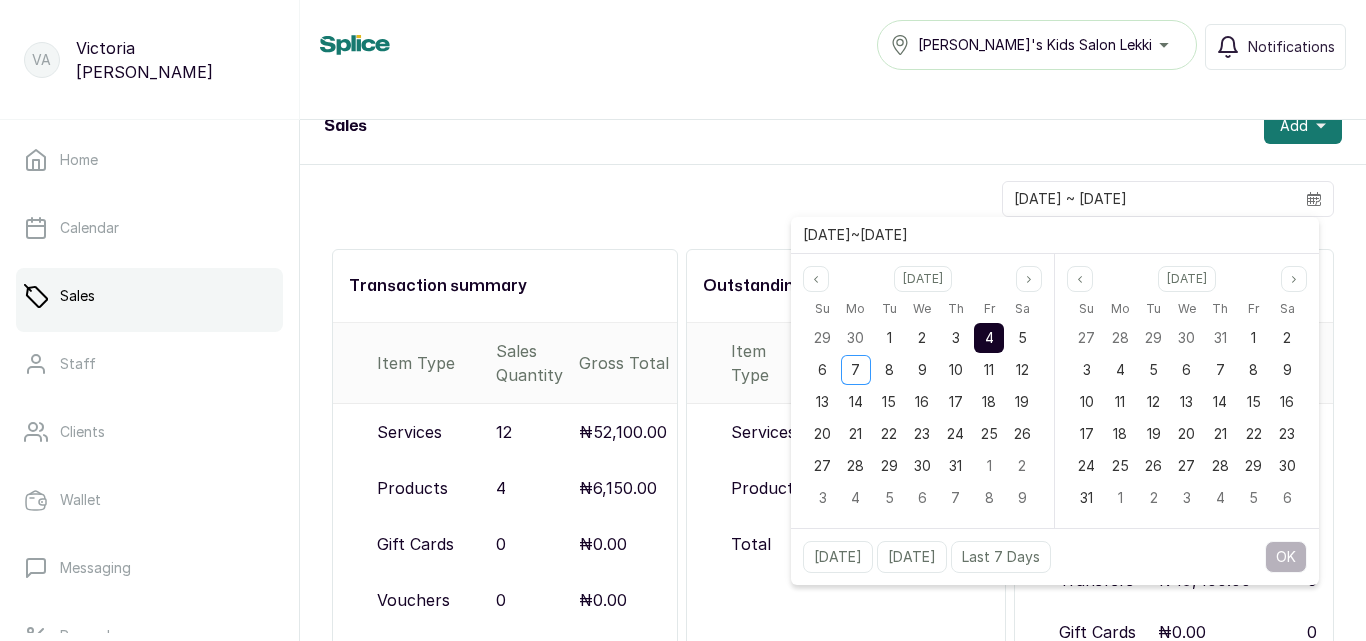 click on "4" at bounding box center (989, 337) 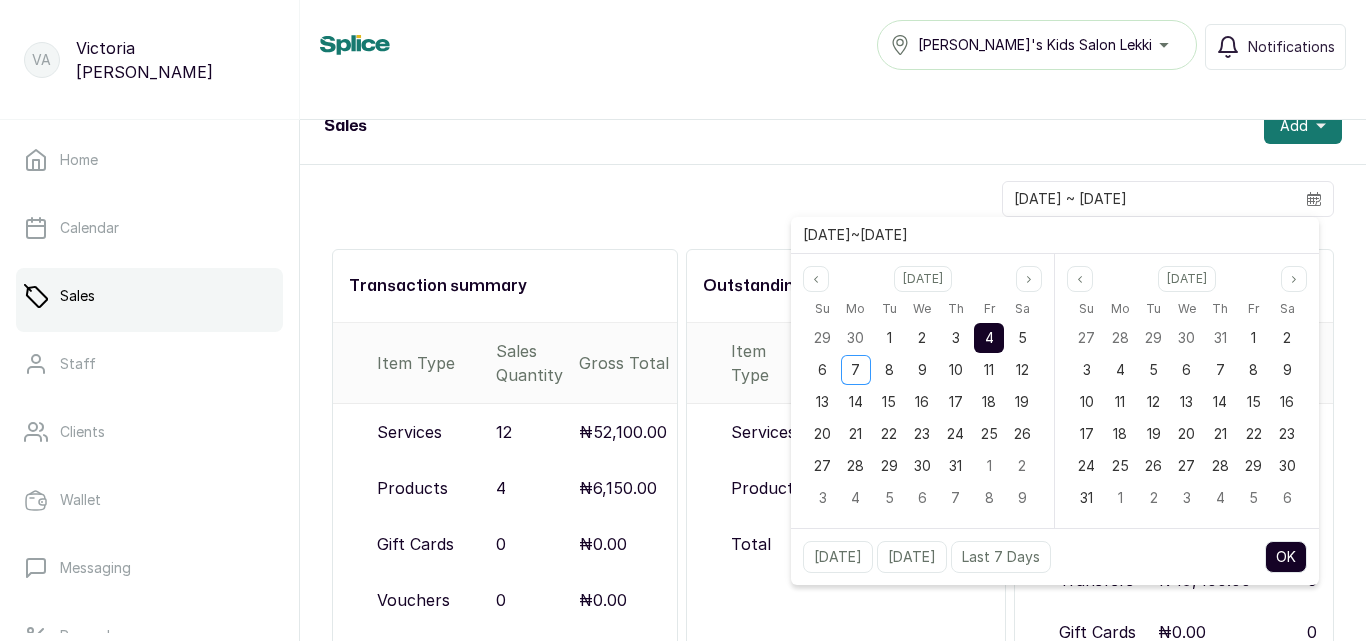 click on "4" at bounding box center (989, 337) 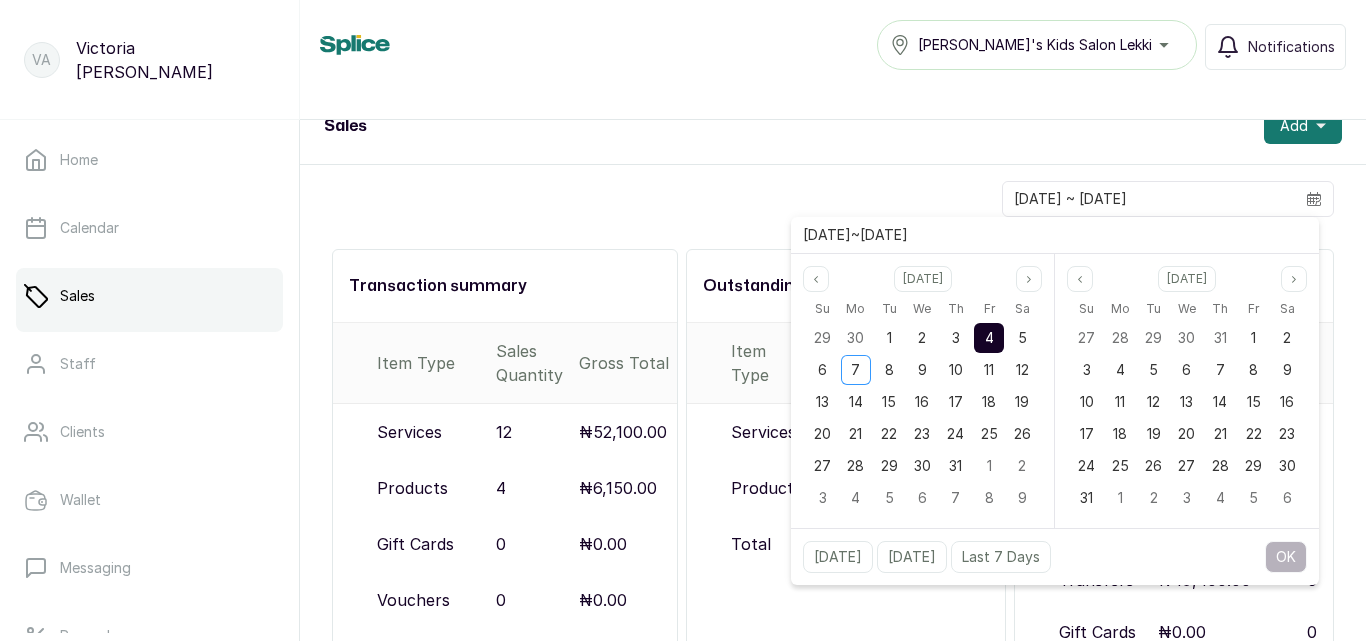 click on "4" at bounding box center [989, 337] 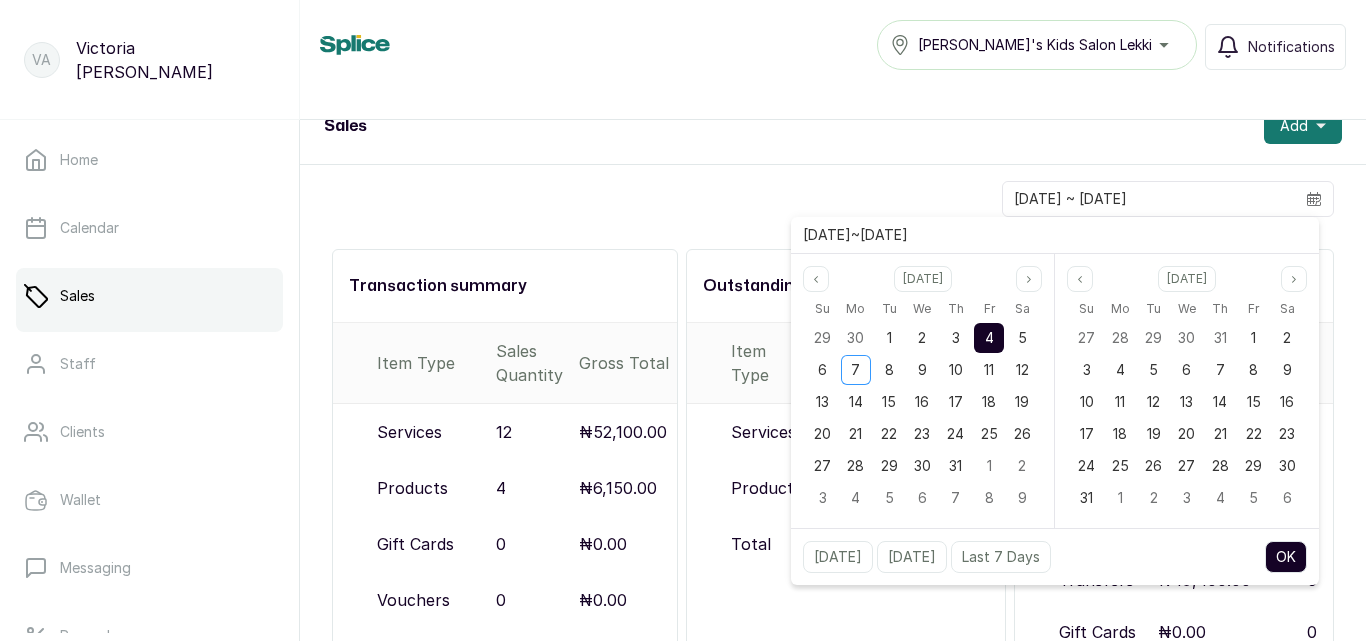 click on "OK" at bounding box center (1286, 557) 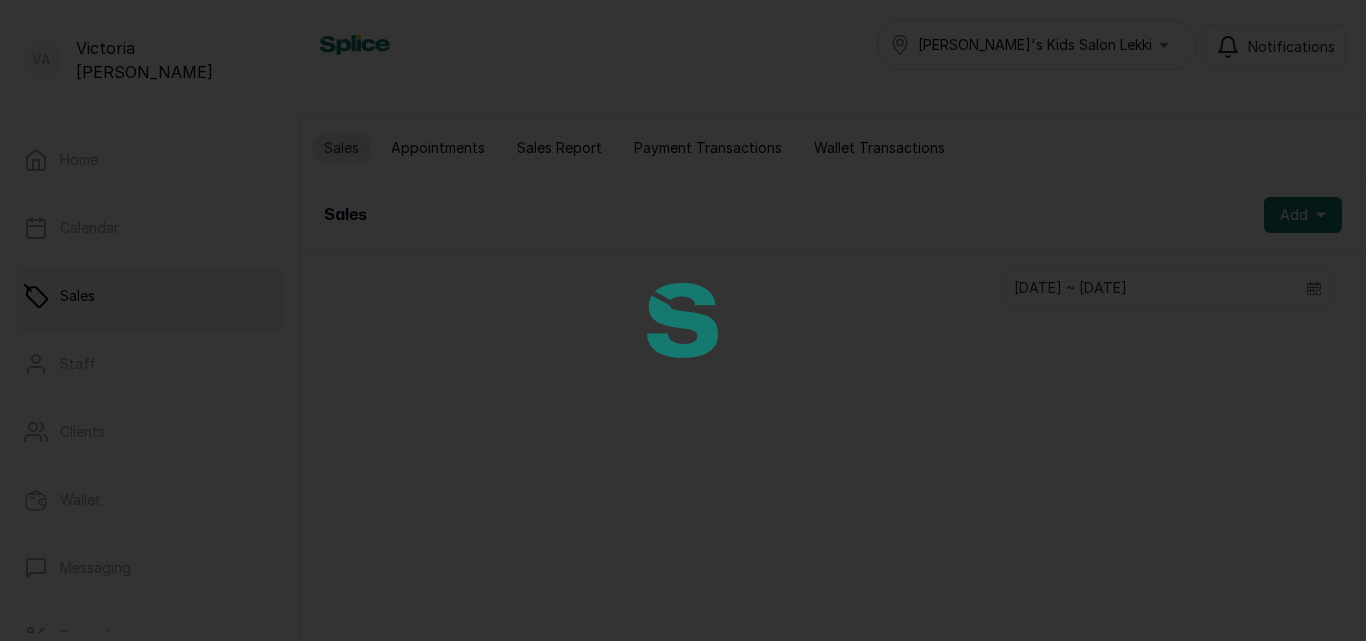 scroll, scrollTop: 0, scrollLeft: 0, axis: both 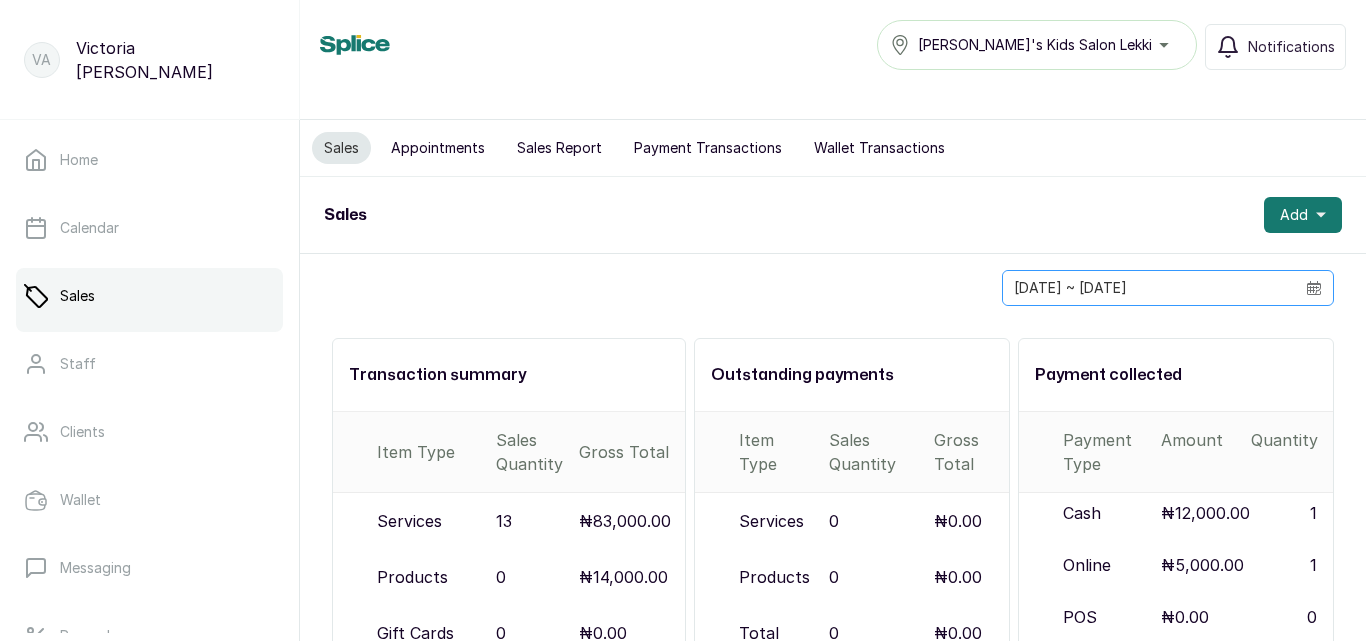 click 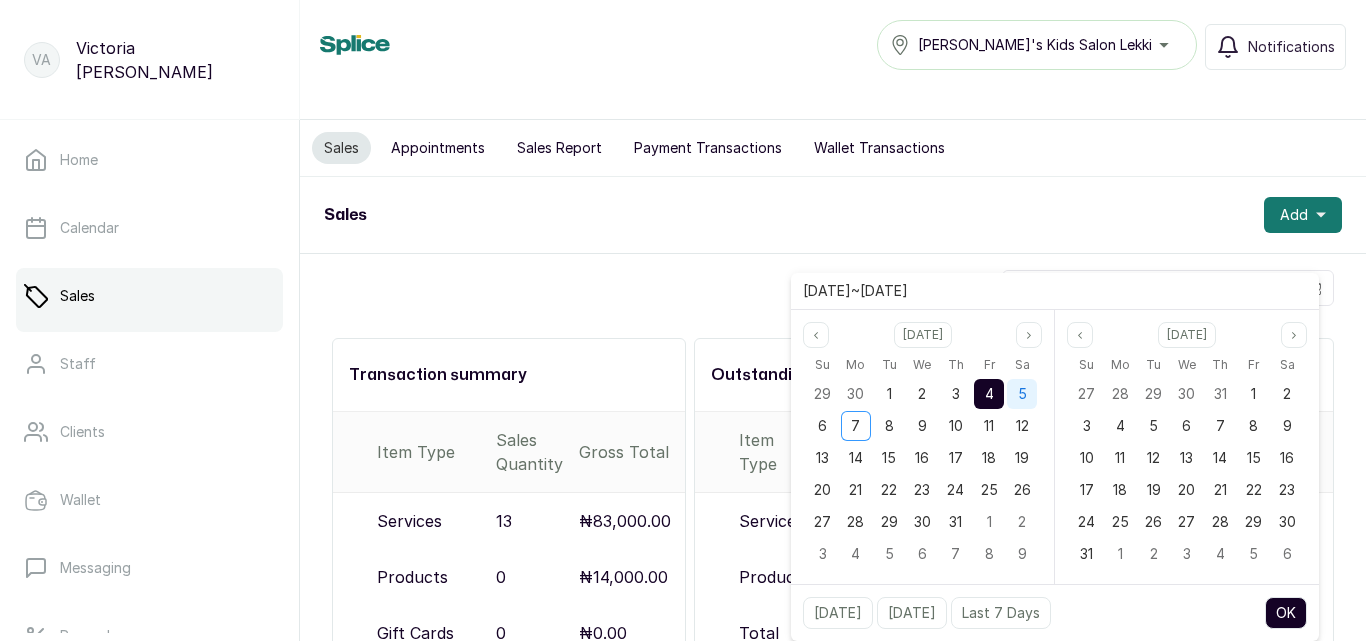 click on "5" at bounding box center [1022, 393] 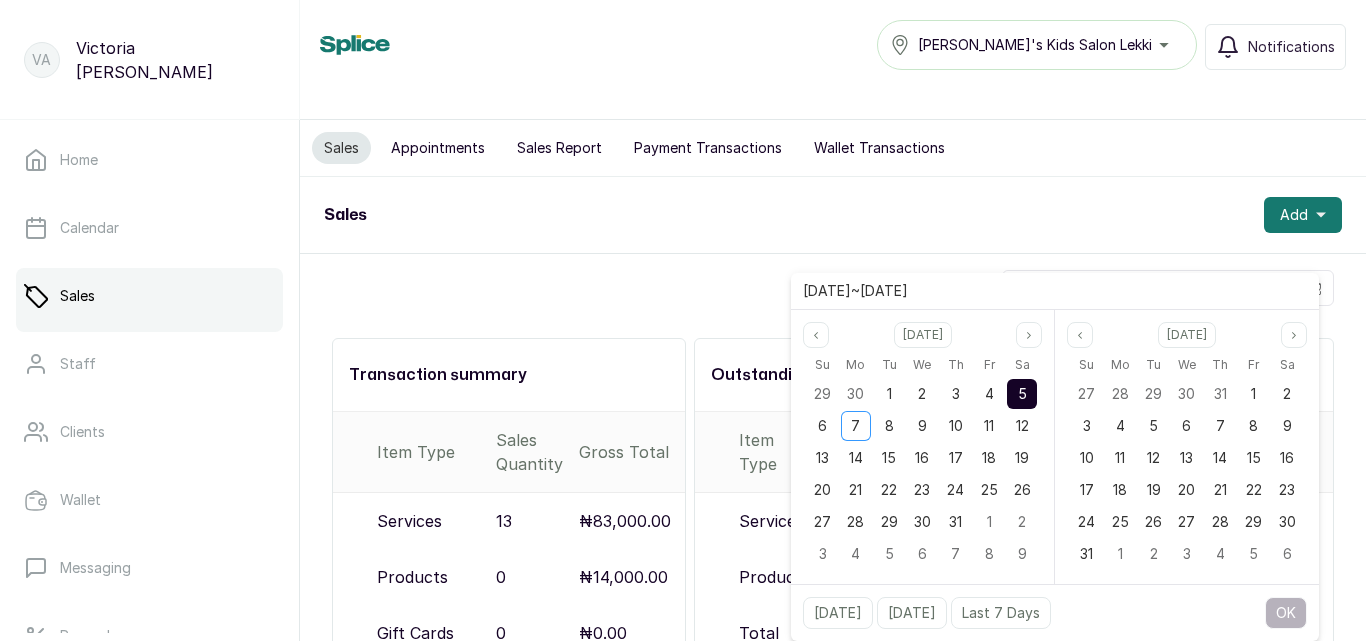 click on "5" at bounding box center [1022, 394] 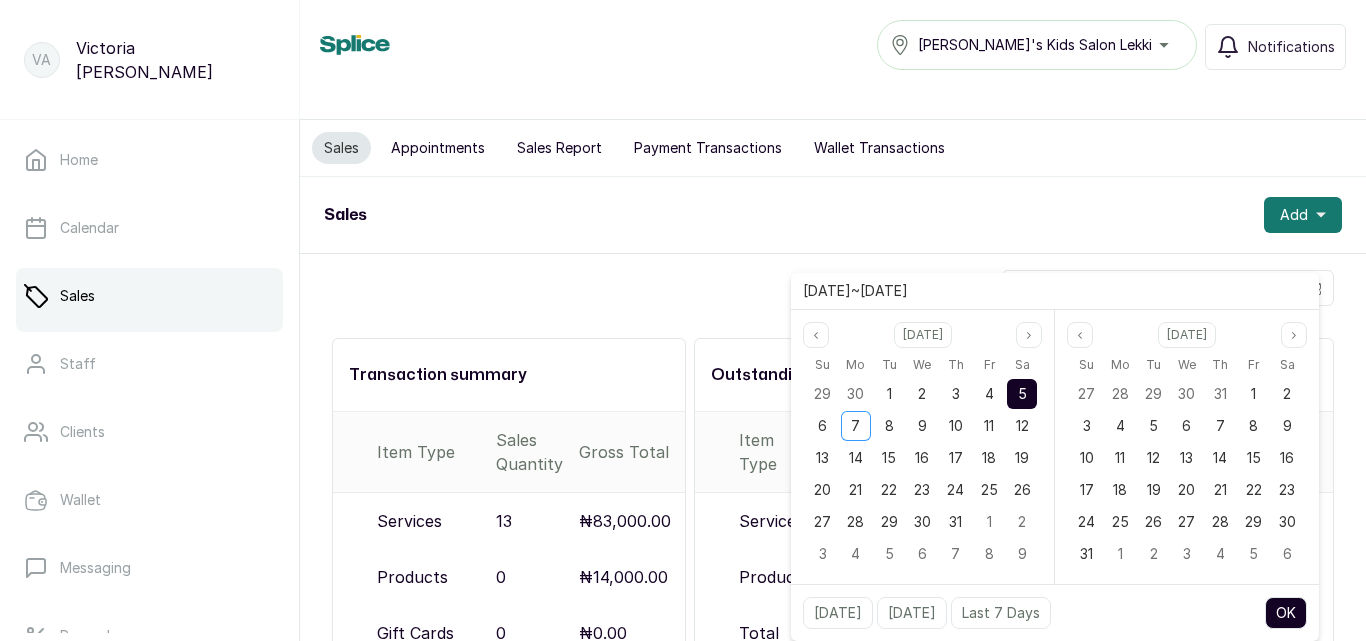 click on "OK" at bounding box center (1286, 613) 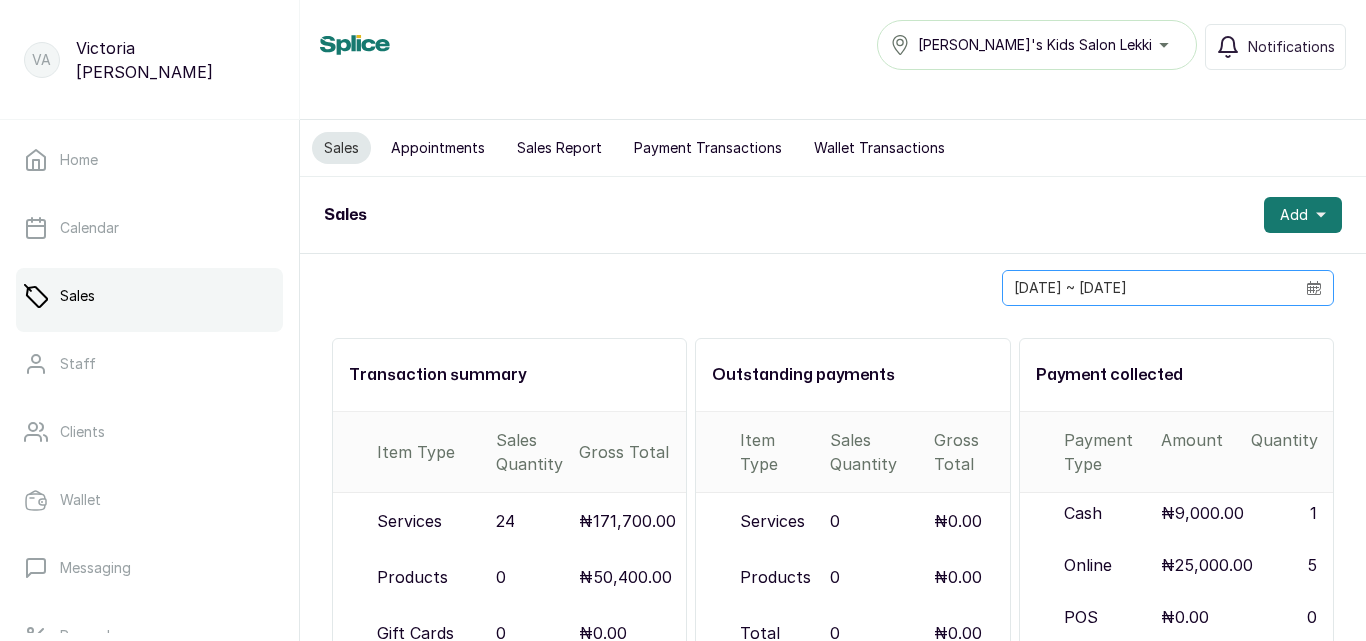 click at bounding box center [1314, 288] 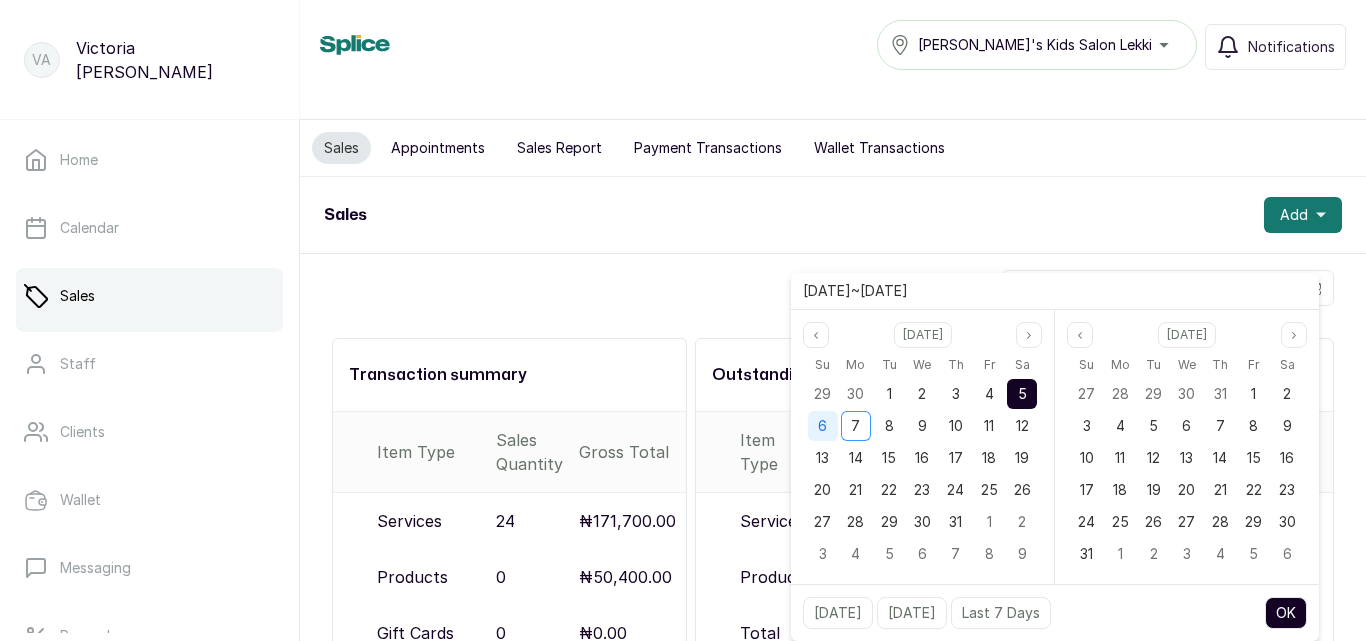 click on "6" at bounding box center (823, 426) 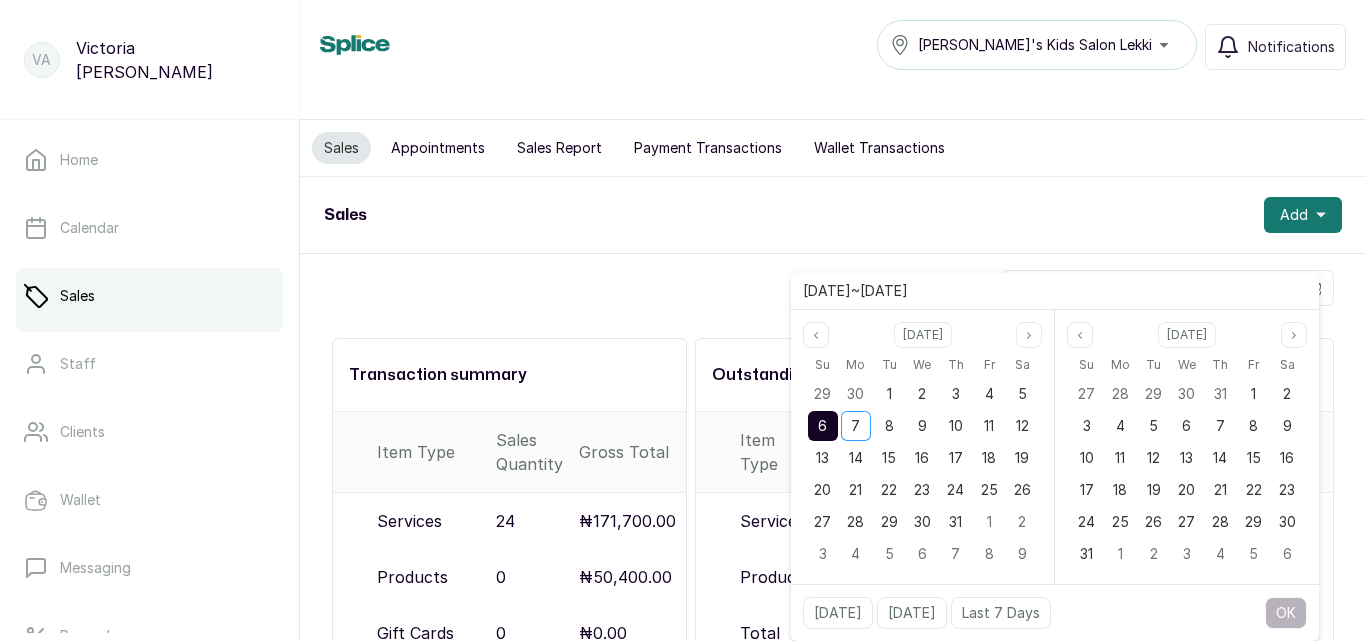 click on "6" at bounding box center (822, 425) 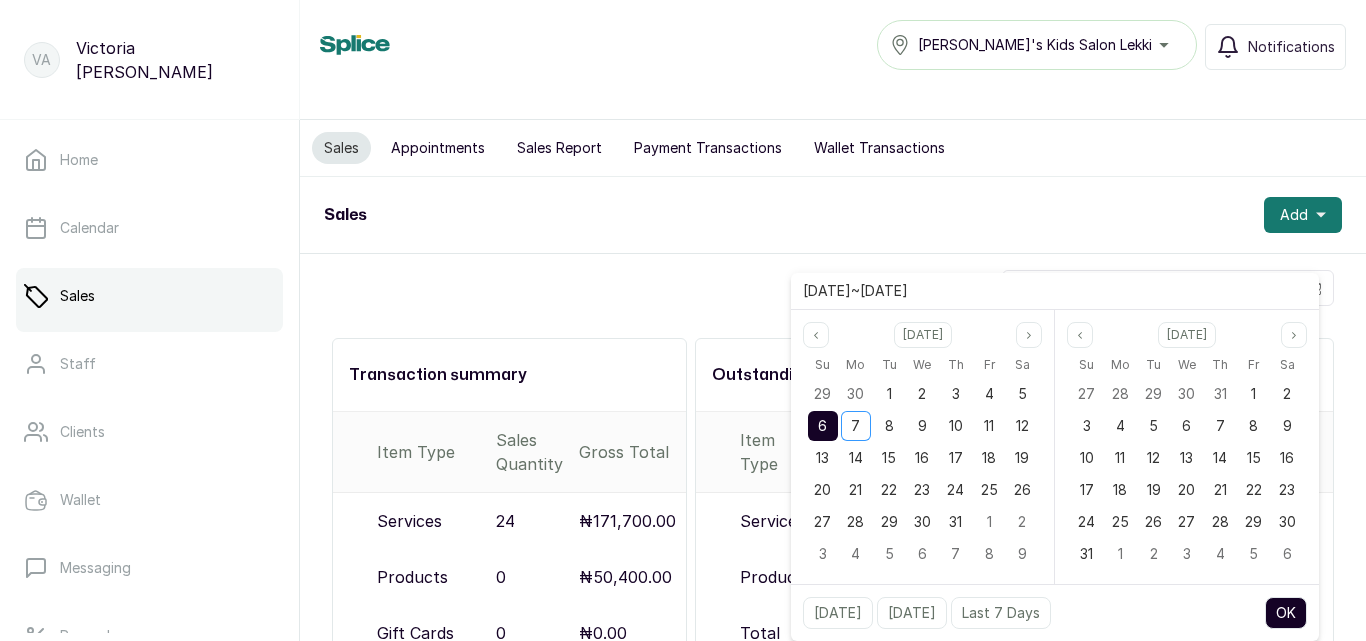 click on "OK" at bounding box center (1286, 613) 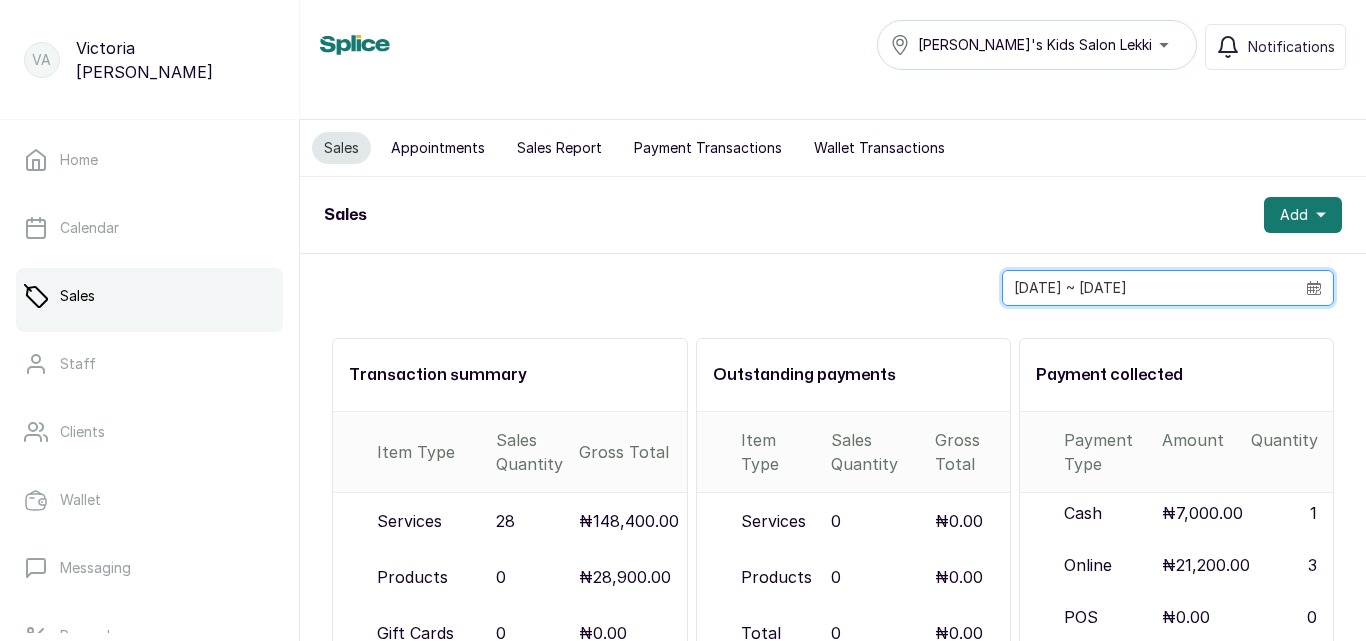 click on "[DATE] ~ [DATE]" at bounding box center (1149, 288) 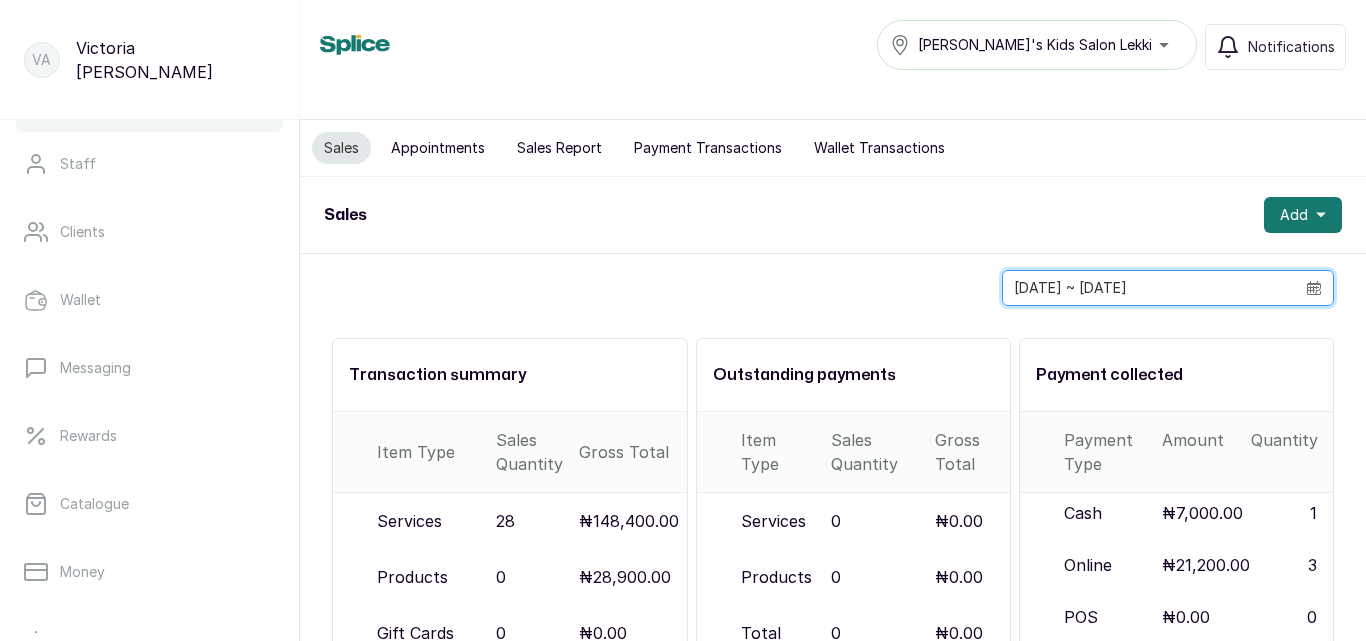 scroll, scrollTop: 240, scrollLeft: 0, axis: vertical 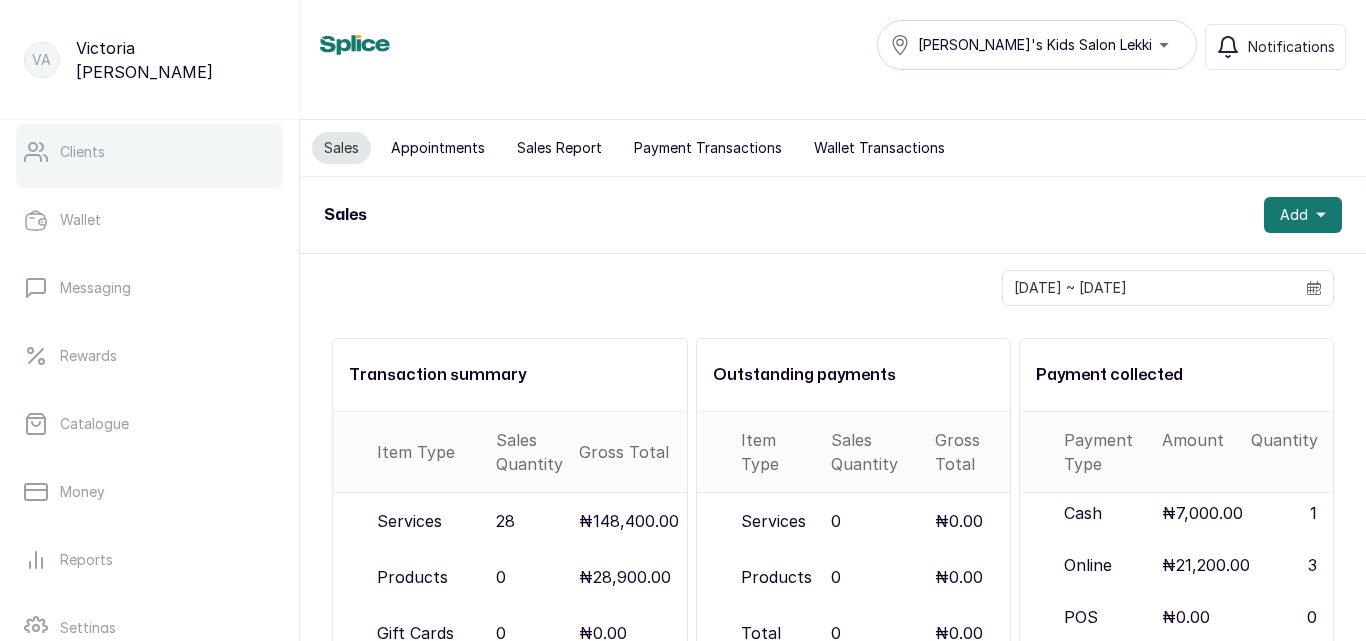 click on "Clients" at bounding box center (149, 152) 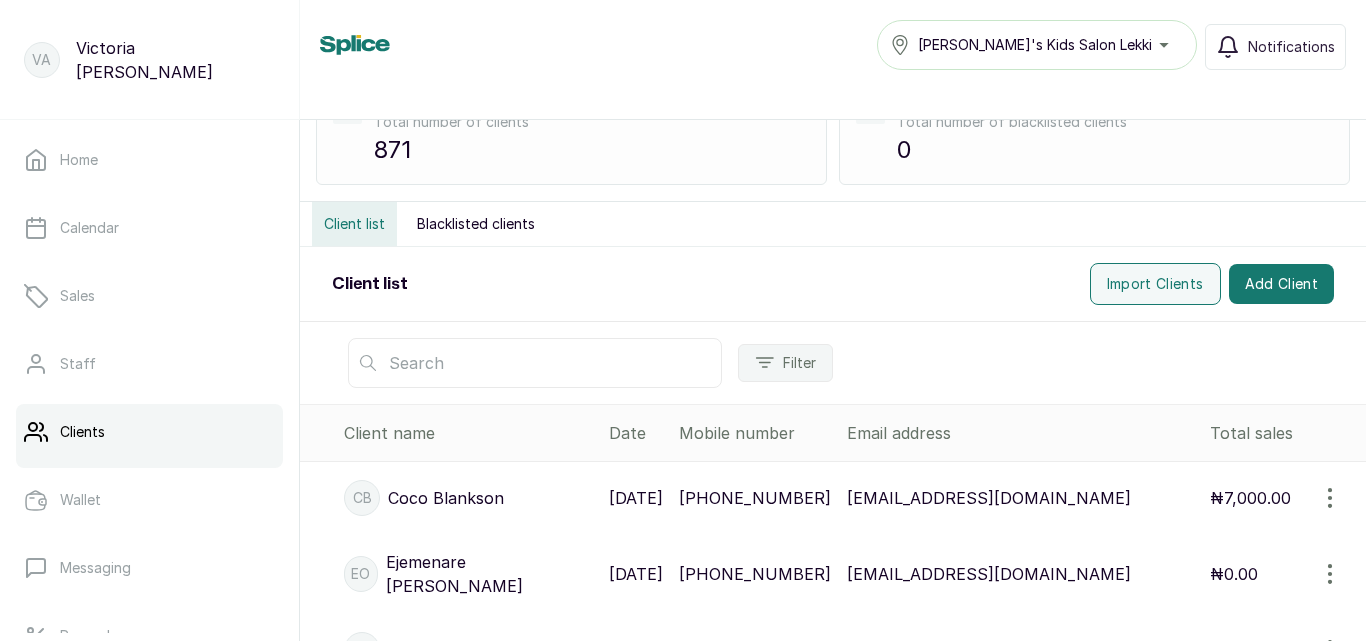 scroll, scrollTop: 120, scrollLeft: 0, axis: vertical 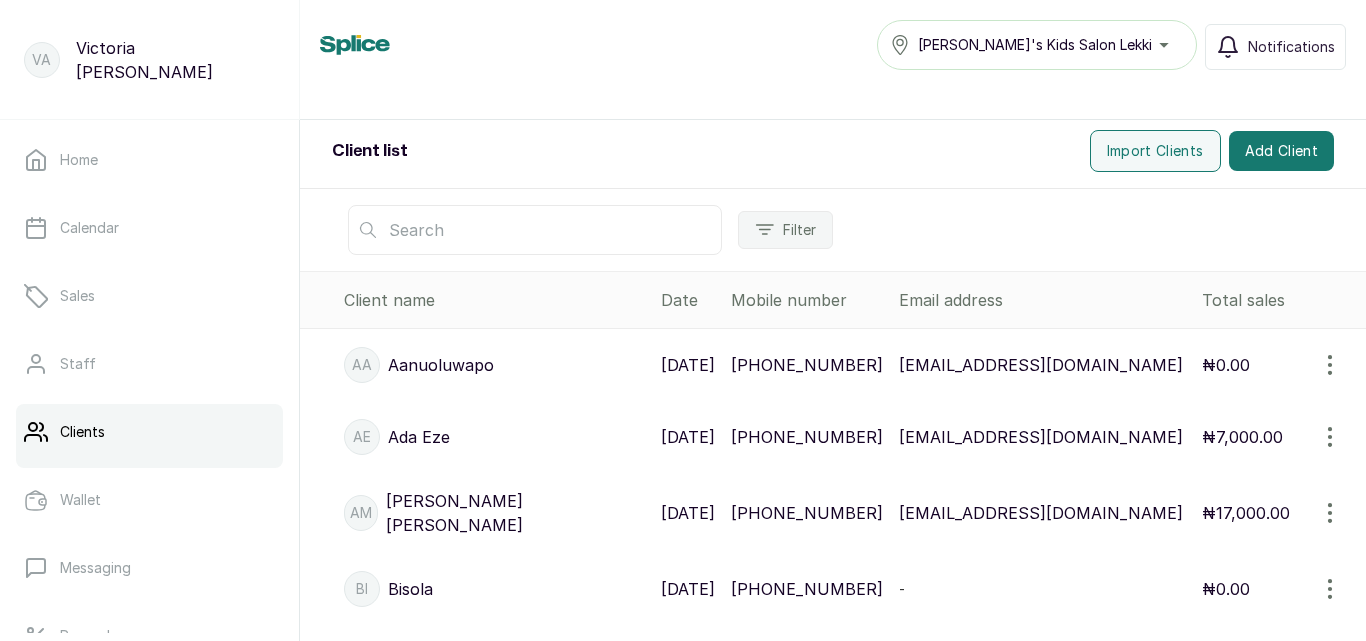 click 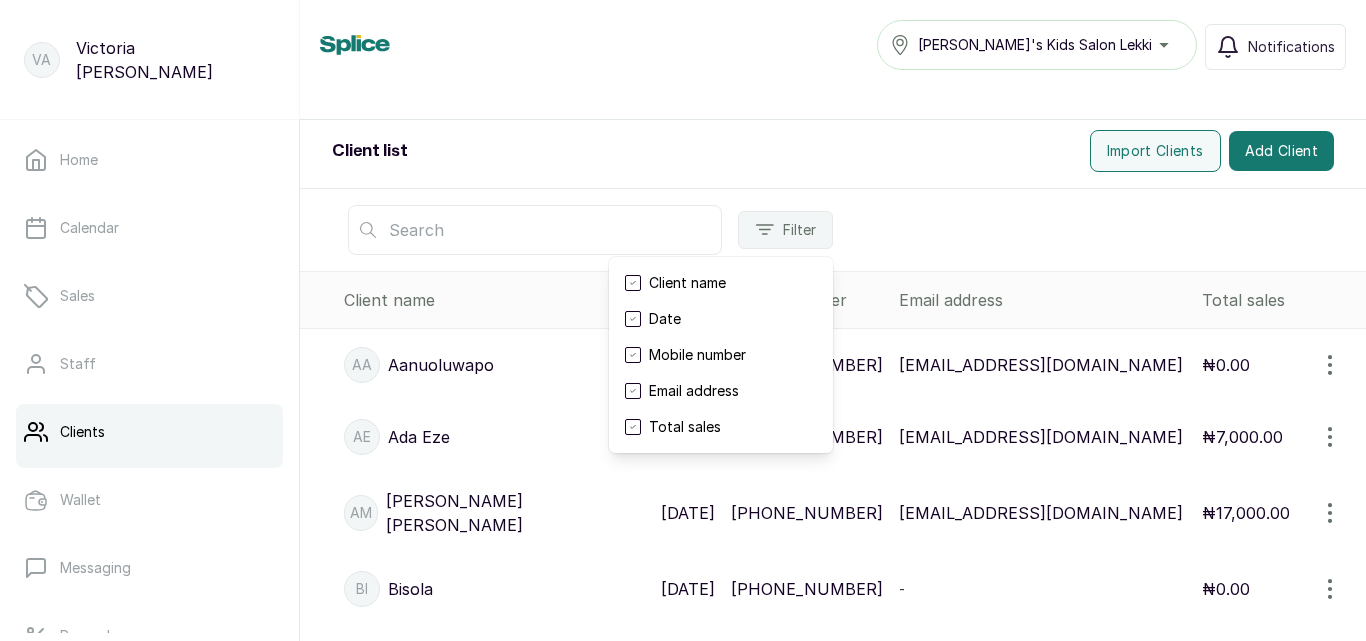 click on "Filter Client name Date Mobile number Email address Total sales" at bounding box center [833, 230] 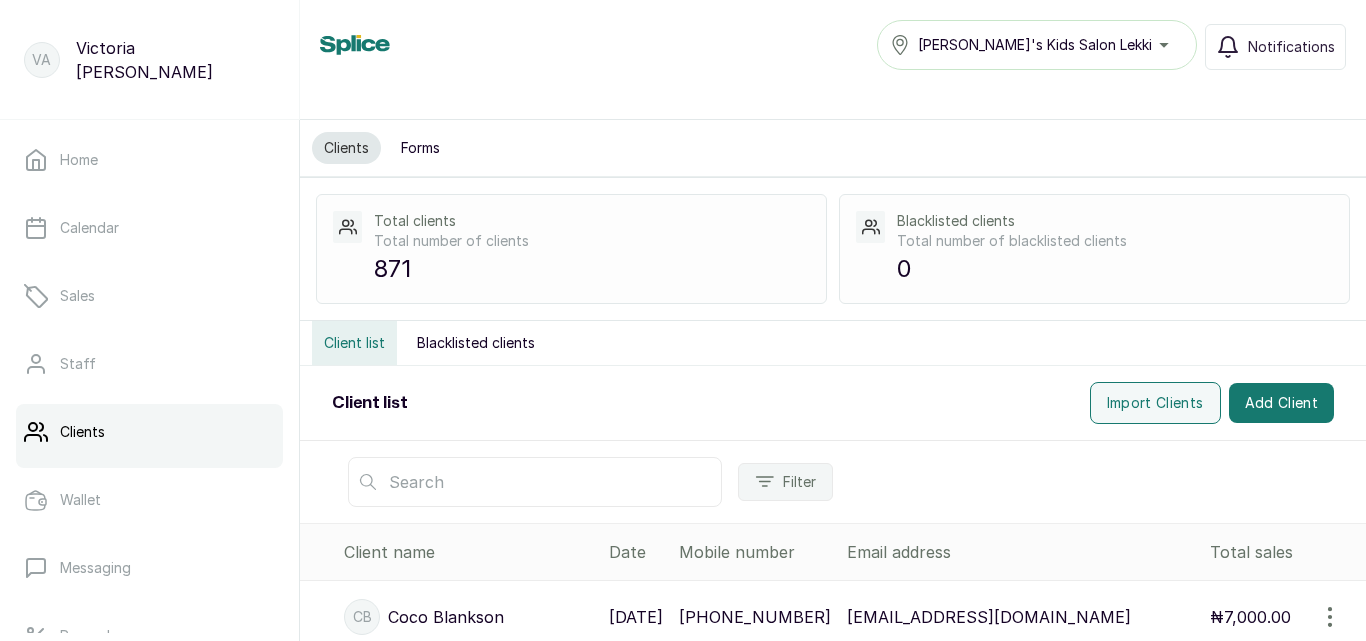 scroll, scrollTop: 0, scrollLeft: 0, axis: both 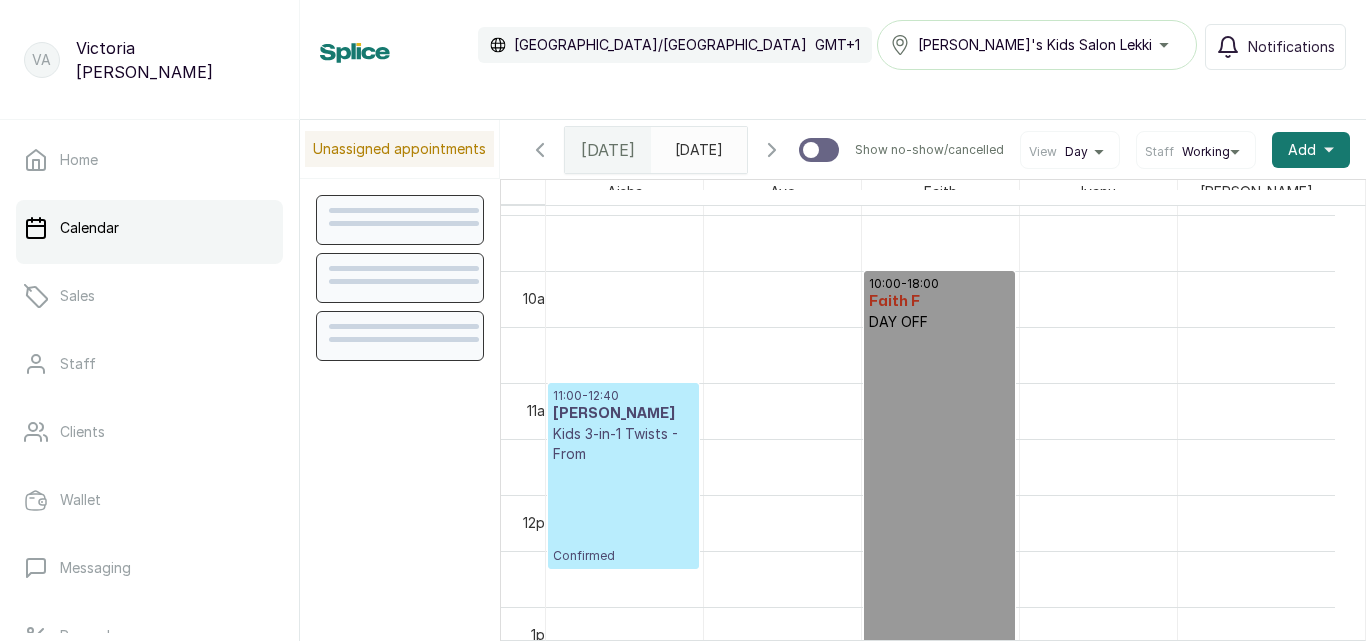 click on "[PERSON_NAME]" at bounding box center [623, 414] 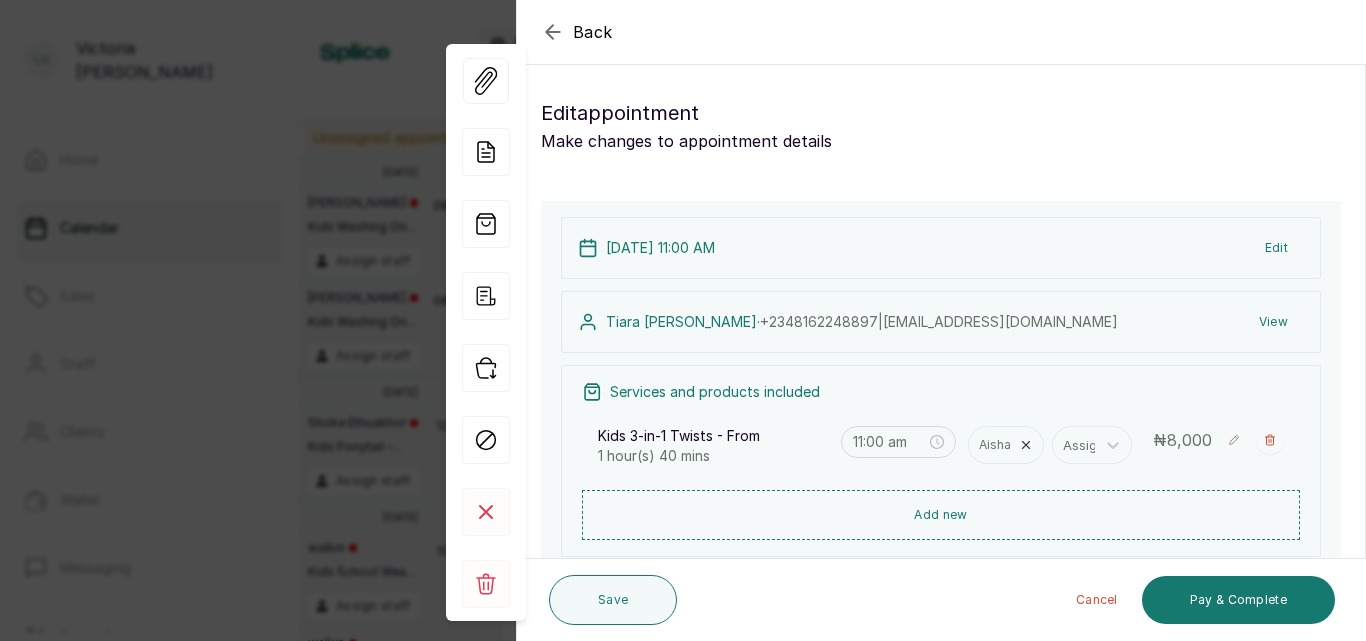 click 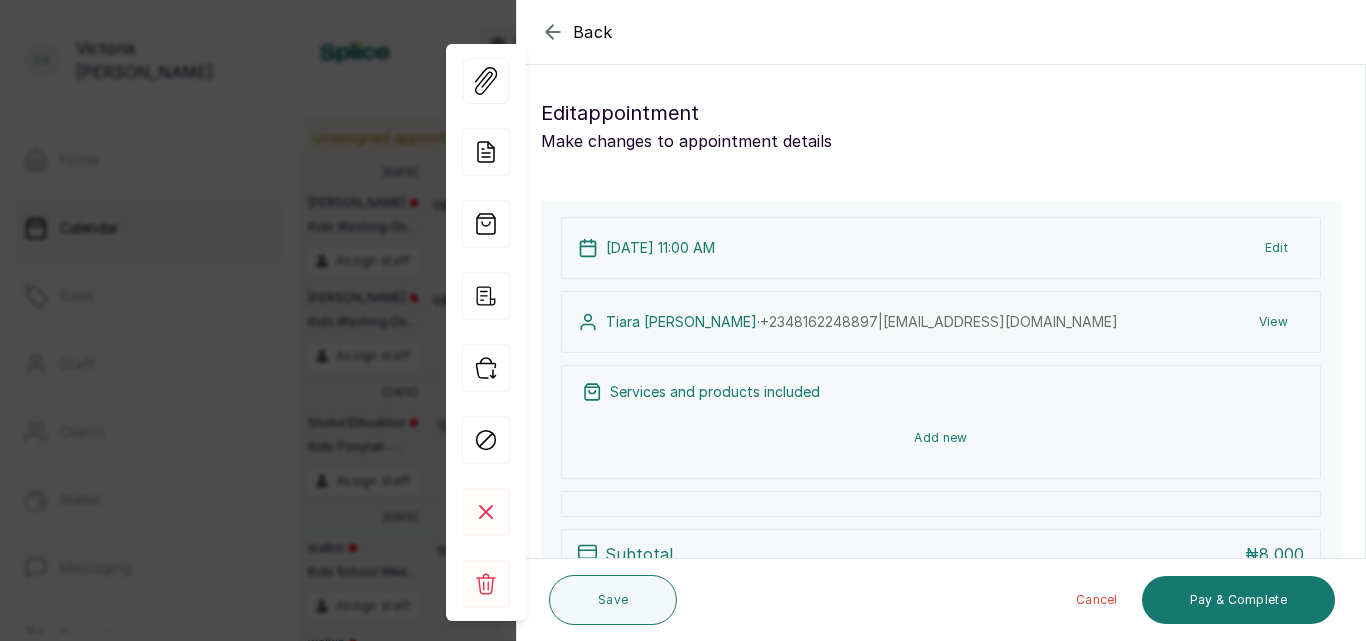 click on "Add new" at bounding box center [941, 438] 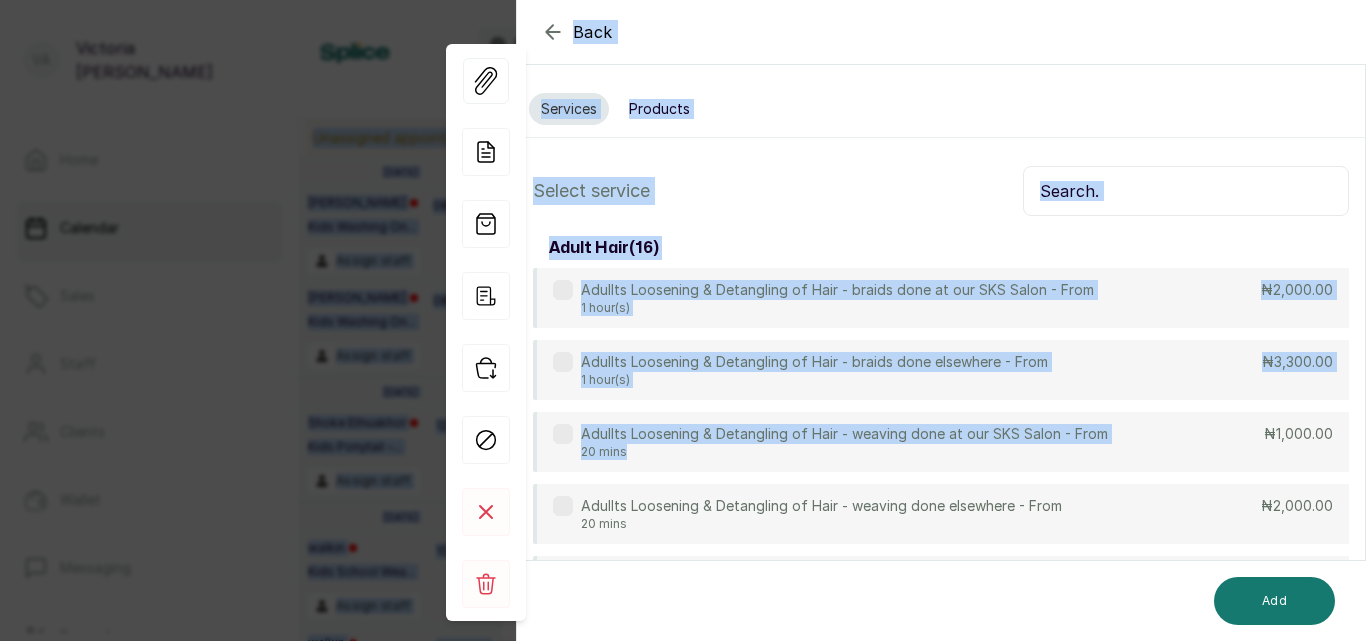drag, startPoint x: 894, startPoint y: 310, endPoint x: 837, endPoint y: -87, distance: 401.07108 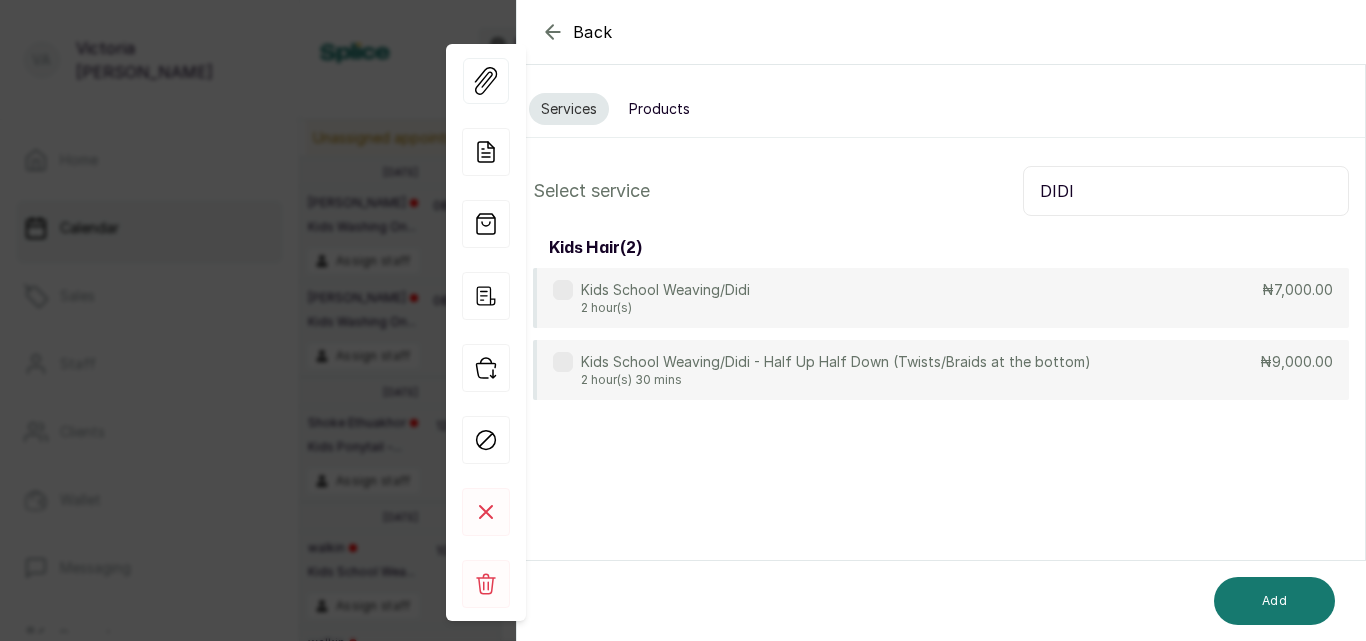 type on "DIDI" 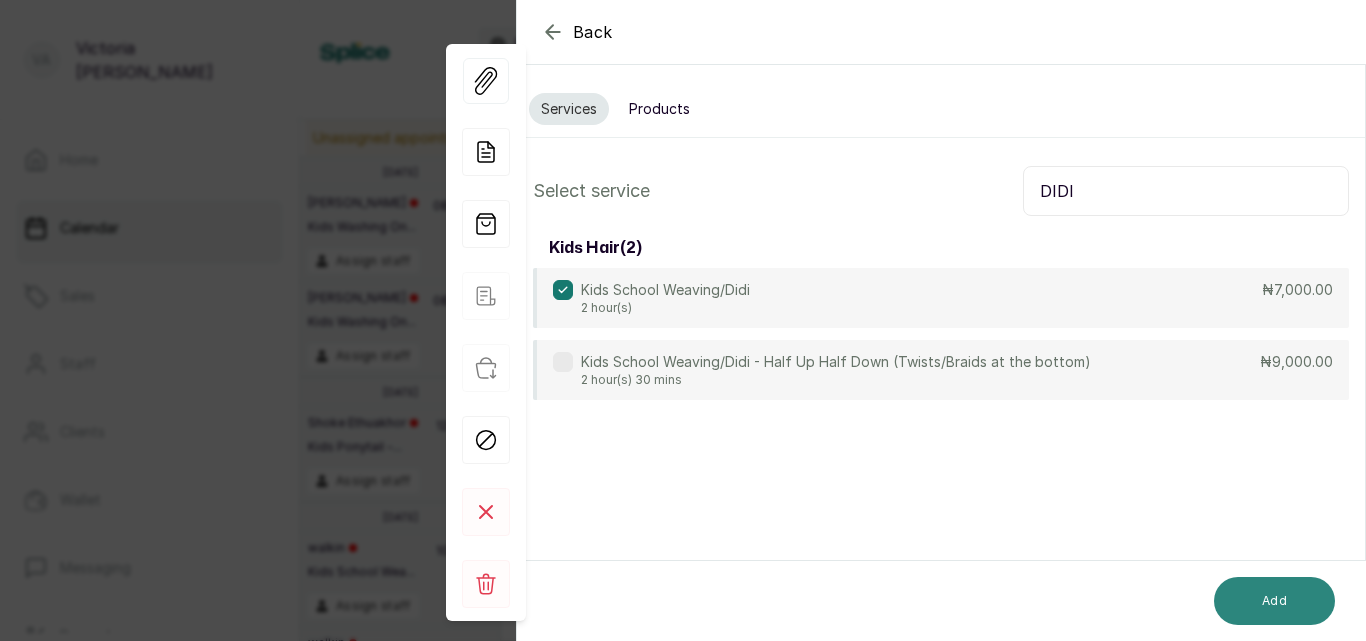 click on "Add" at bounding box center [1274, 601] 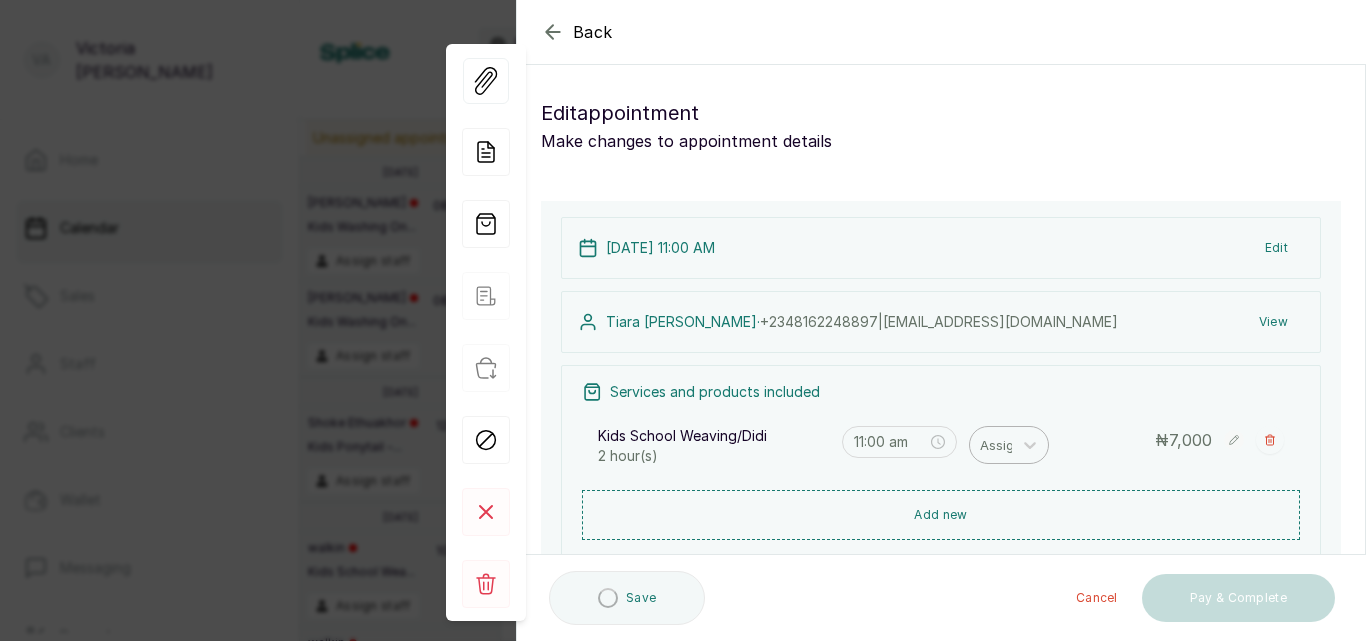 click at bounding box center (982, 445) 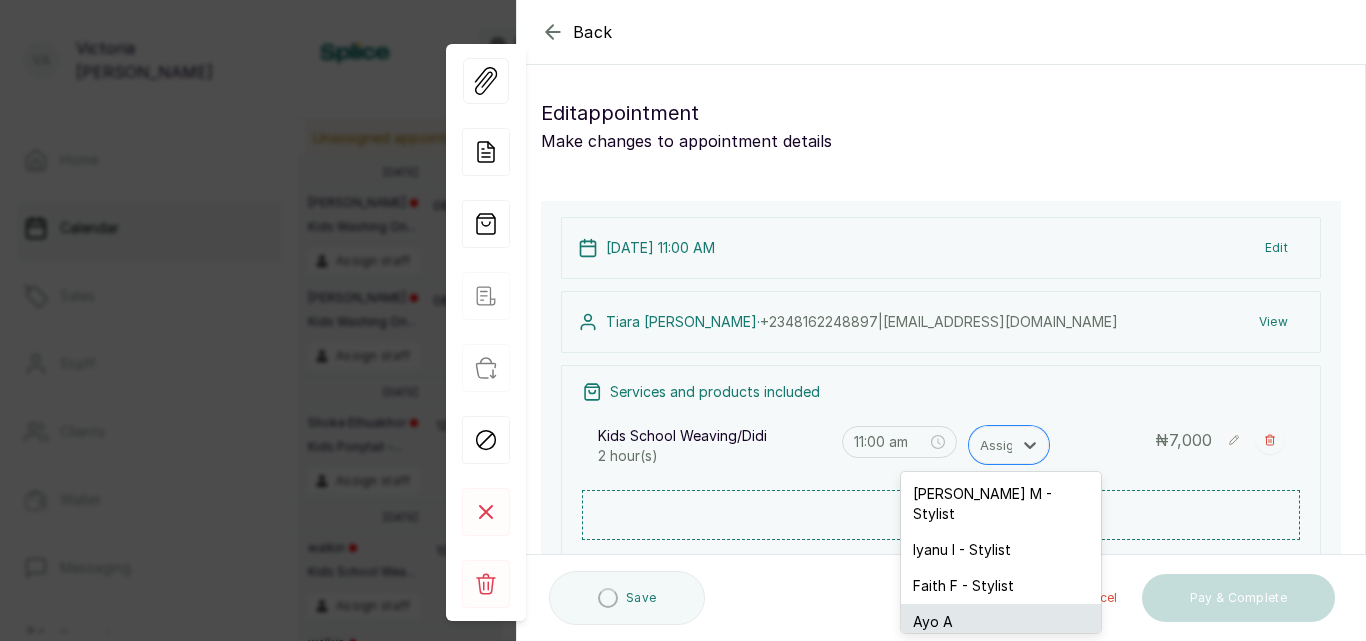 click on "Ayo A" at bounding box center [1001, 622] 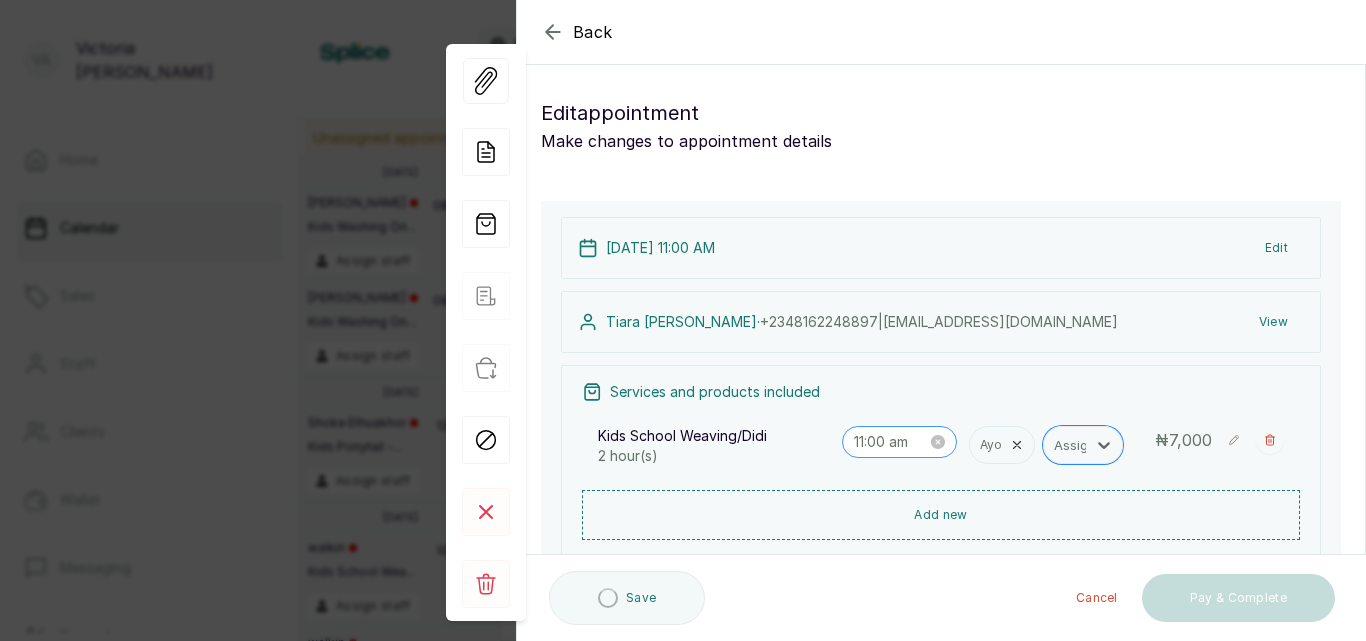click on "11:00 am" at bounding box center (900, 442) 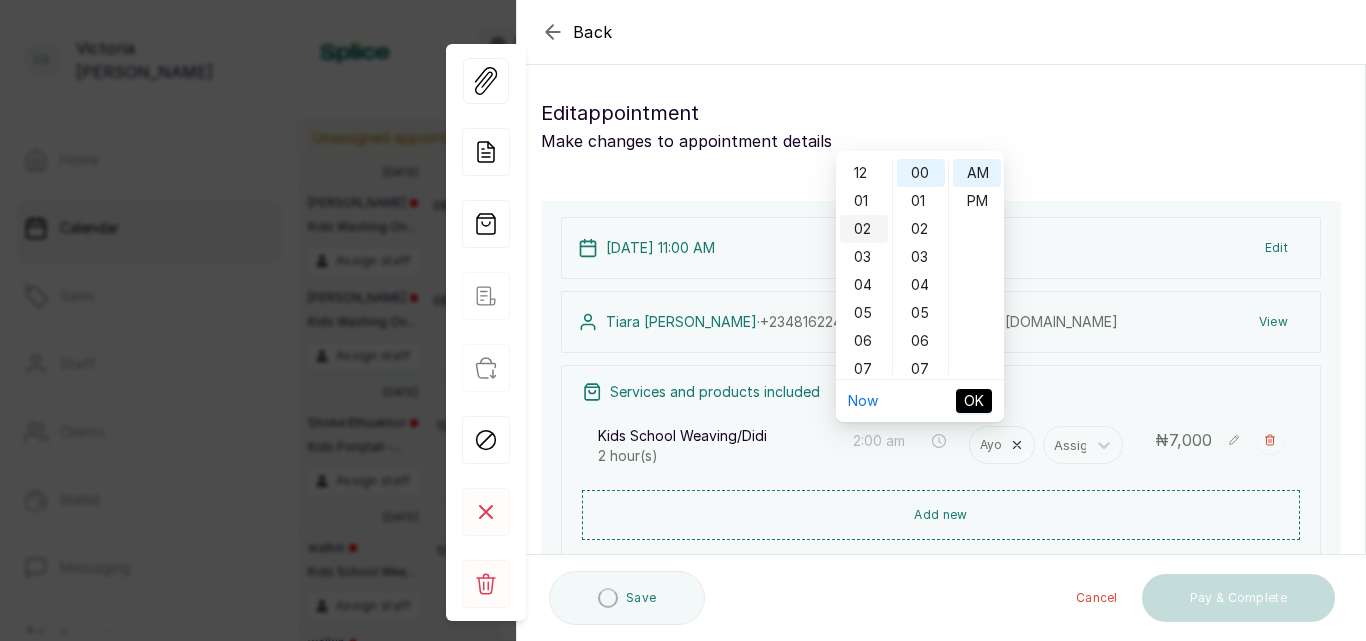 click on "02" at bounding box center (864, 229) 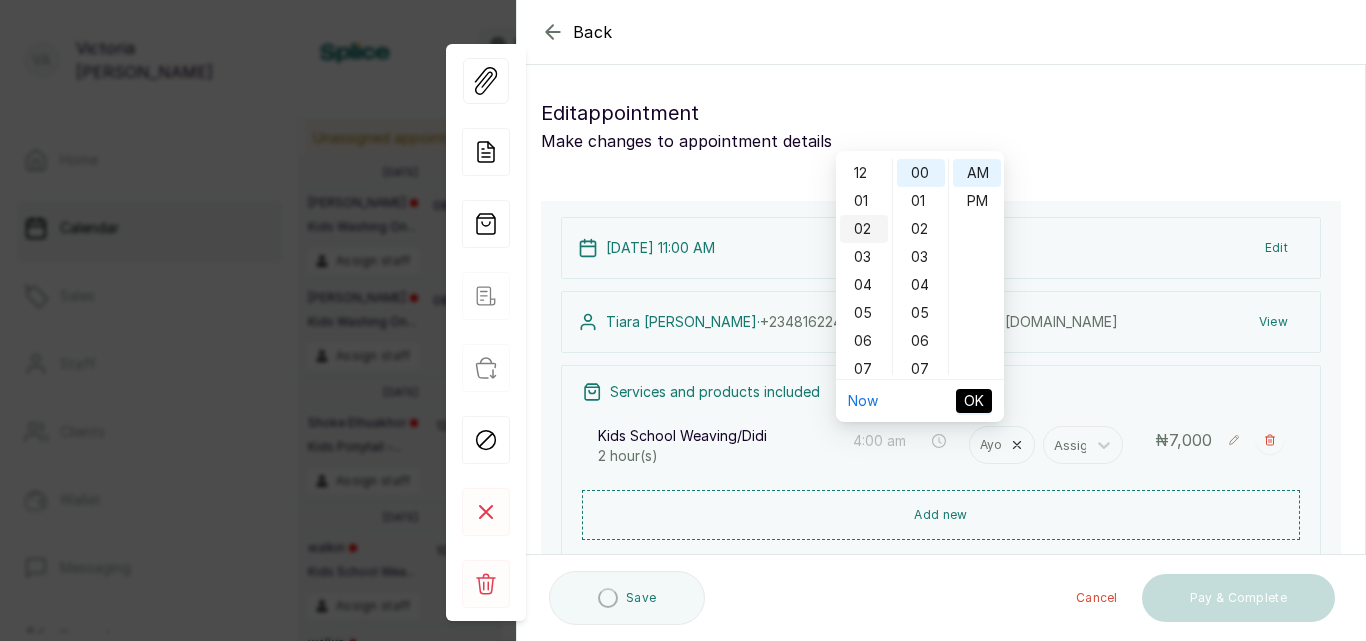 scroll, scrollTop: 56, scrollLeft: 0, axis: vertical 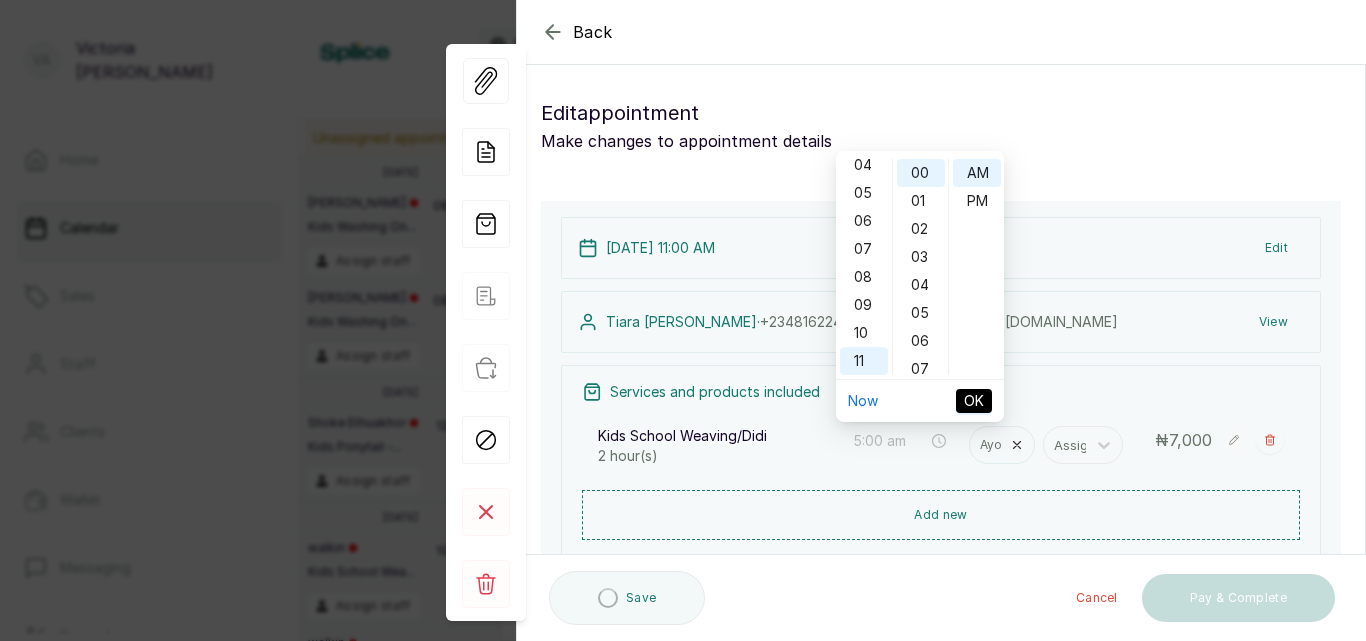click on "05" at bounding box center [864, 193] 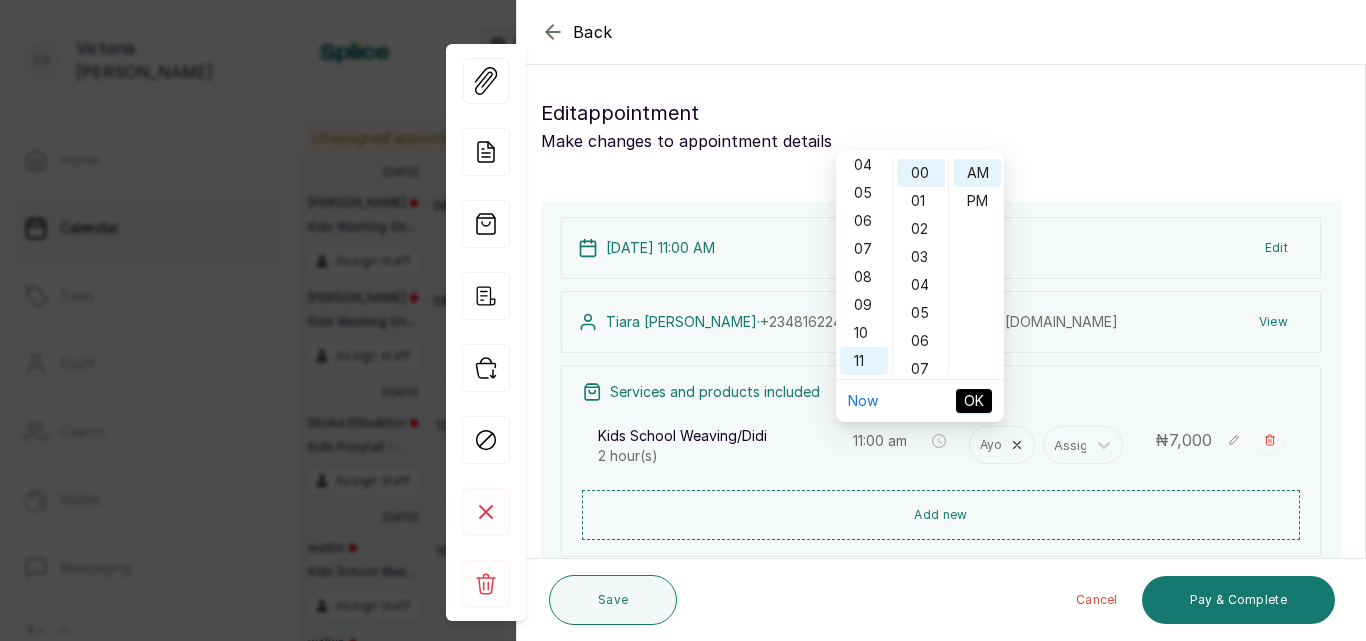 scroll, scrollTop: 0, scrollLeft: 0, axis: both 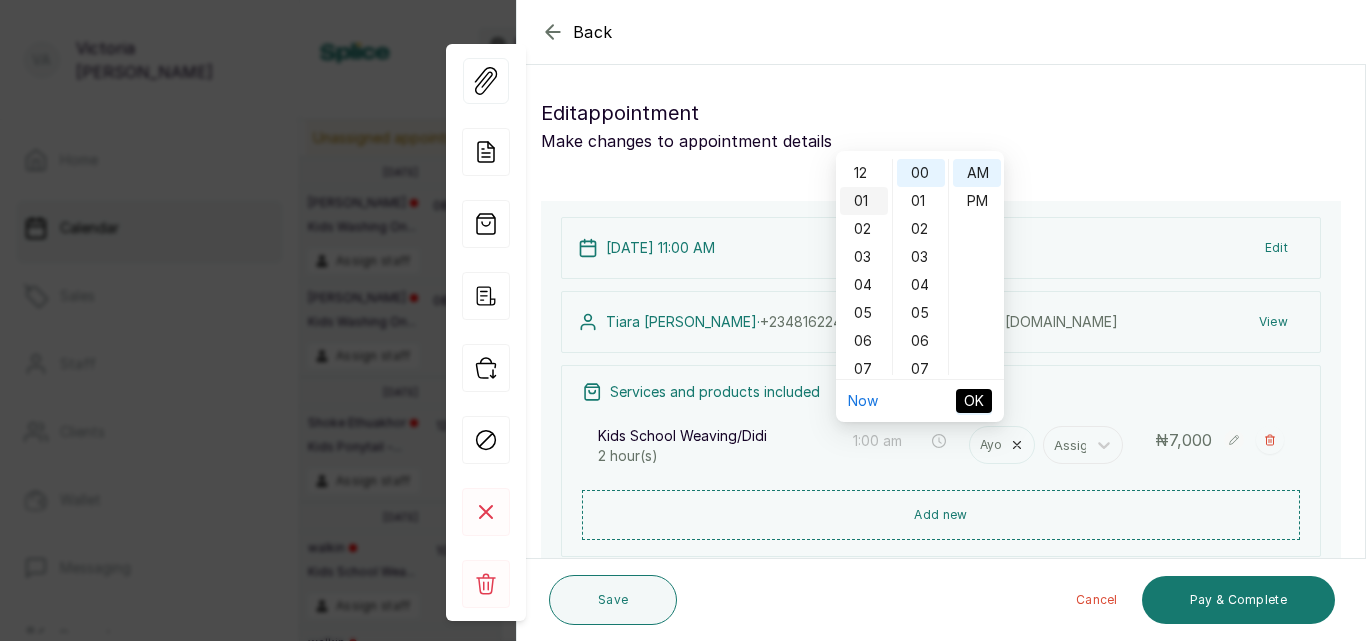 click on "01" at bounding box center (864, 201) 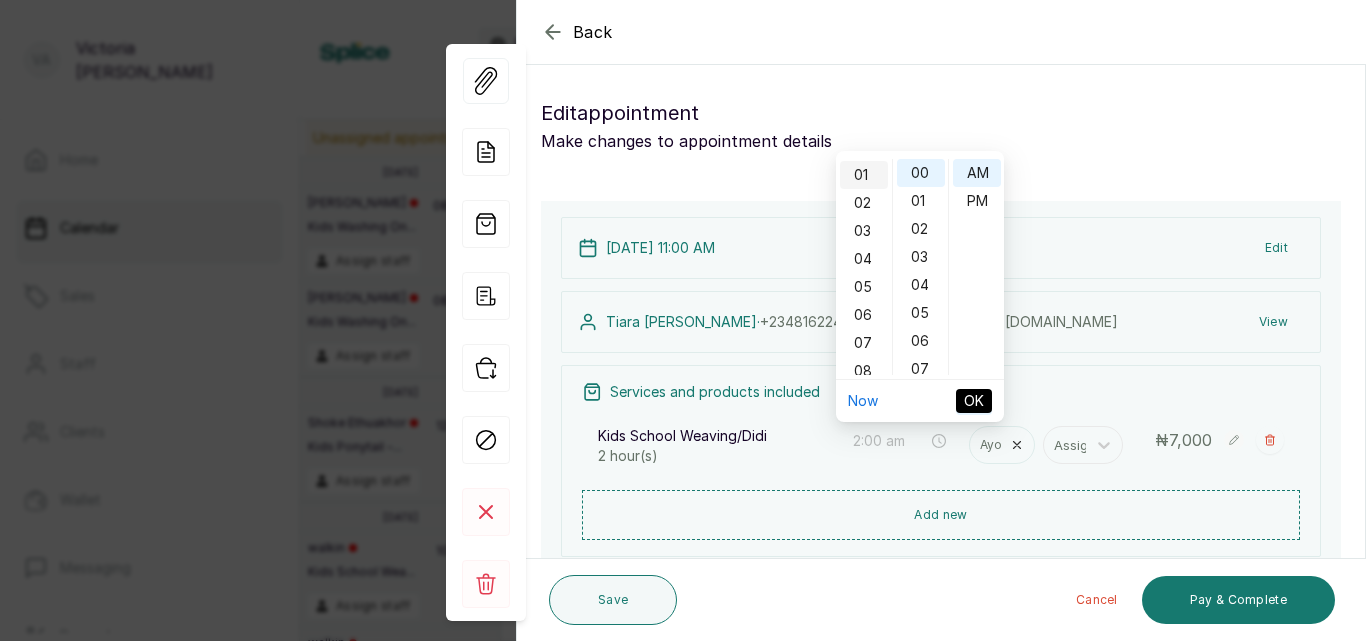 scroll, scrollTop: 28, scrollLeft: 0, axis: vertical 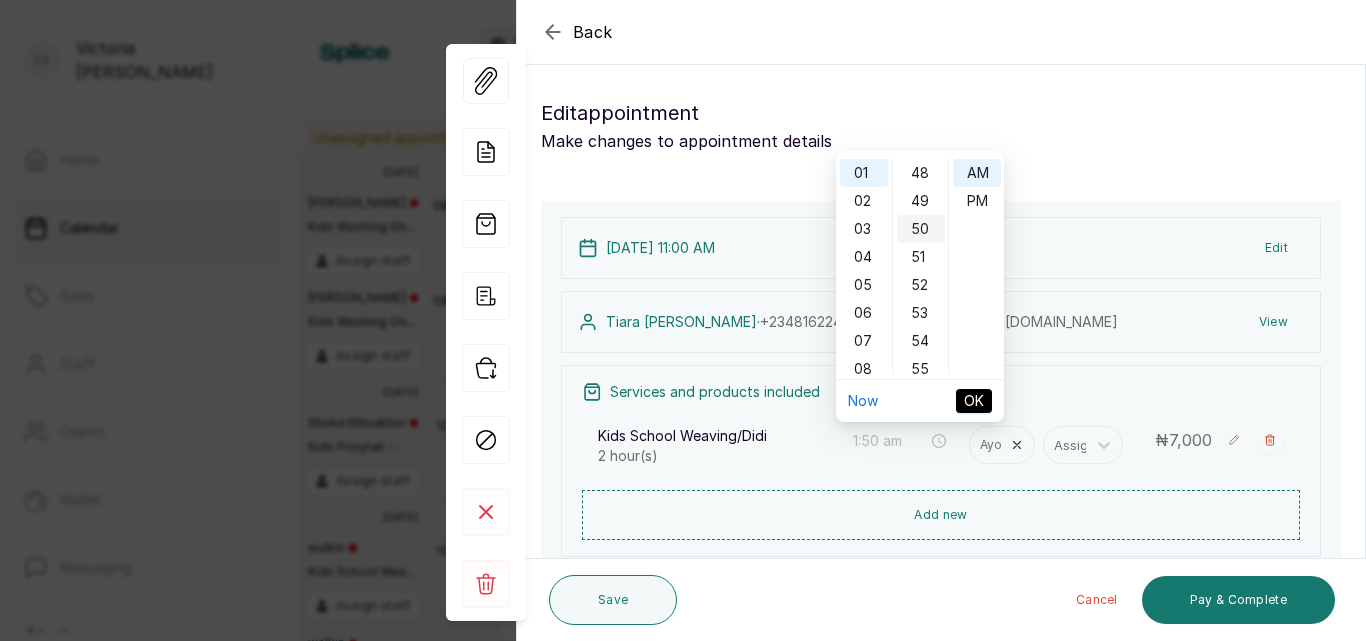 click on "50" at bounding box center [921, 229] 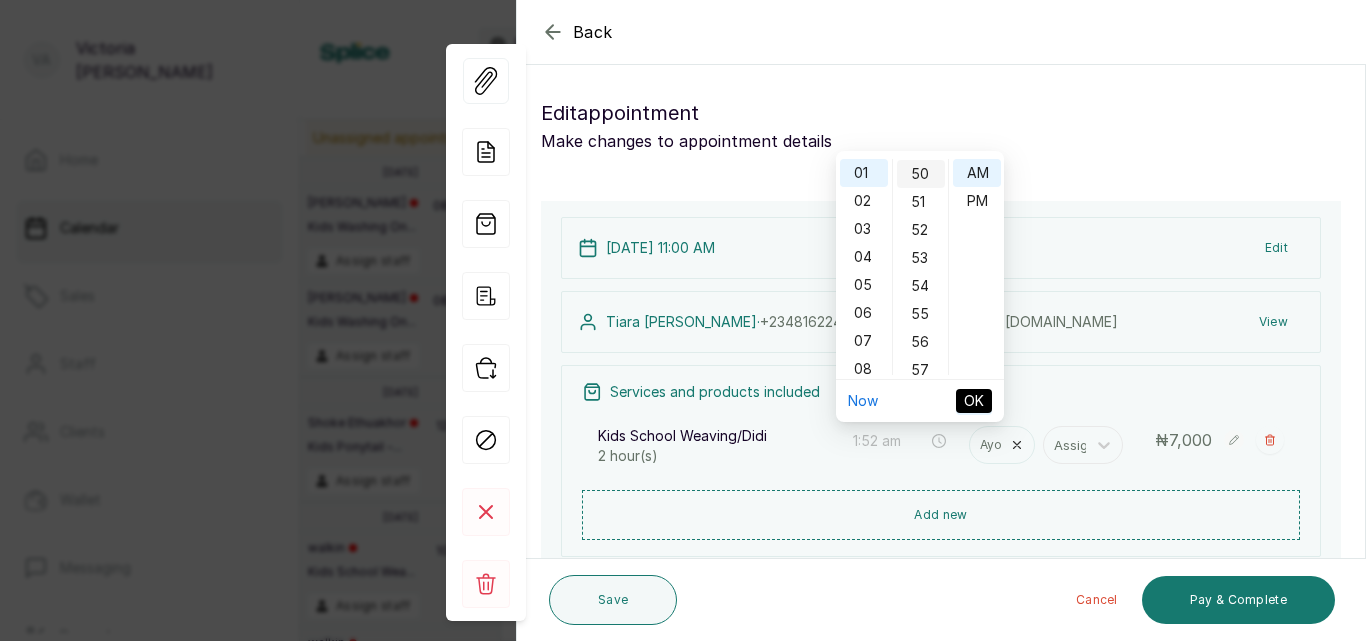 scroll, scrollTop: 1400, scrollLeft: 0, axis: vertical 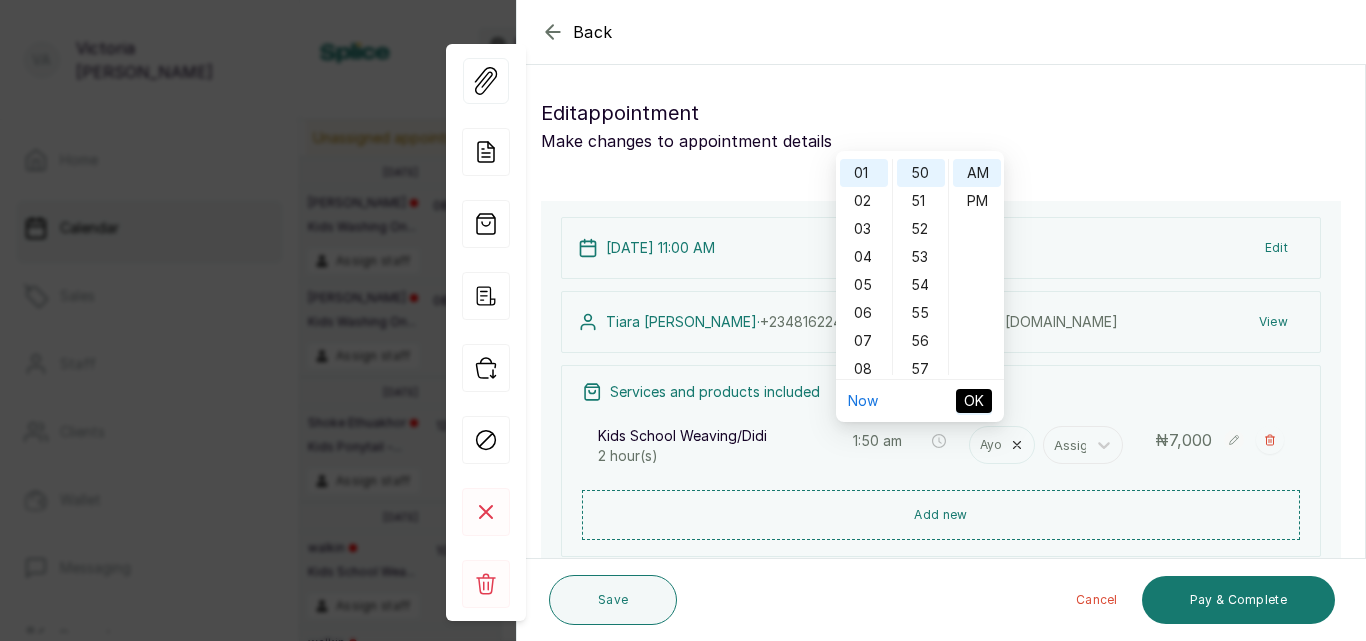 click on "OK" at bounding box center (974, 401) 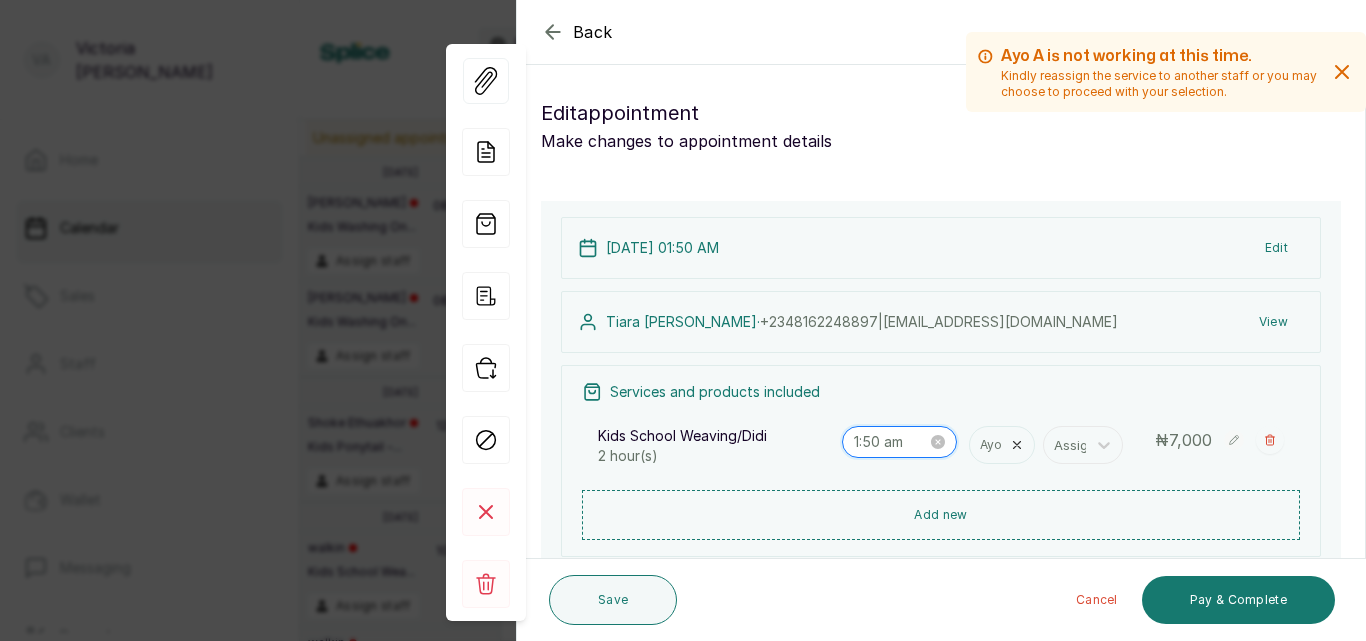 click on "1:50 am" at bounding box center [891, 442] 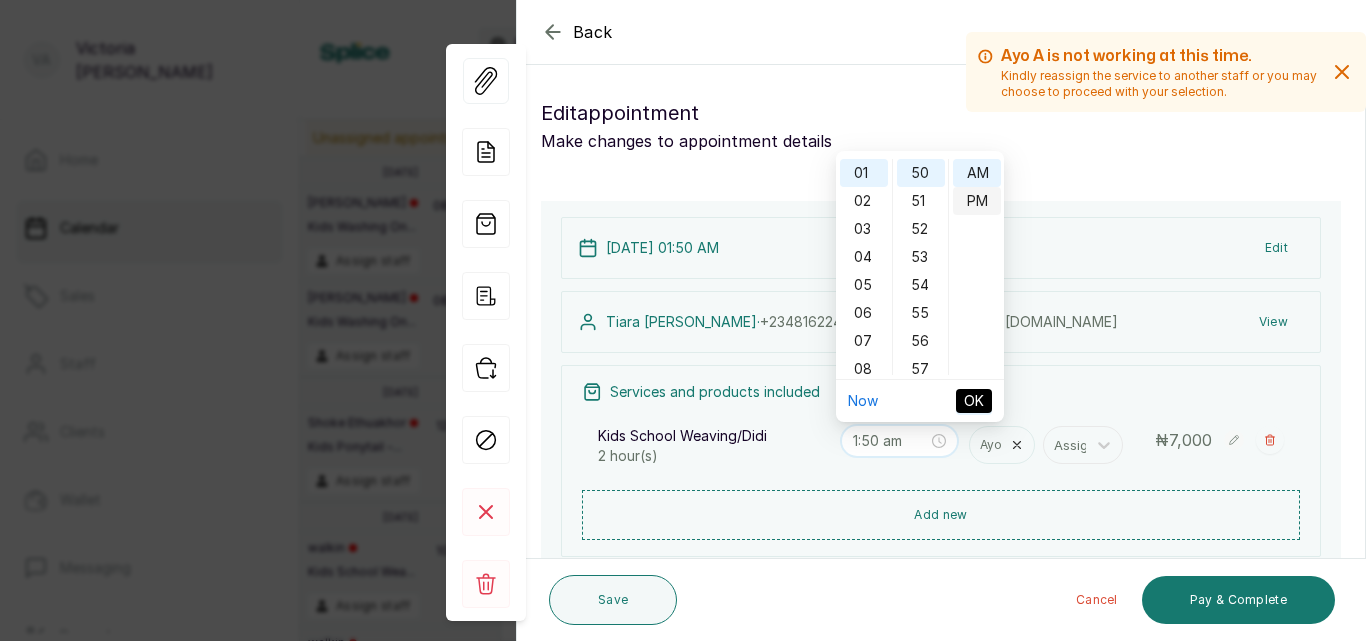 type on "1:50 pm" 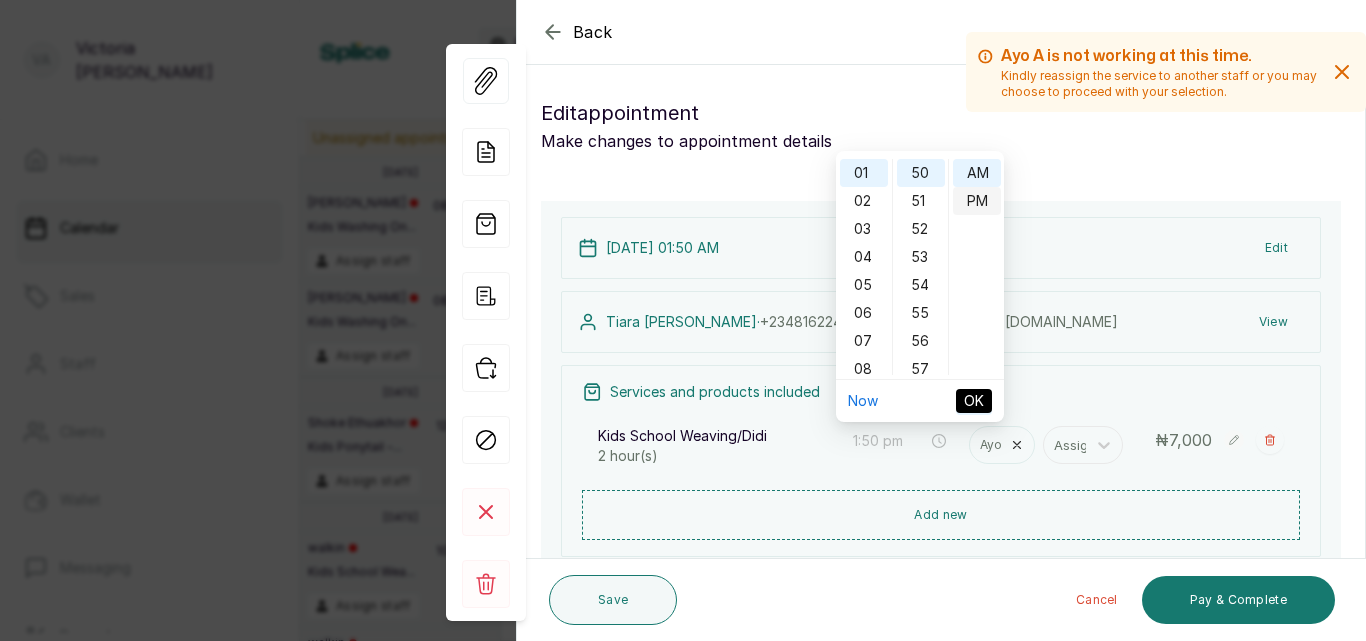 click on "PM" at bounding box center [977, 201] 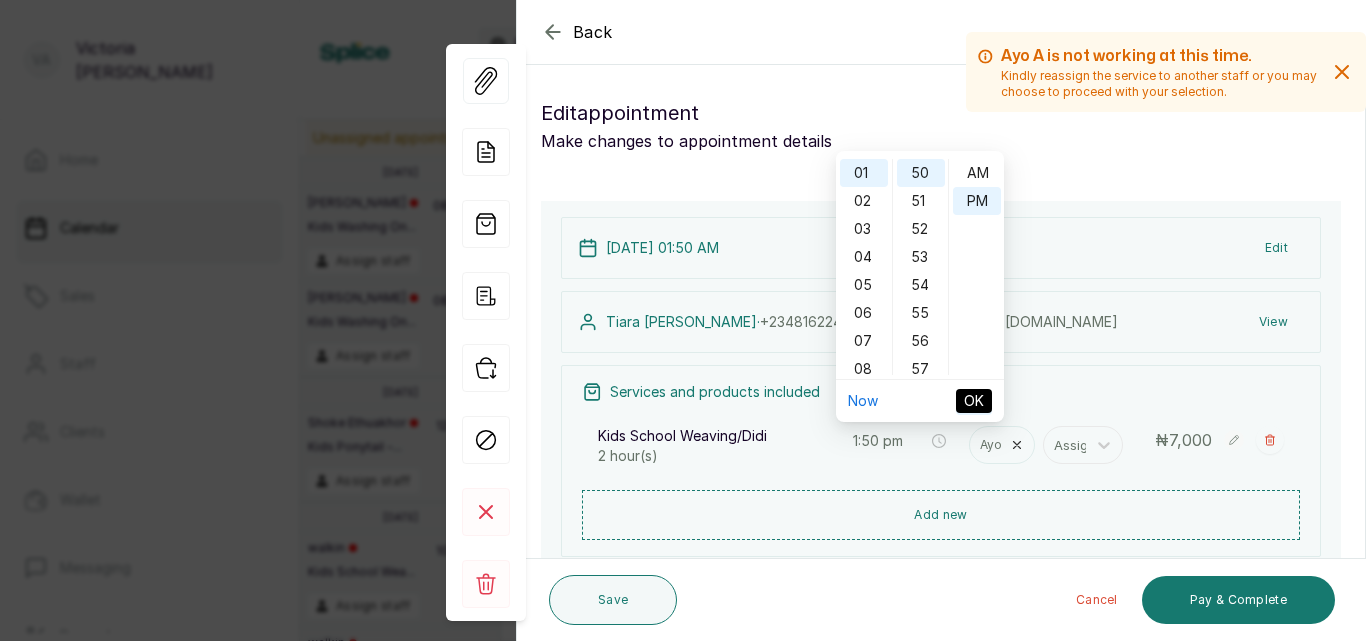 click on "OK" at bounding box center (974, 401) 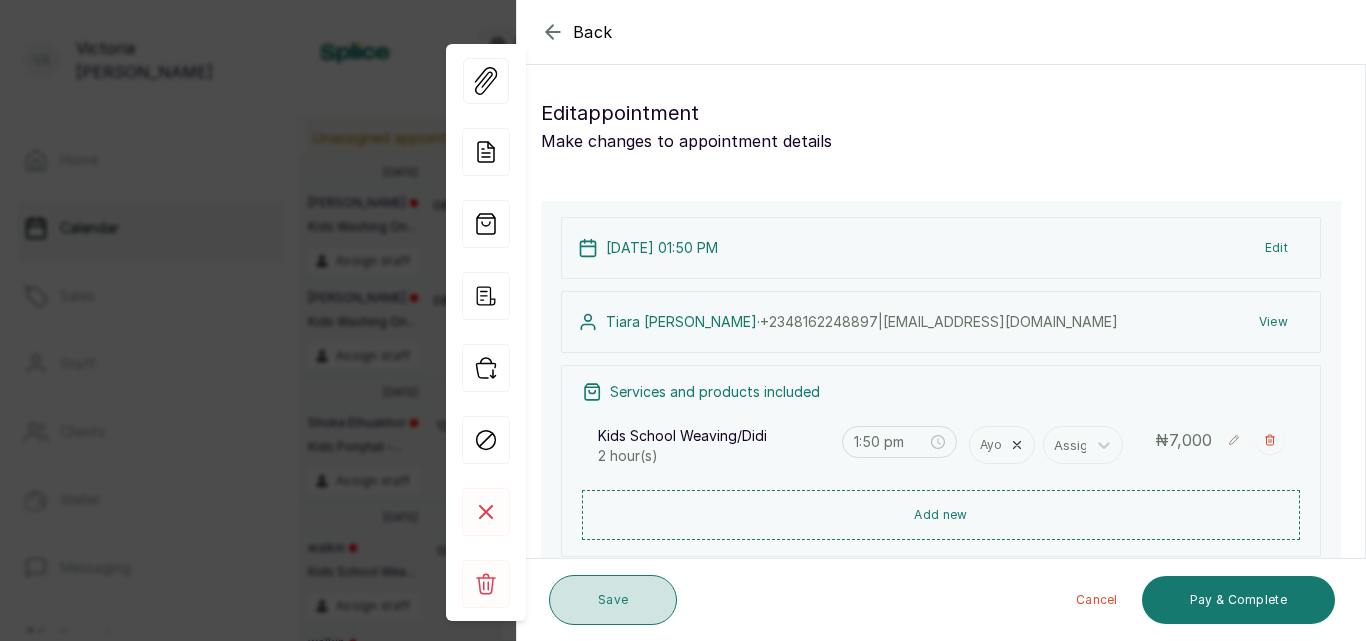 click on "Save" at bounding box center [613, 600] 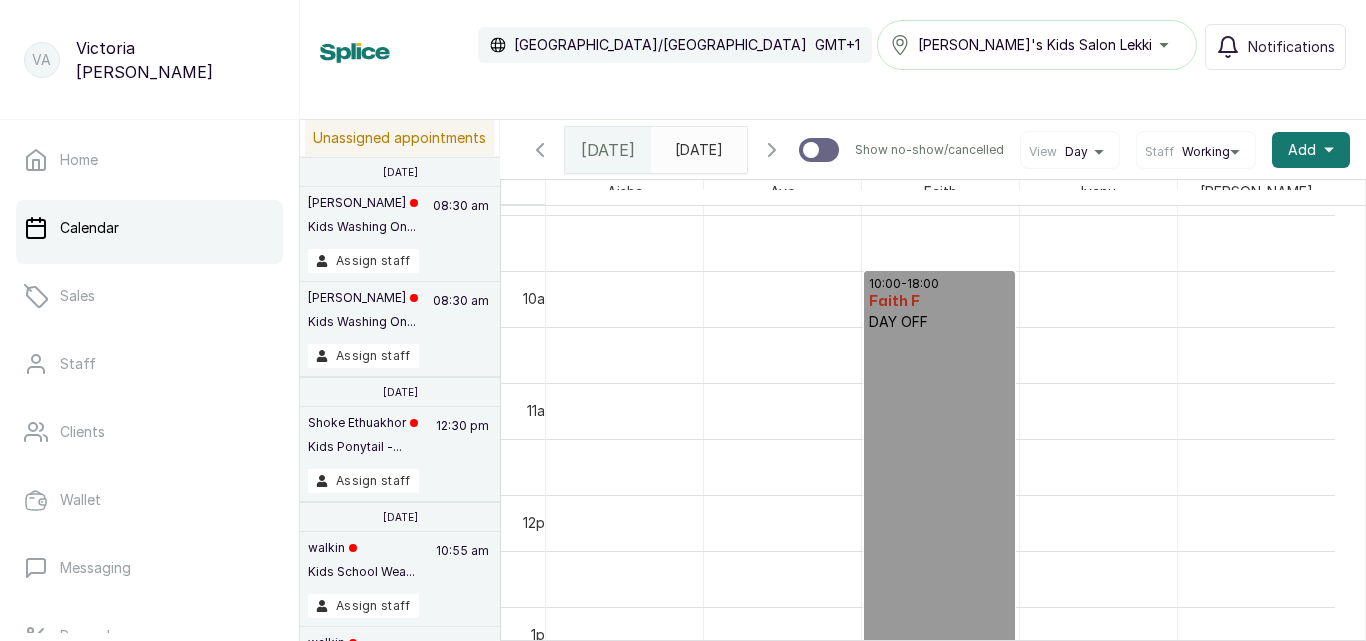 click 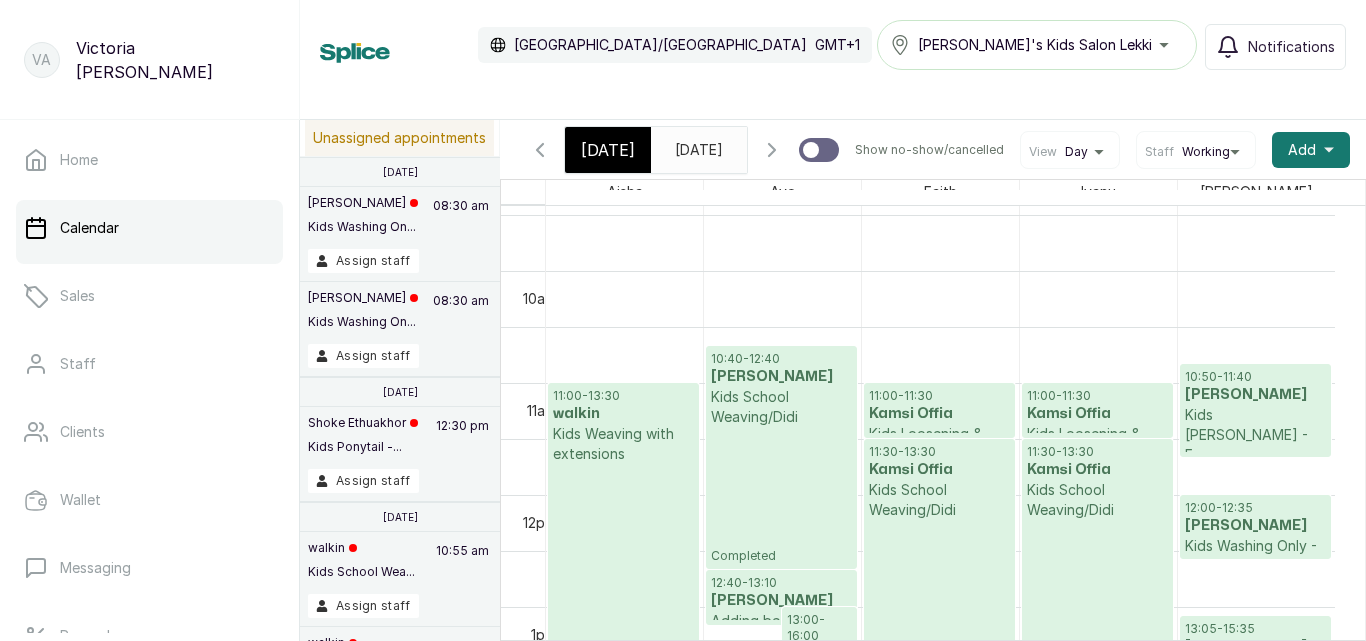 scroll, scrollTop: 673, scrollLeft: 0, axis: vertical 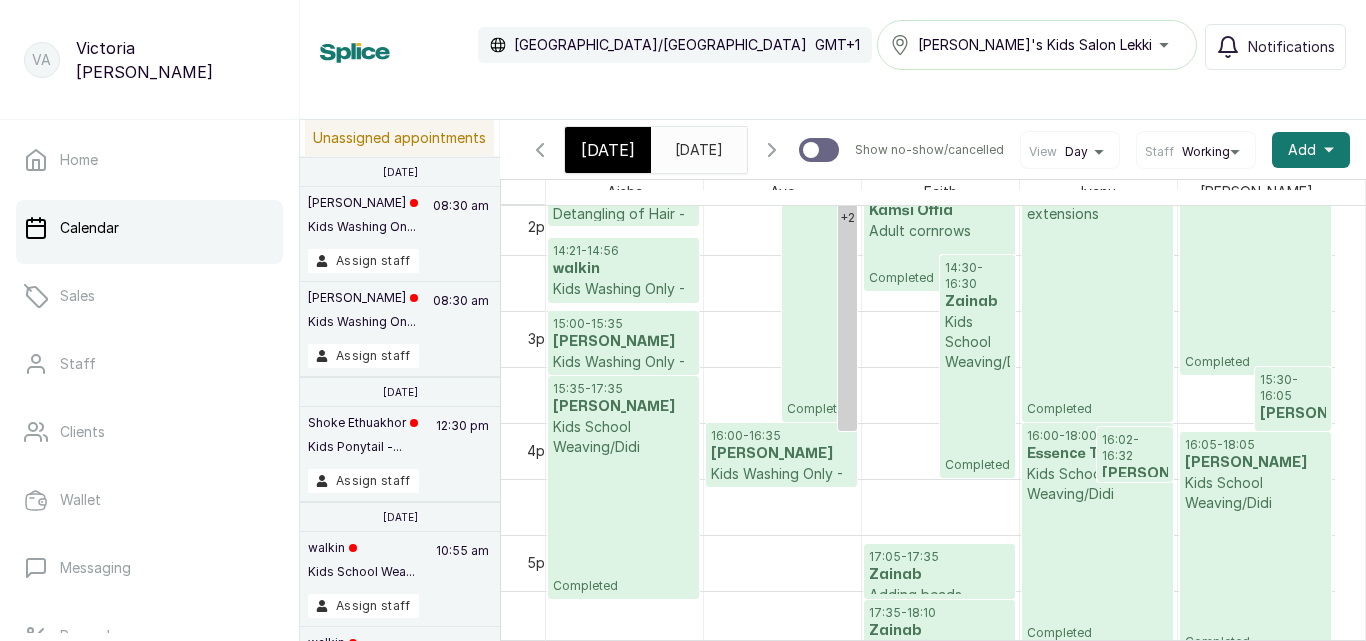 click 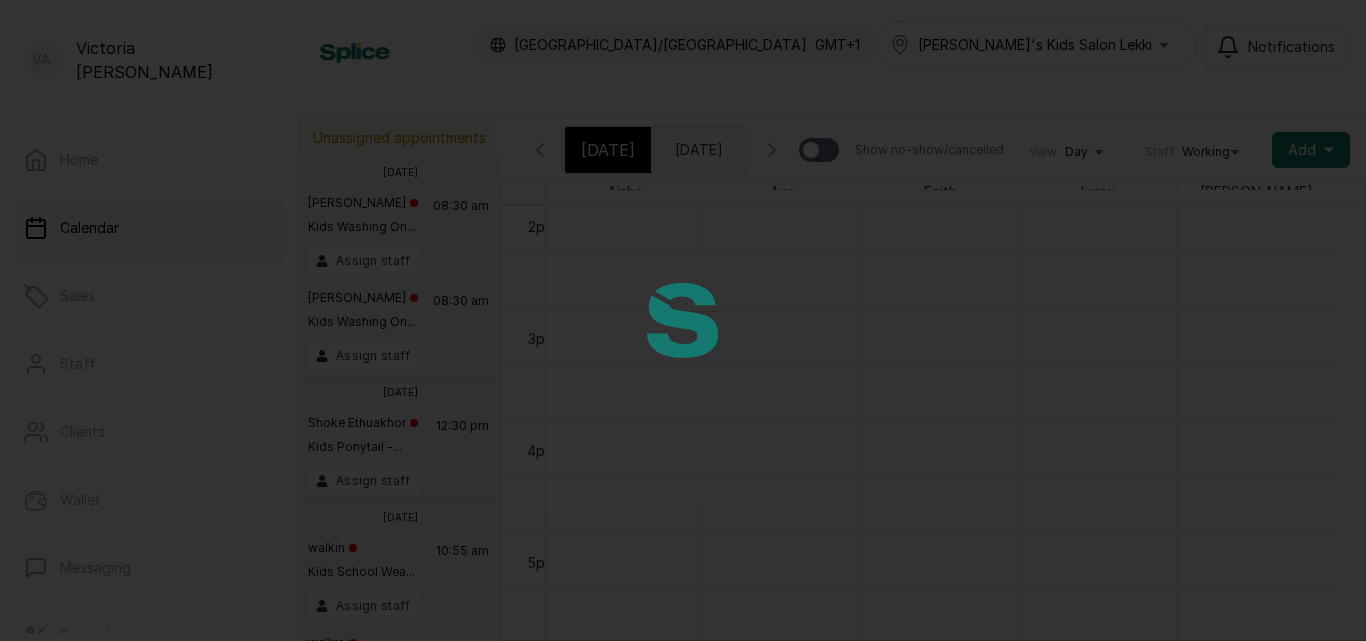 scroll, scrollTop: 673, scrollLeft: 0, axis: vertical 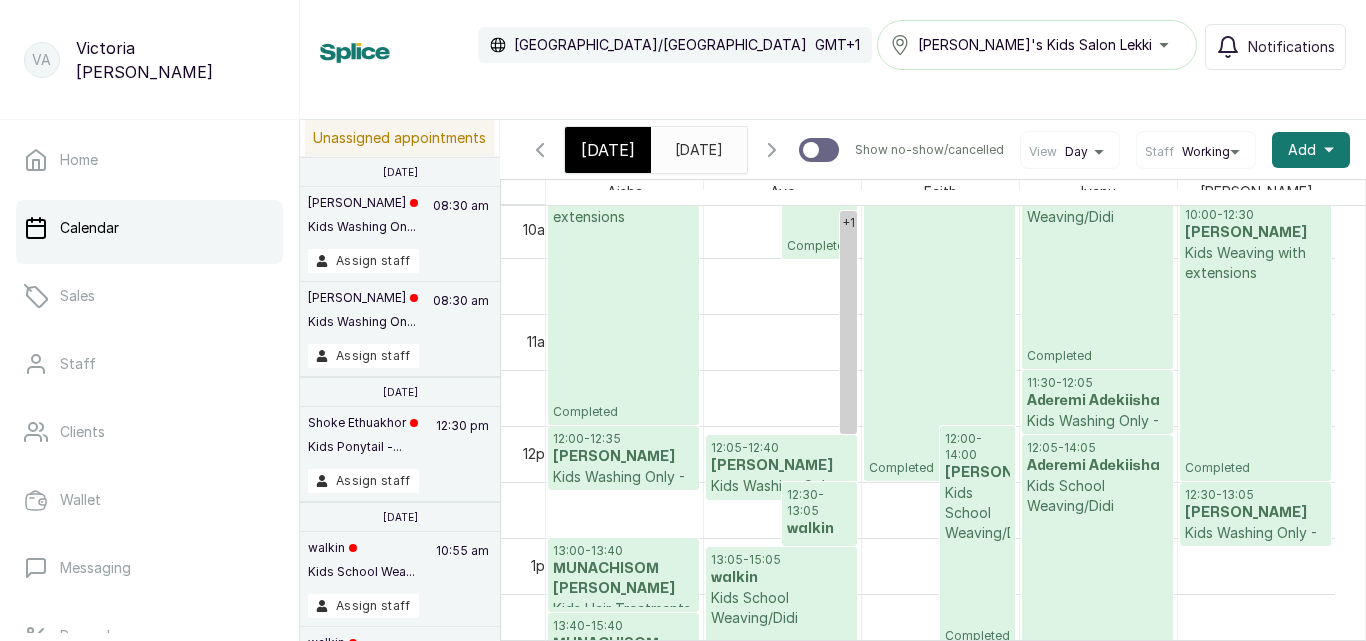 click 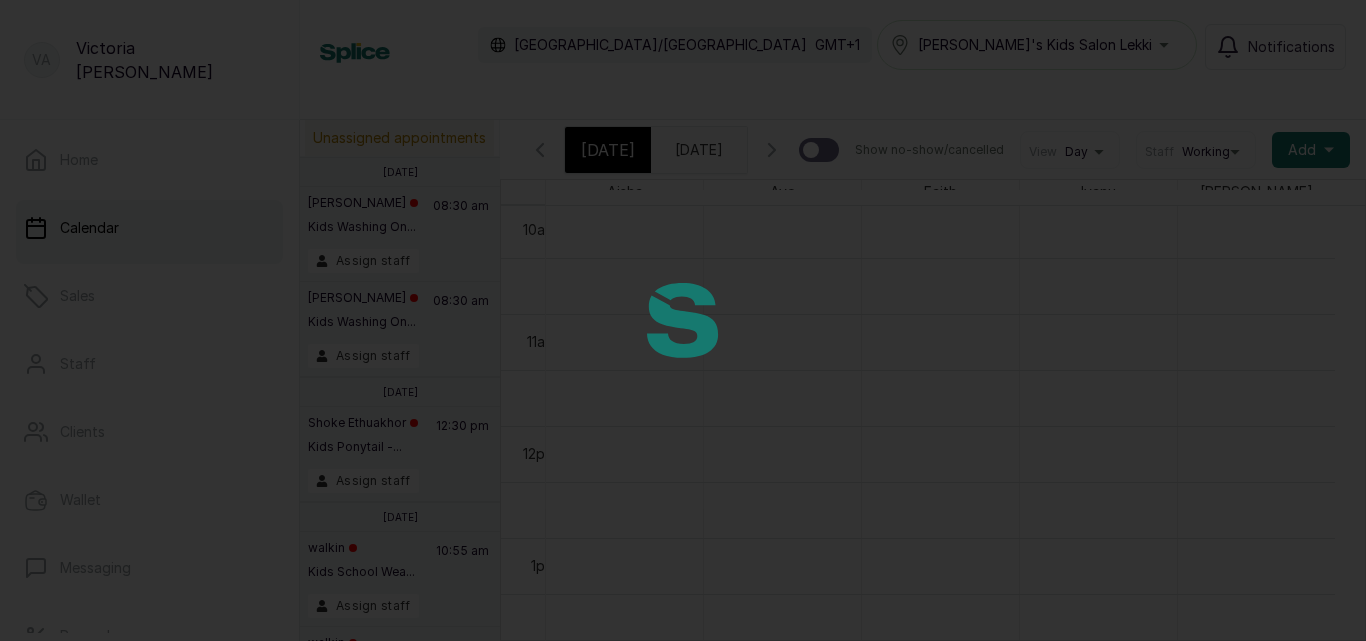 scroll, scrollTop: 673, scrollLeft: 0, axis: vertical 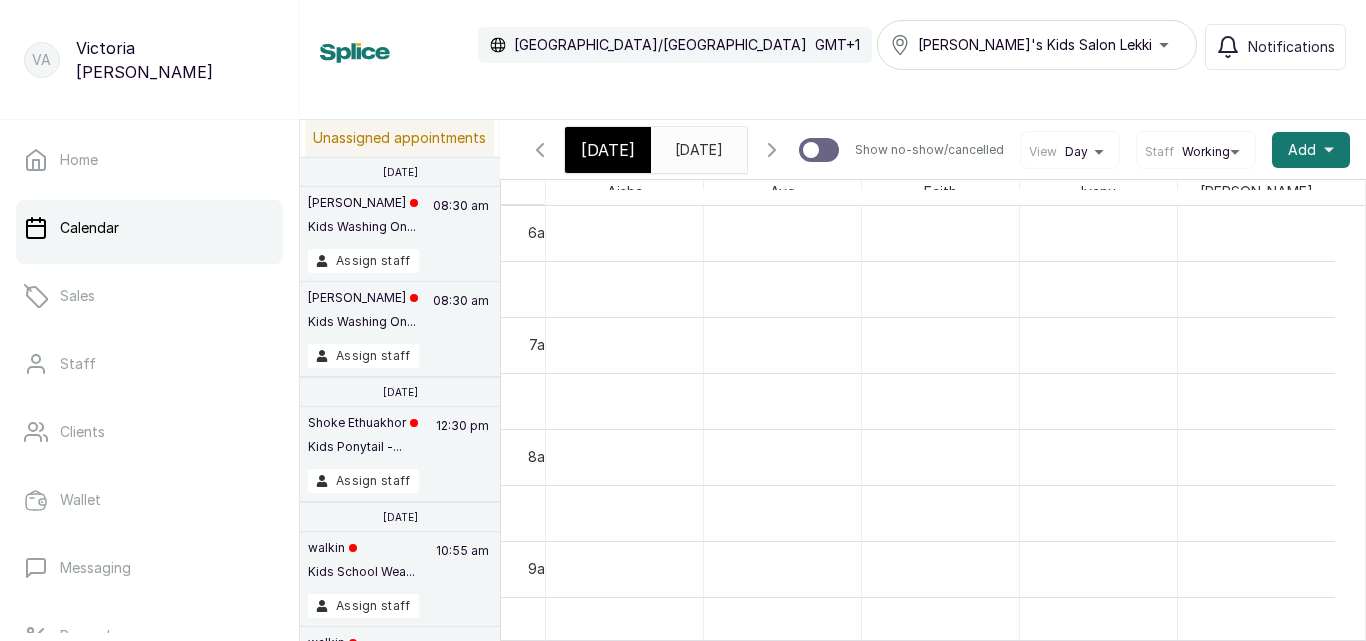 click 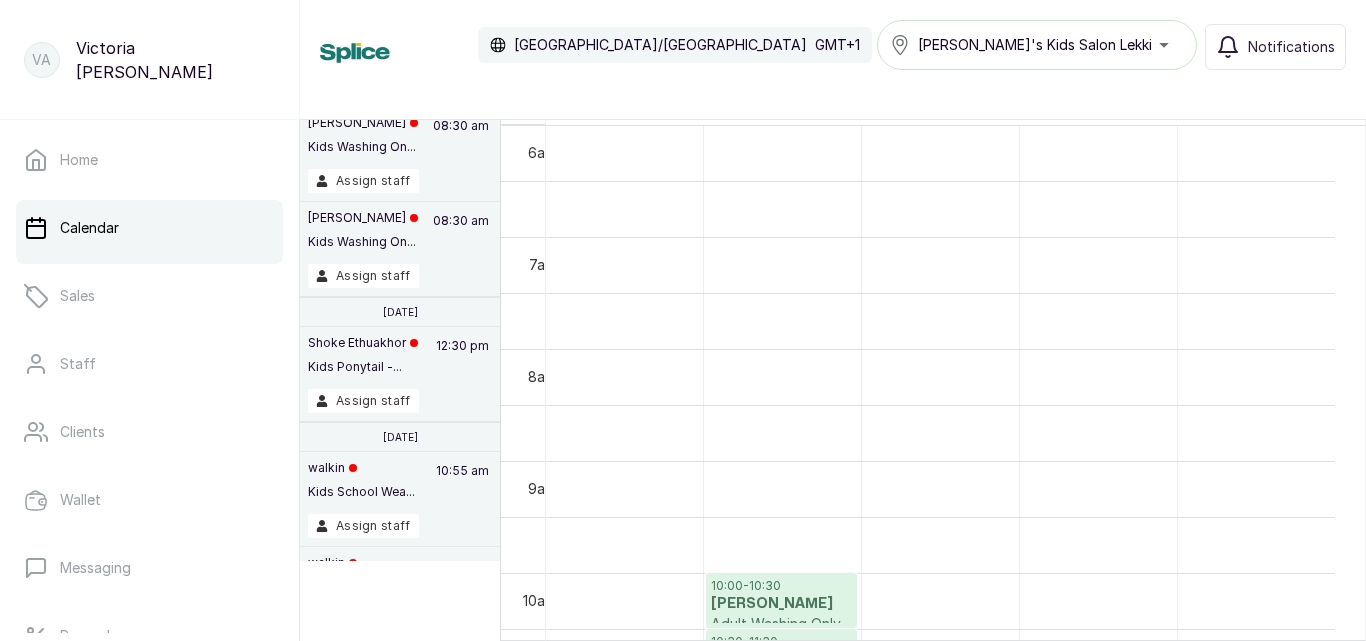 scroll, scrollTop: 83, scrollLeft: 0, axis: vertical 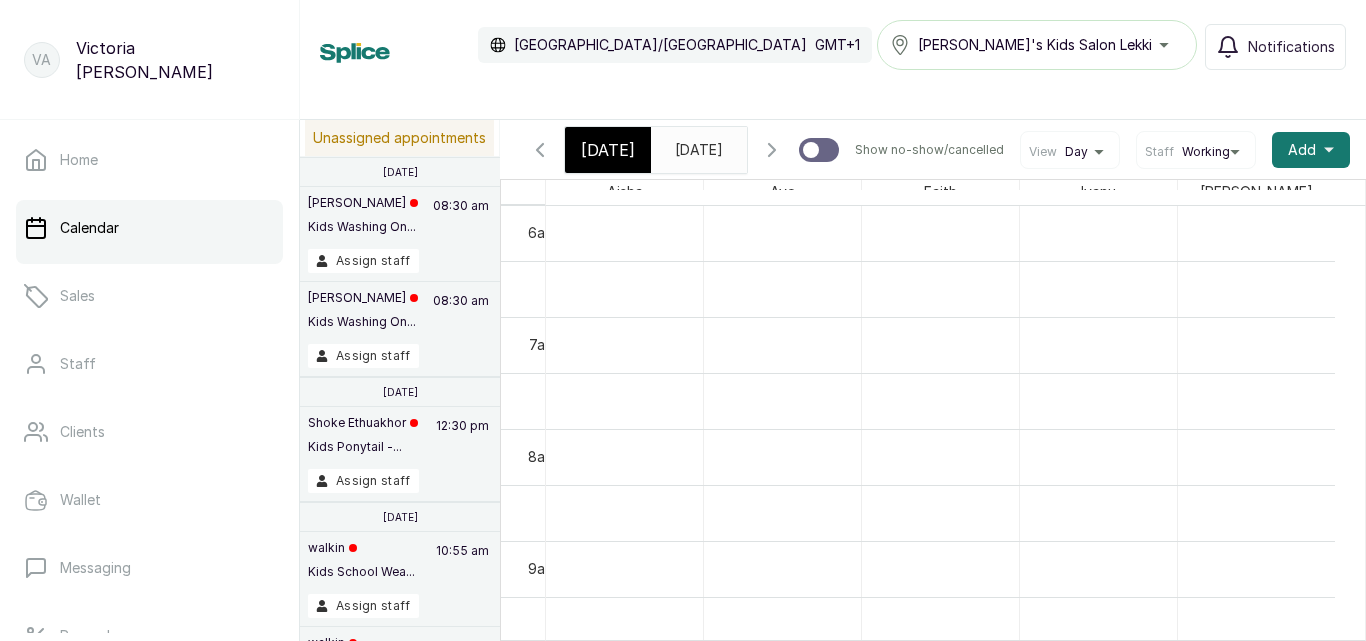 click 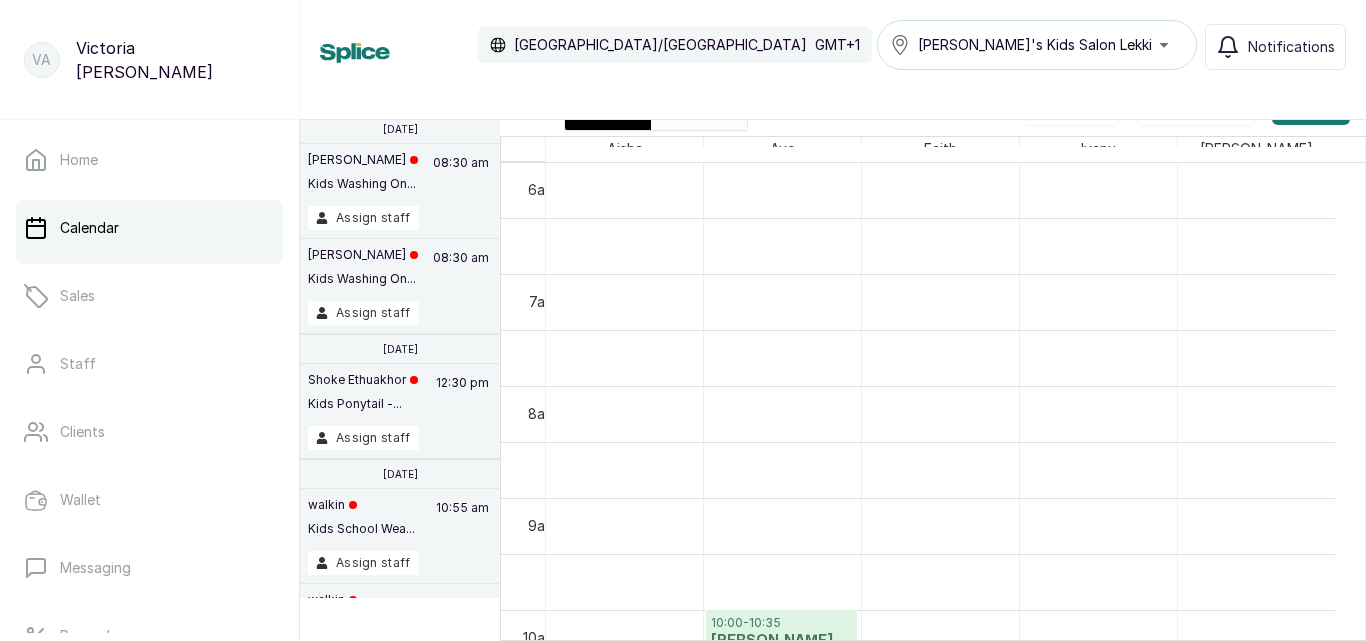 scroll, scrollTop: 3, scrollLeft: 0, axis: vertical 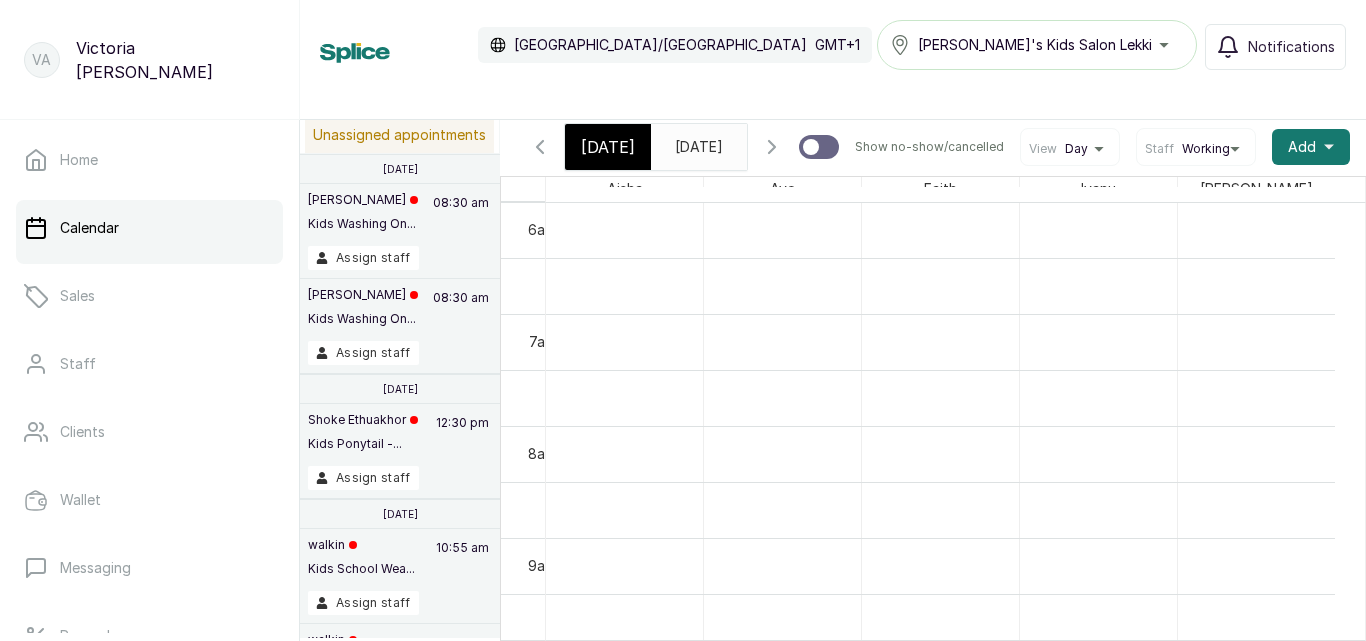 click 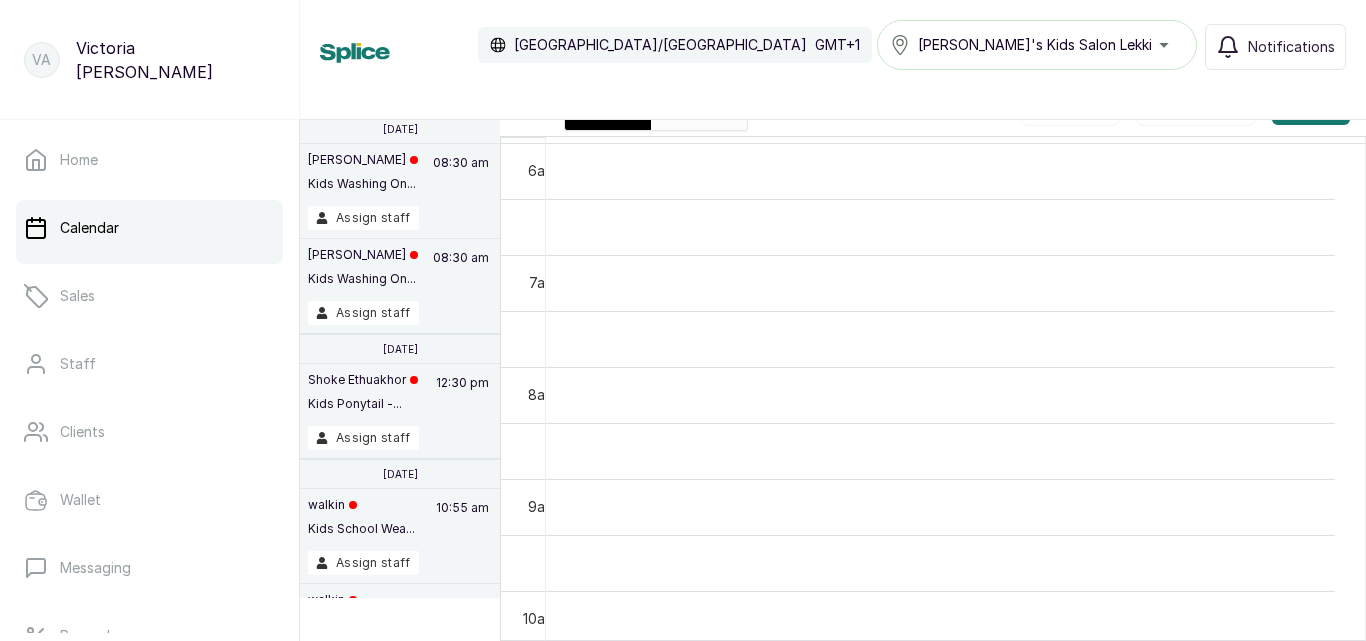 scroll, scrollTop: 0, scrollLeft: 0, axis: both 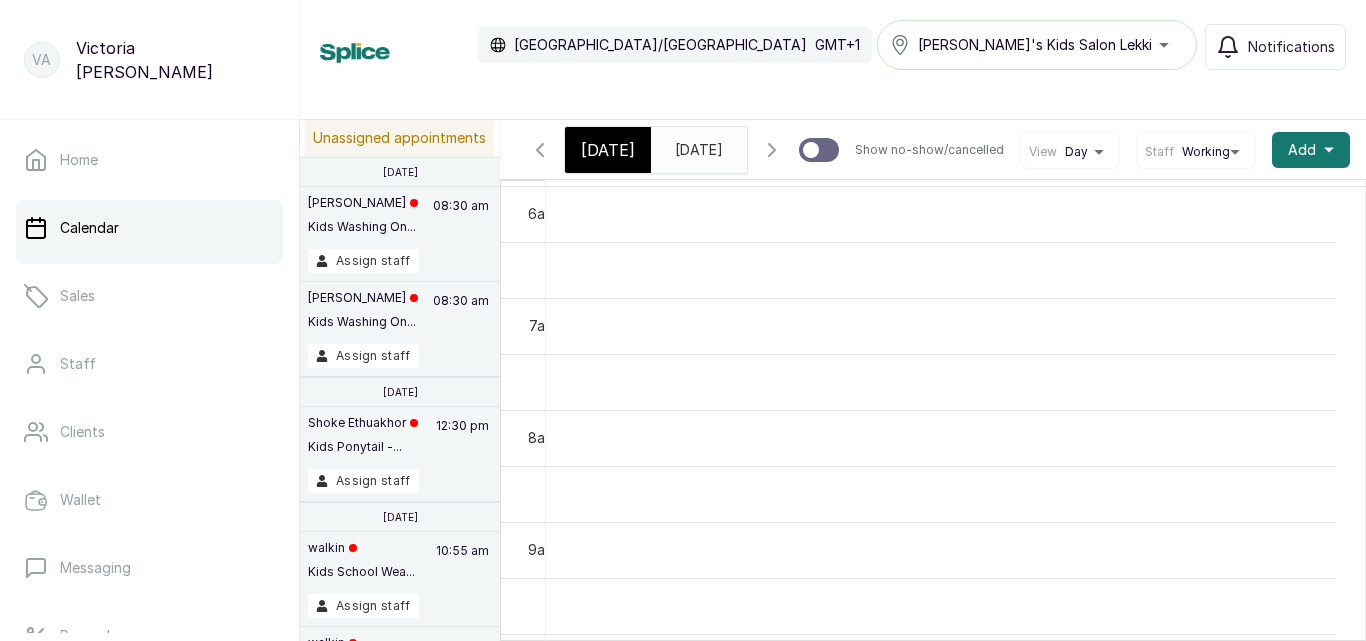 click 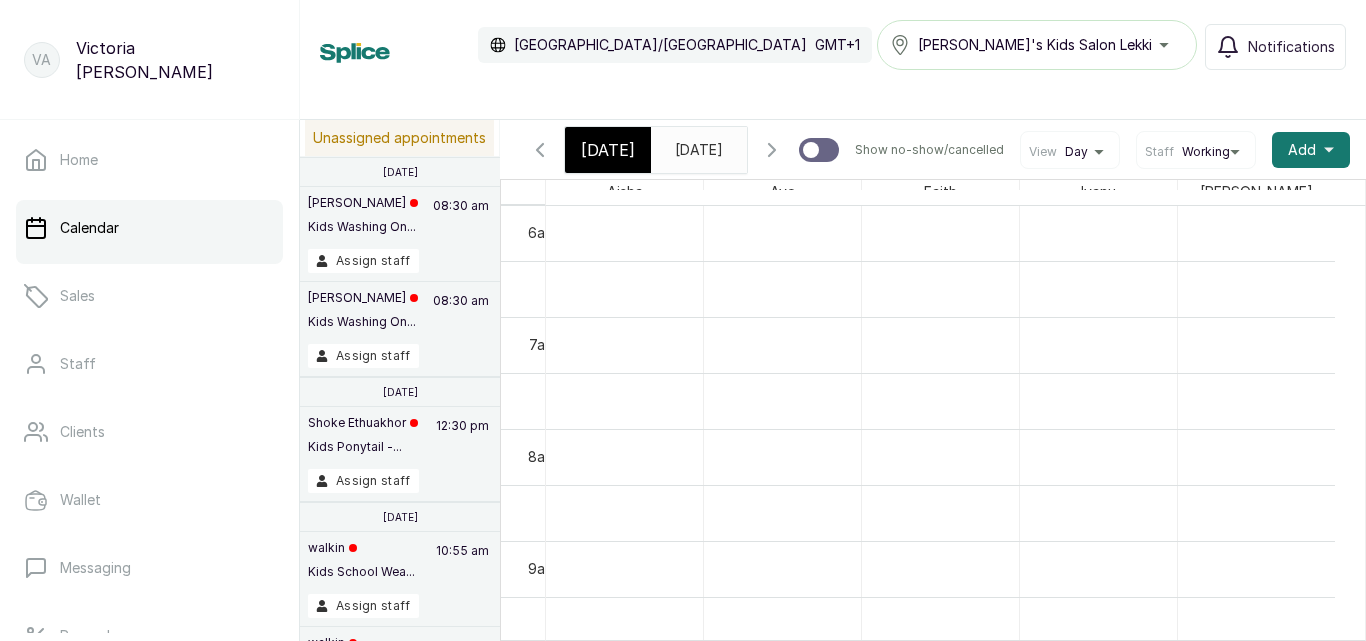click 